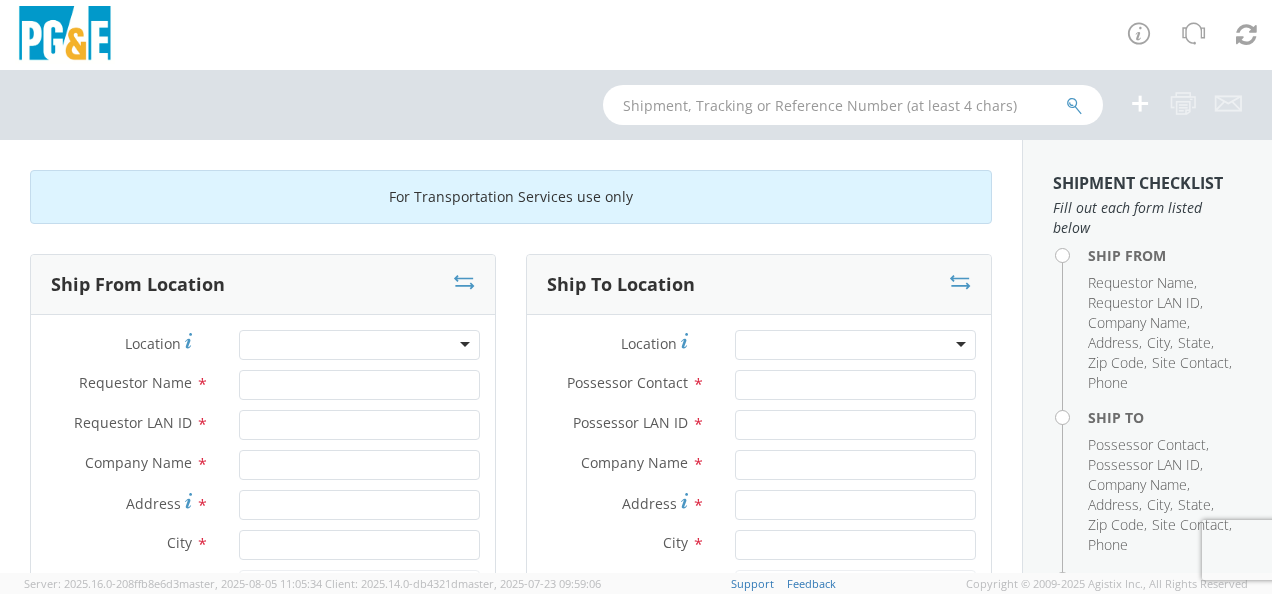 scroll, scrollTop: 0, scrollLeft: 0, axis: both 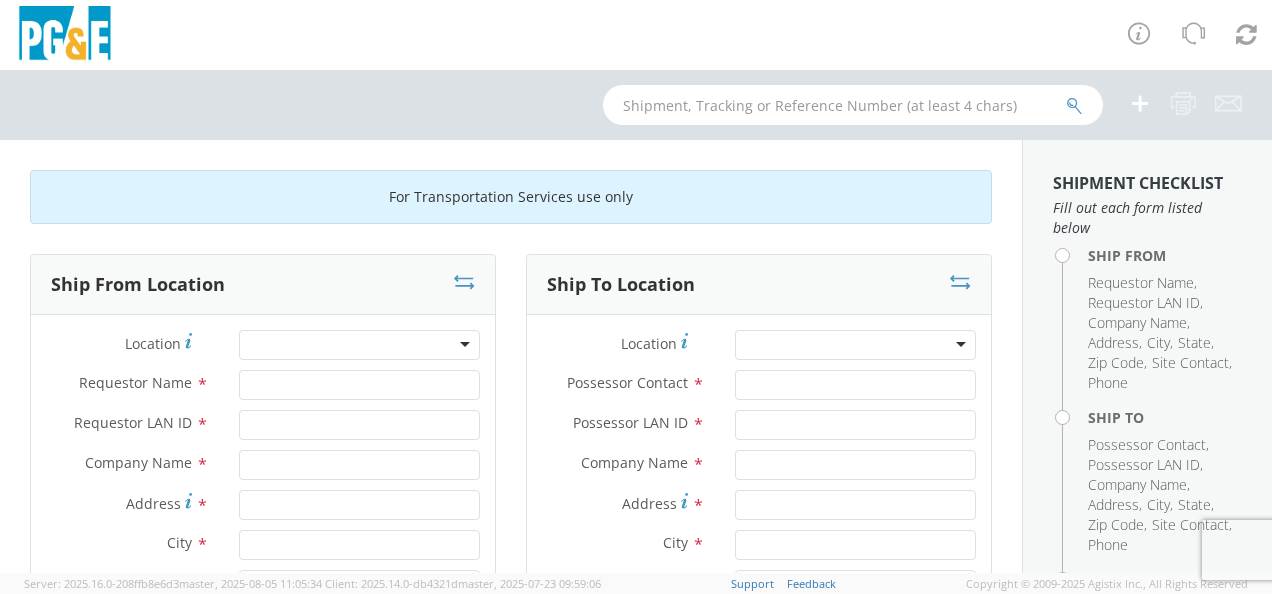 click at bounding box center [359, 345] 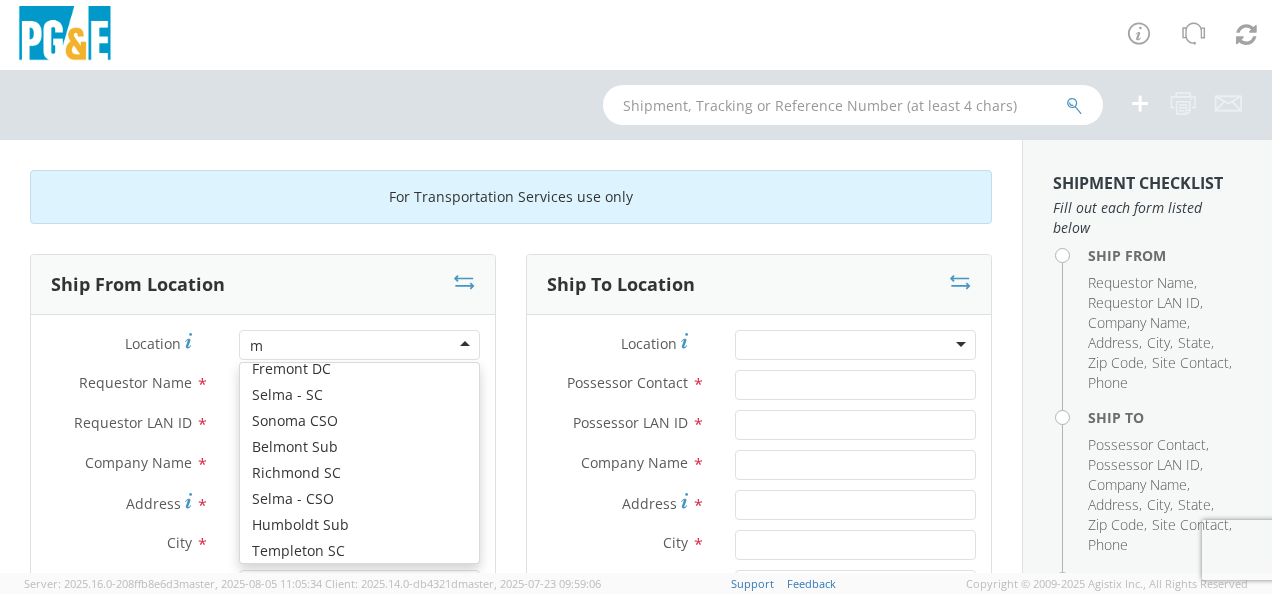 scroll, scrollTop: 4, scrollLeft: 0, axis: vertical 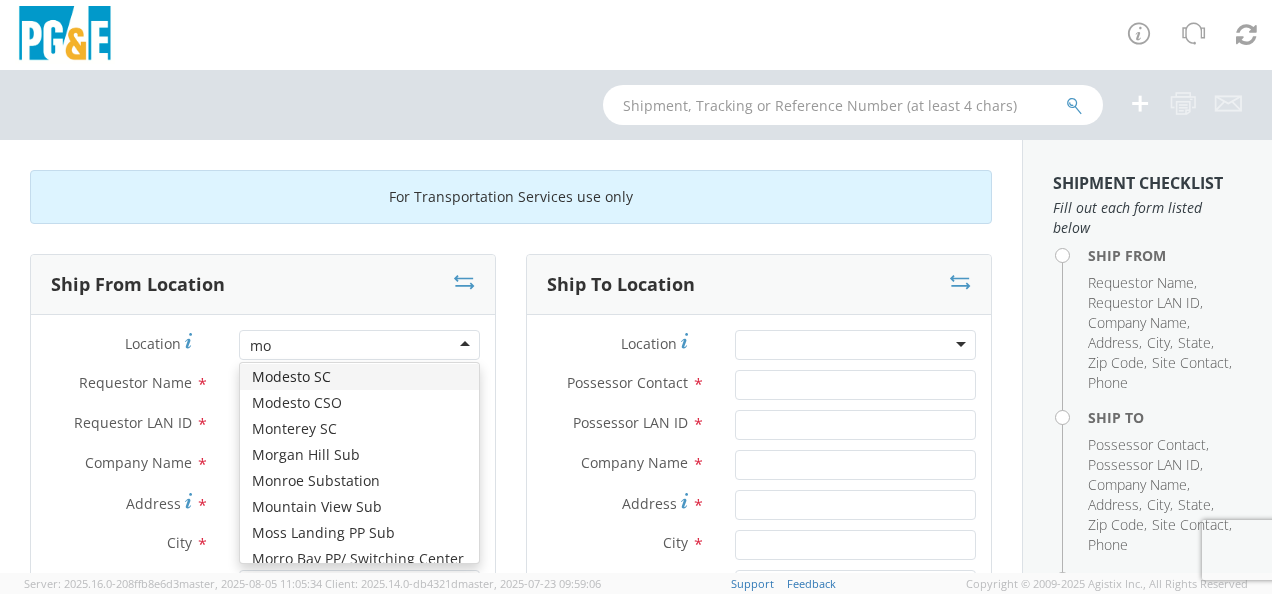 type on "m" 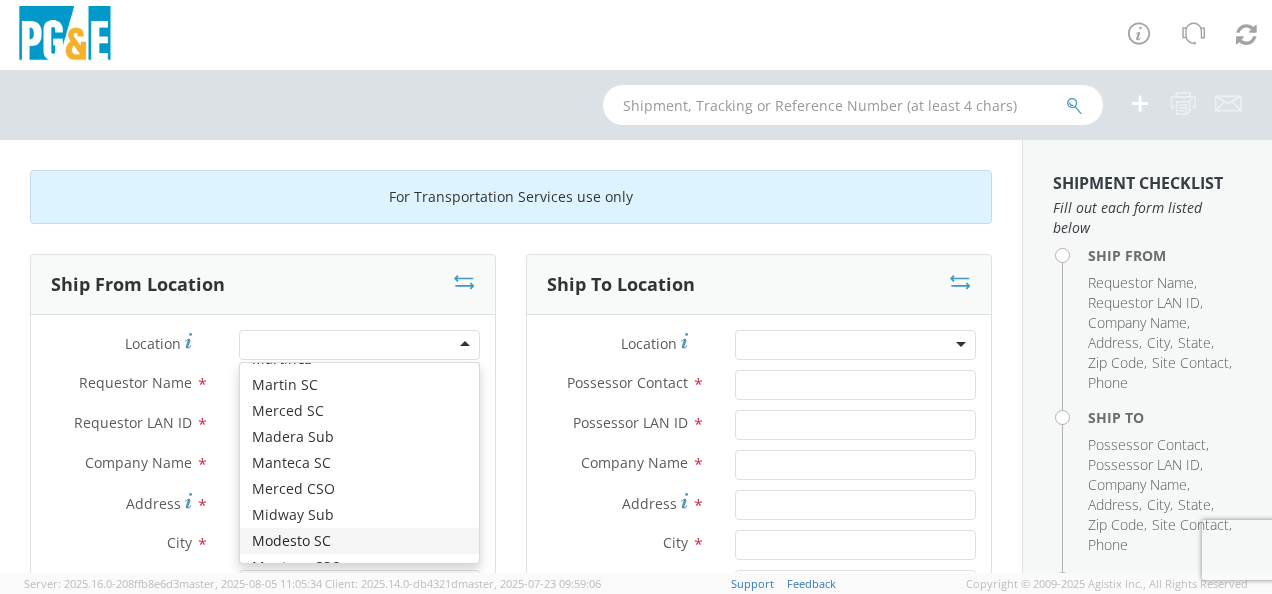 scroll, scrollTop: 7721, scrollLeft: 0, axis: vertical 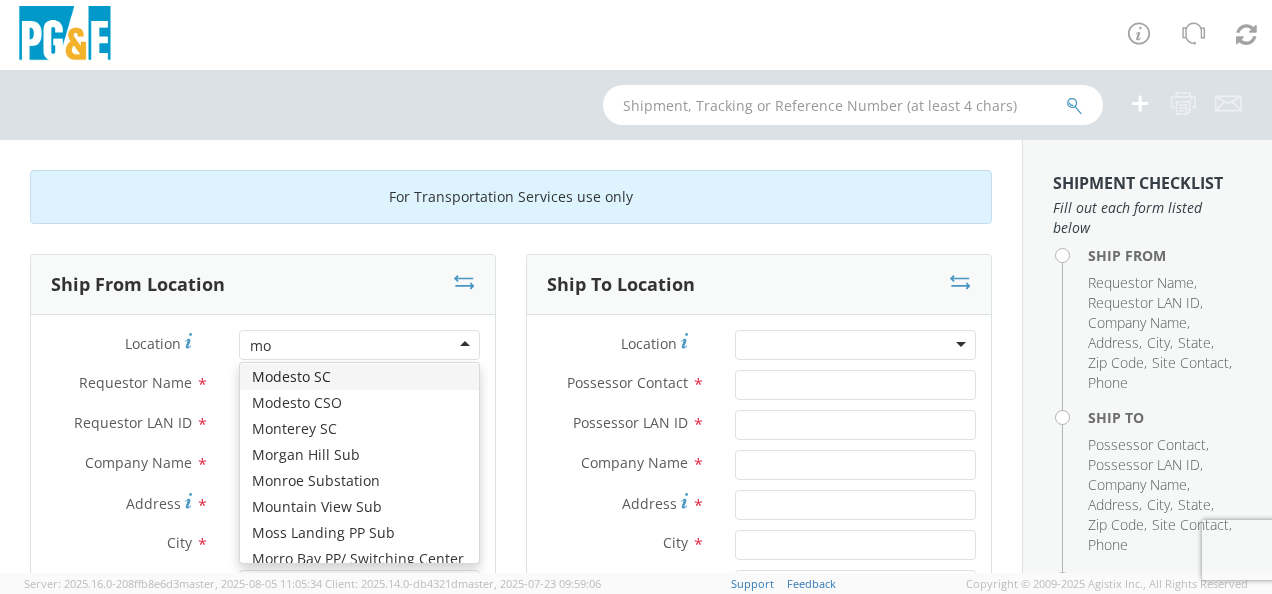 type on "m" 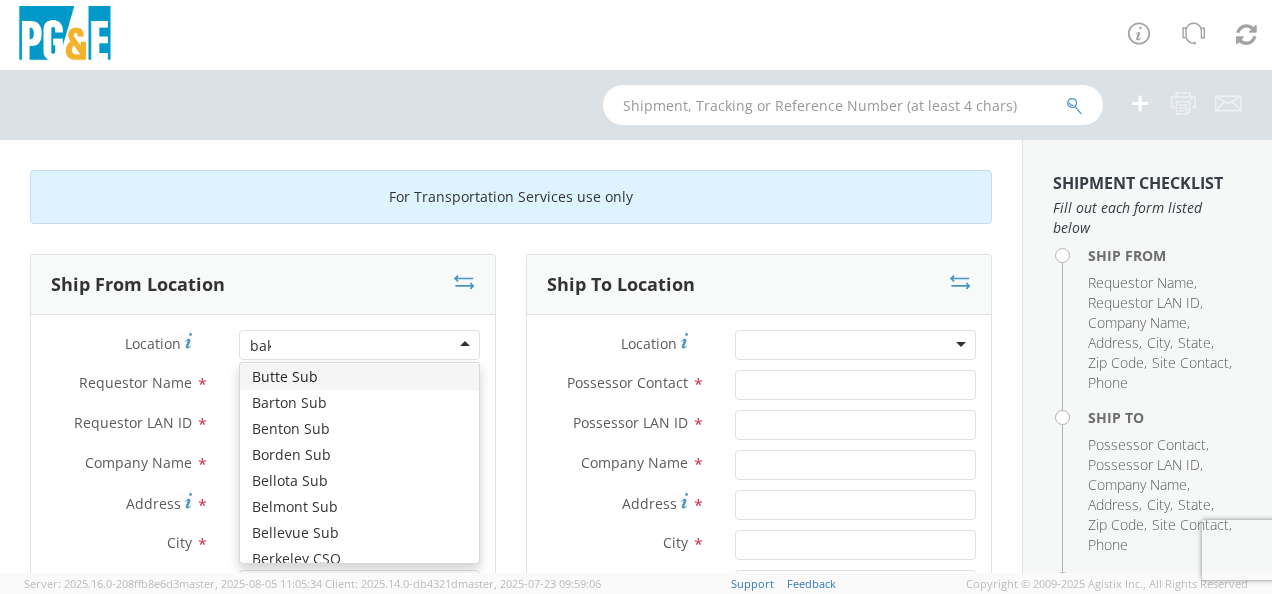 scroll, scrollTop: 0, scrollLeft: 0, axis: both 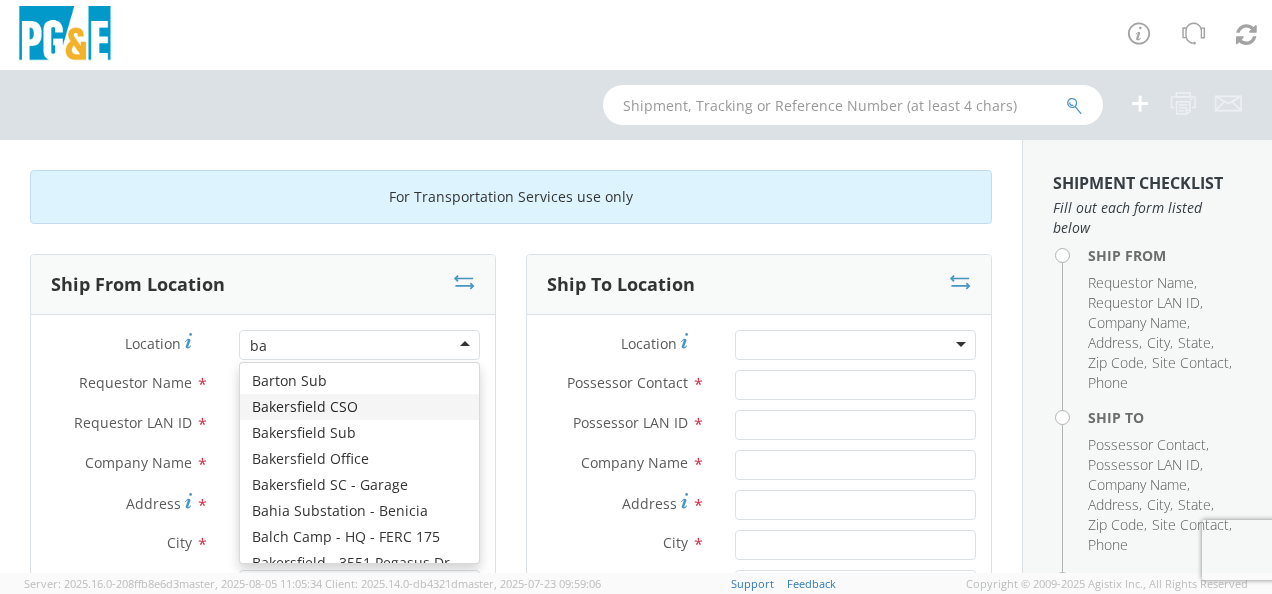 type on "b" 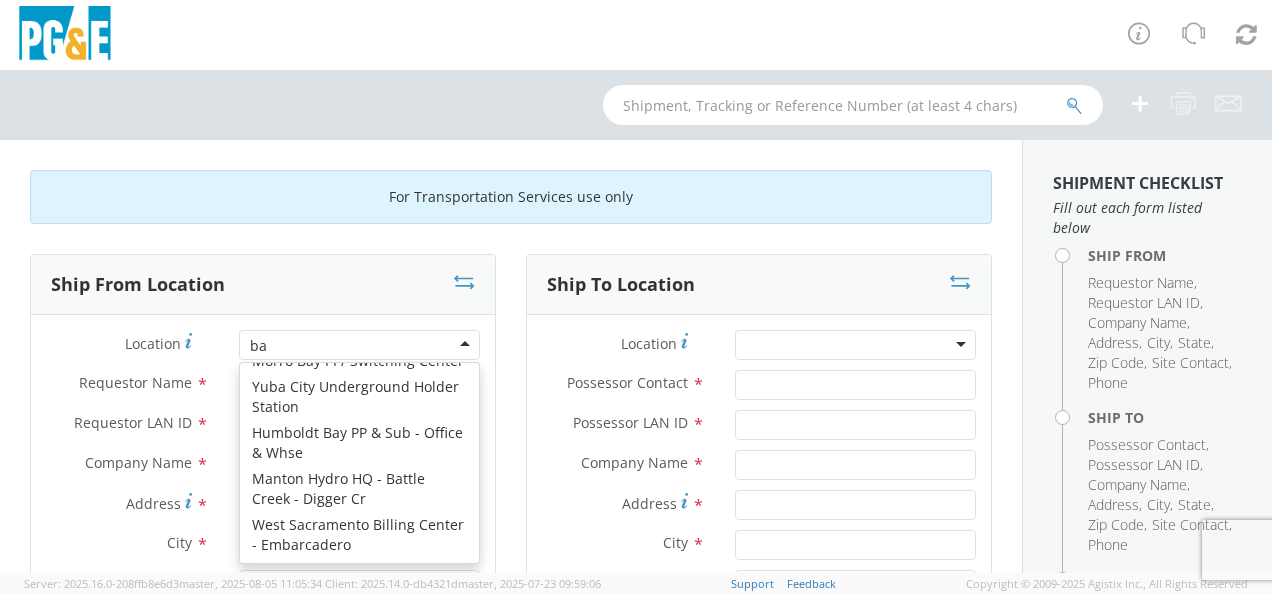 scroll, scrollTop: 482, scrollLeft: 0, axis: vertical 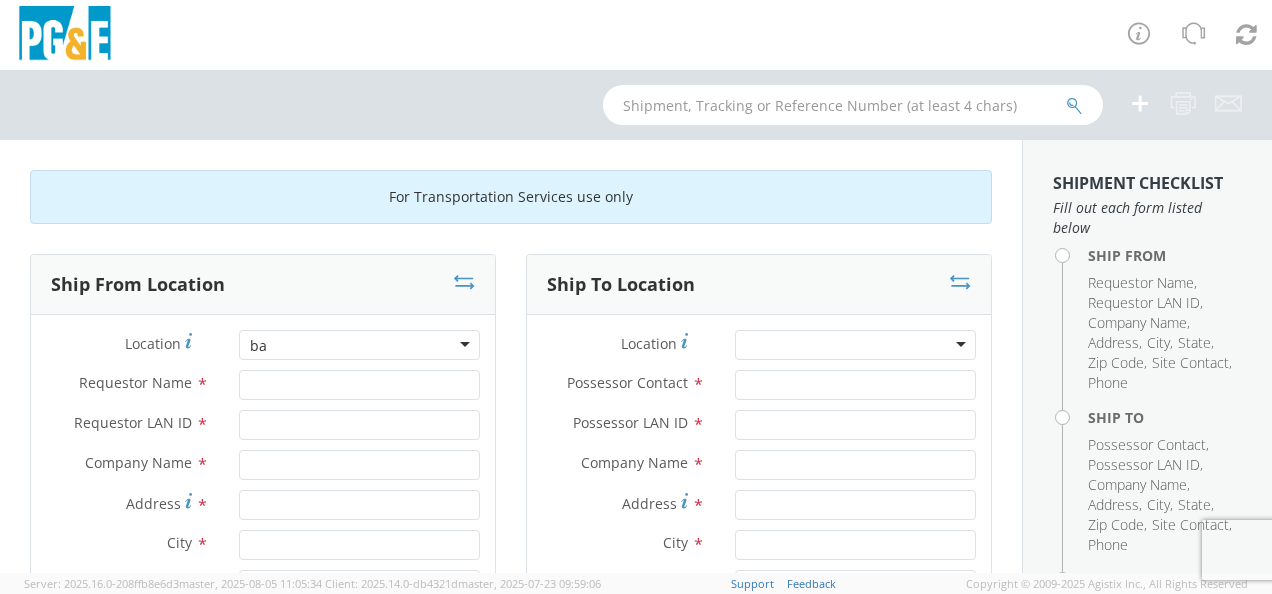click at bounding box center [359, 345] 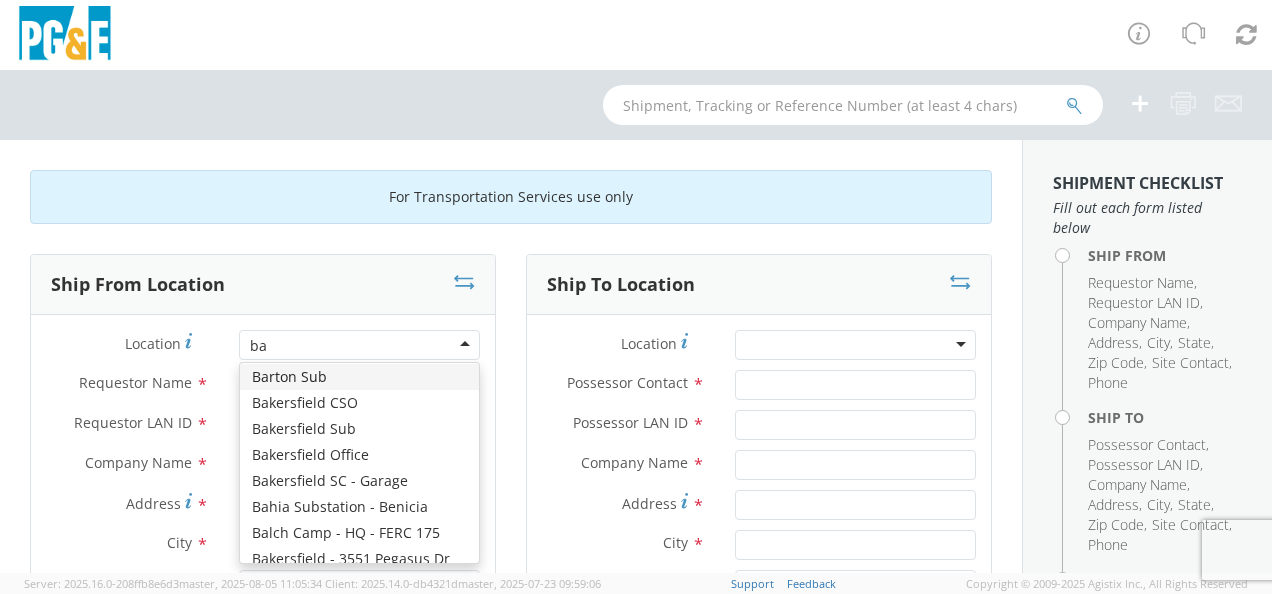 click at bounding box center (359, 345) 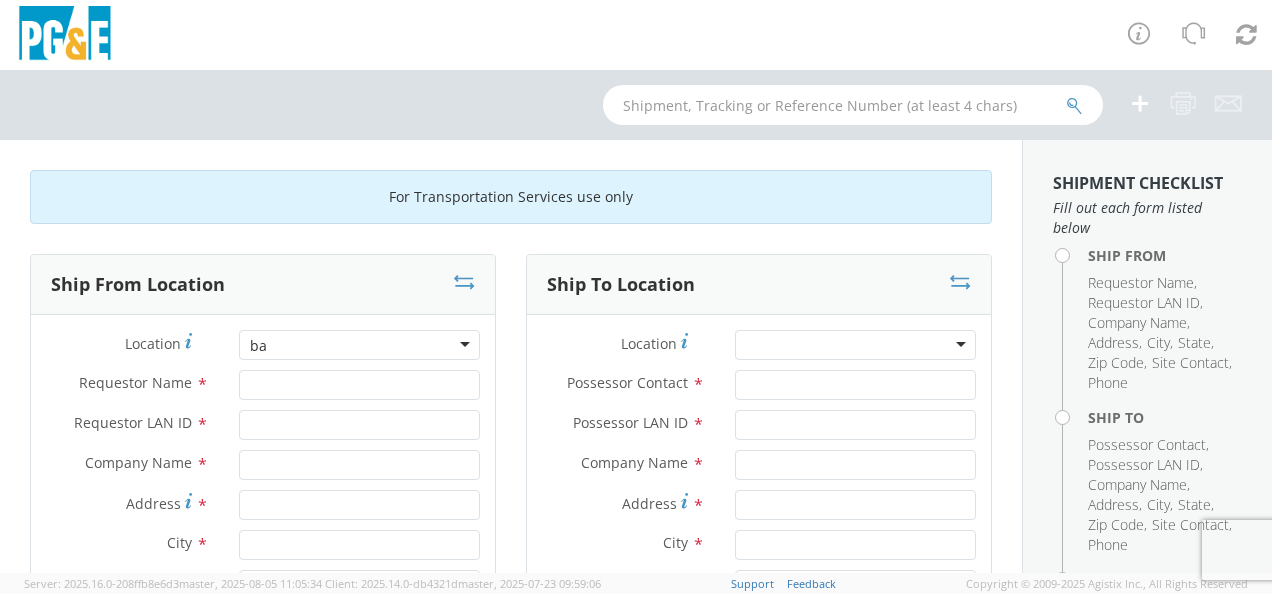 click at bounding box center [359, 345] 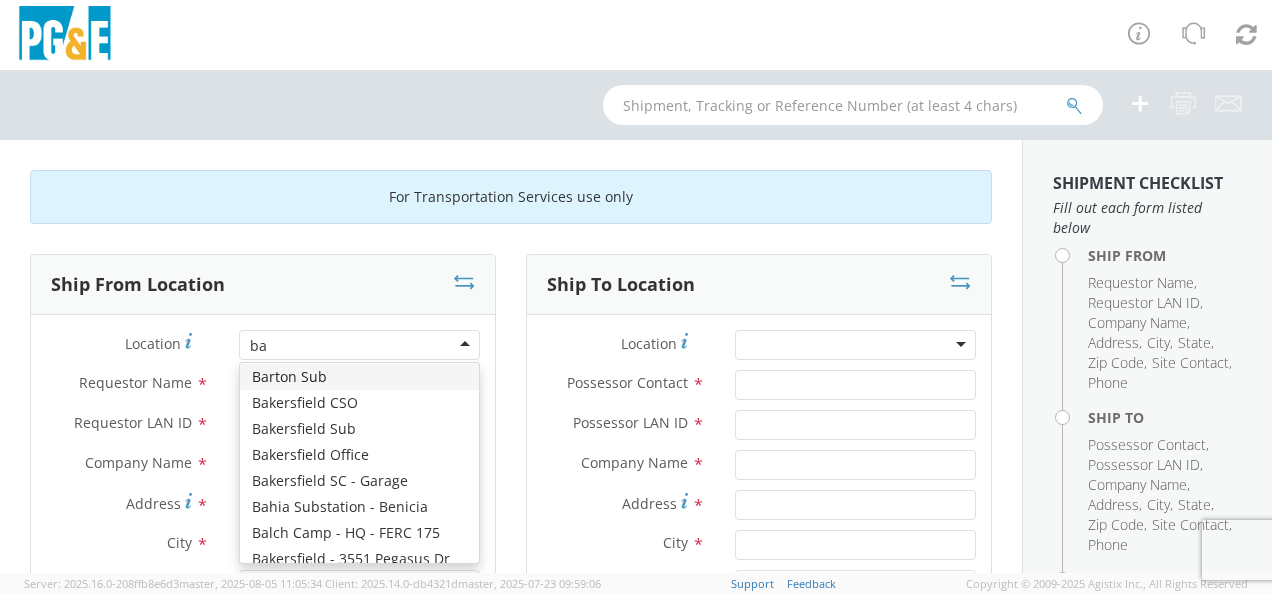 click at bounding box center [359, 345] 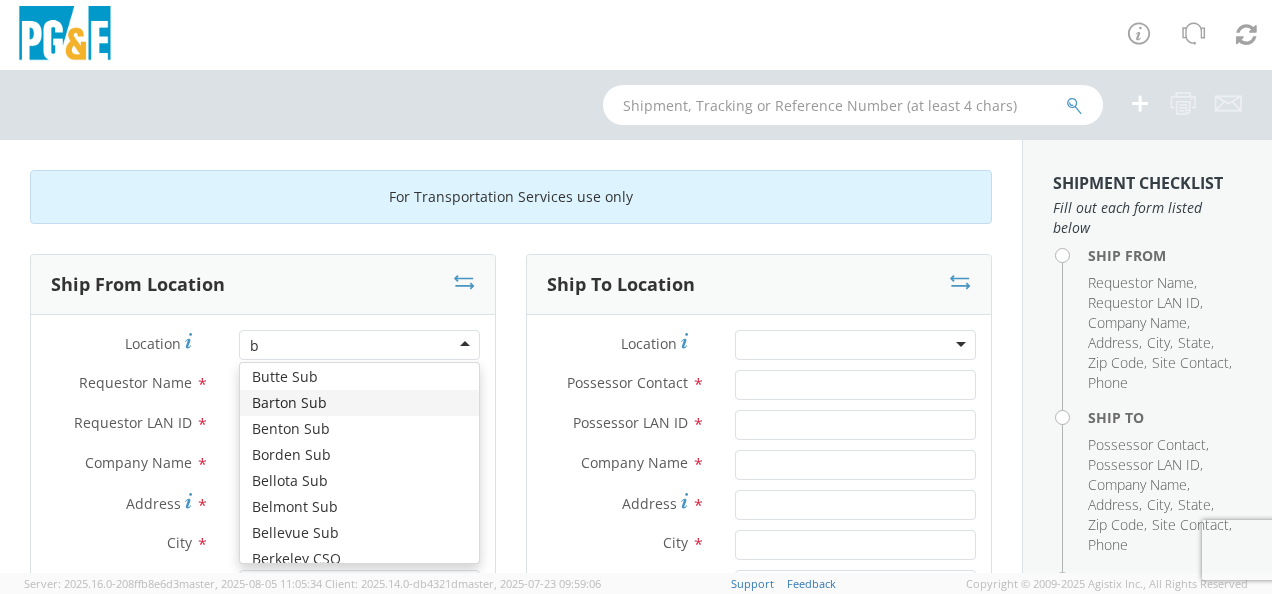type 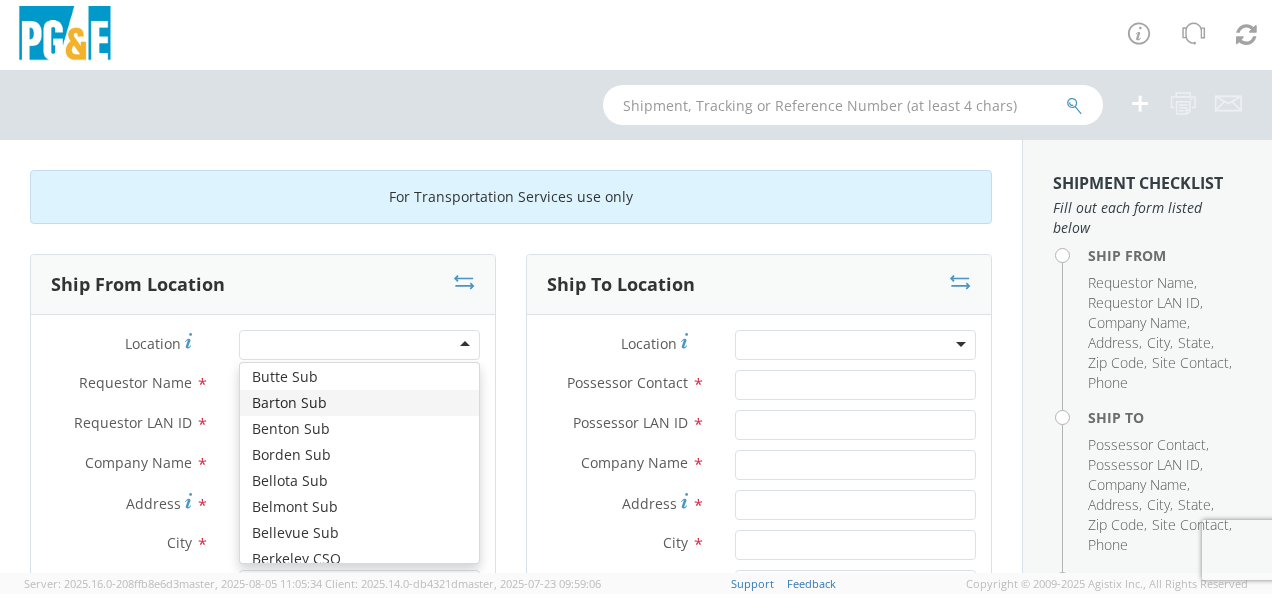scroll, scrollTop: 755, scrollLeft: 0, axis: vertical 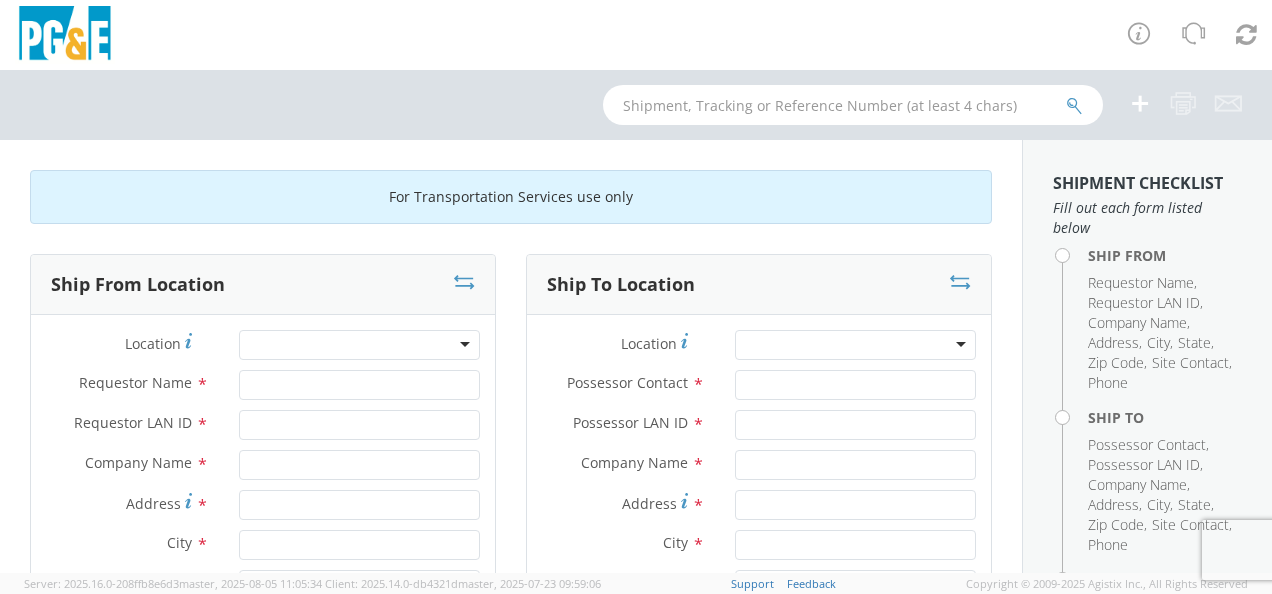 click at bounding box center (359, 345) 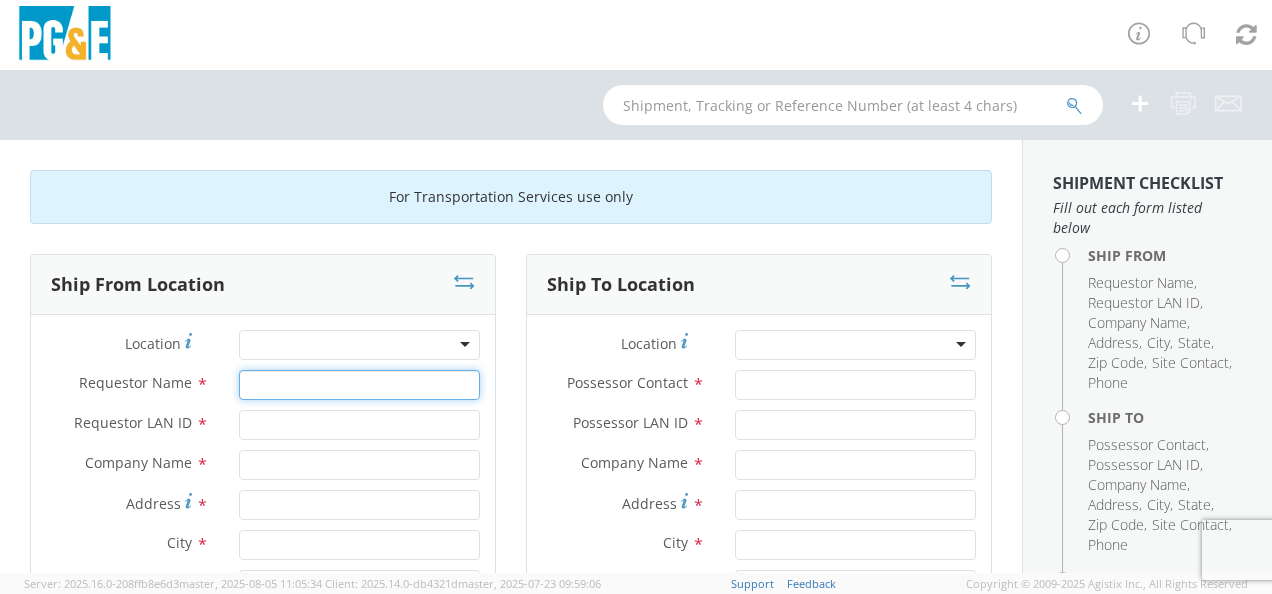 click on "Requestor Name        *" at bounding box center (359, 385) 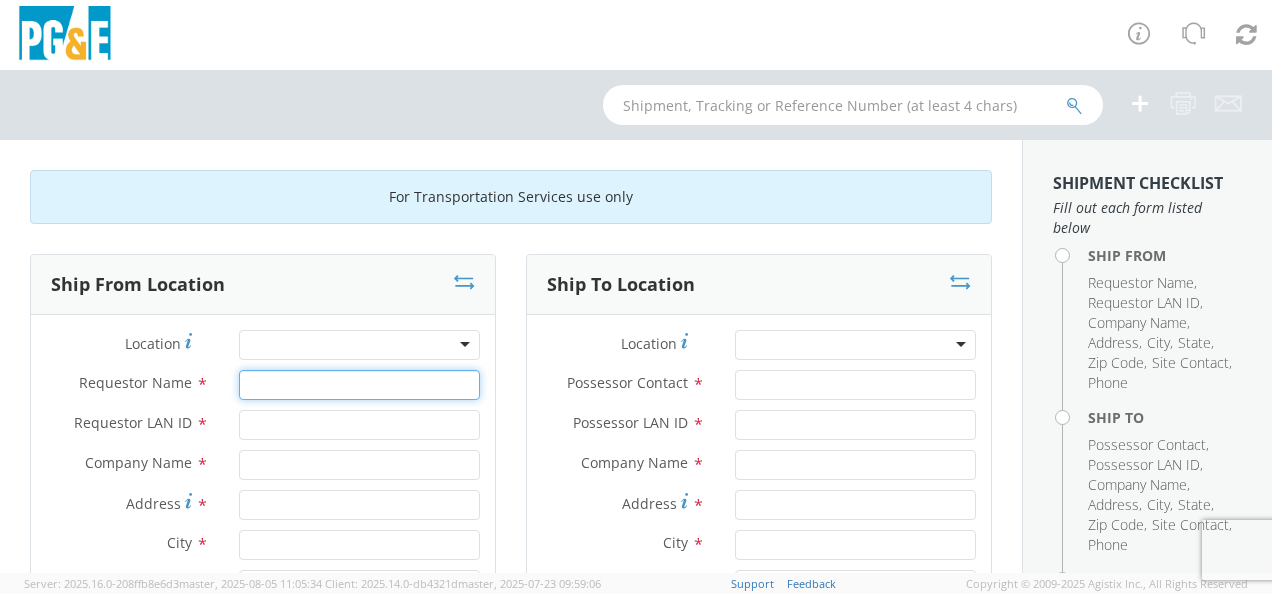 click on "Requestor Name        *" at bounding box center [359, 385] 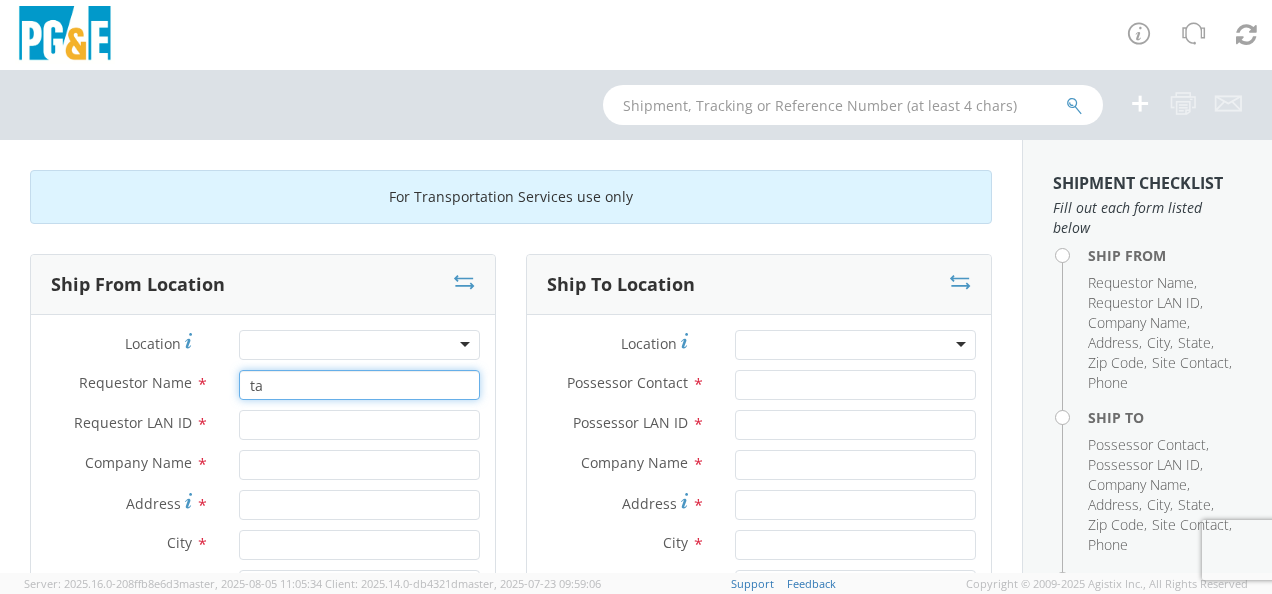 type on "t" 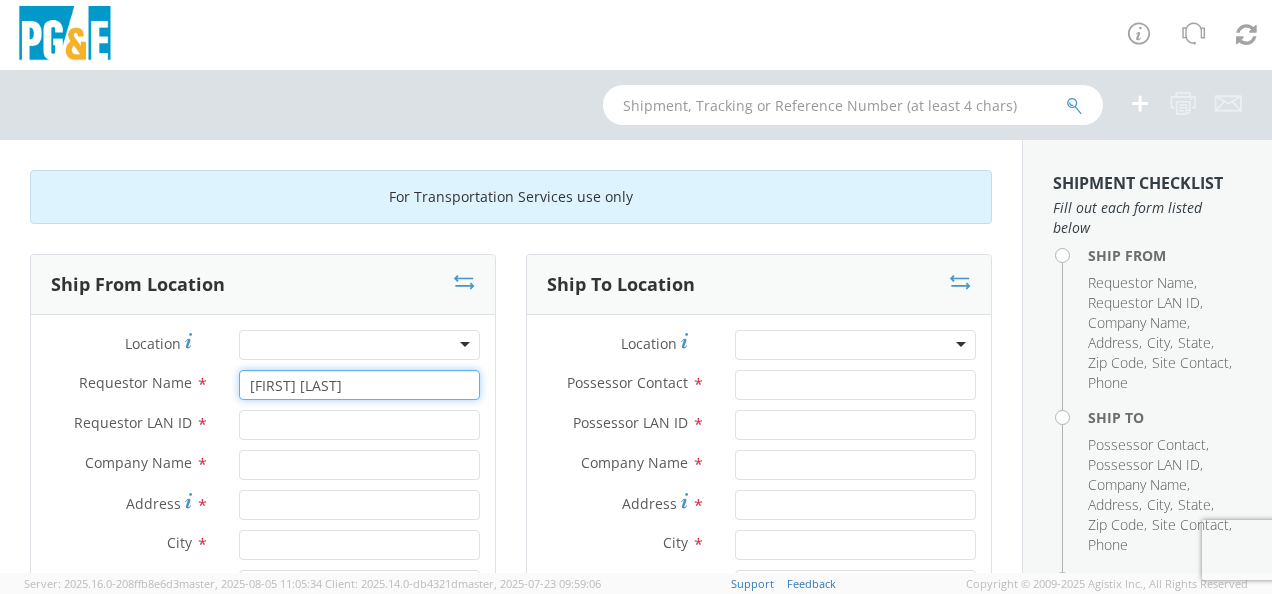 type on "[FIRST] [LAST]" 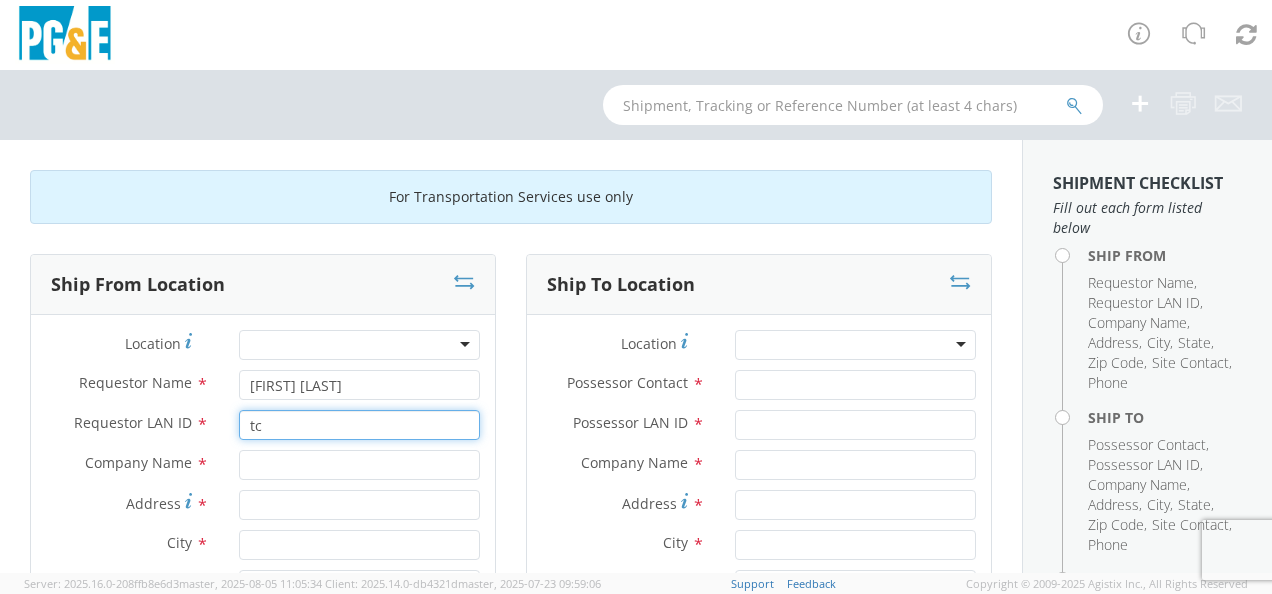 type on "t" 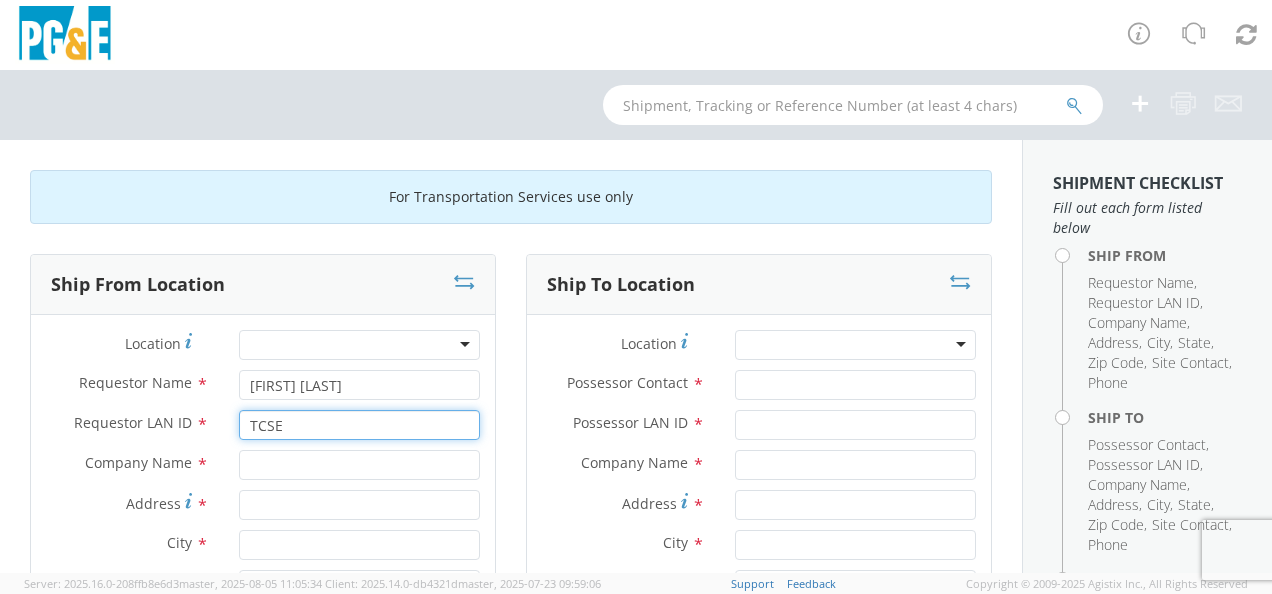 type on "TCSE" 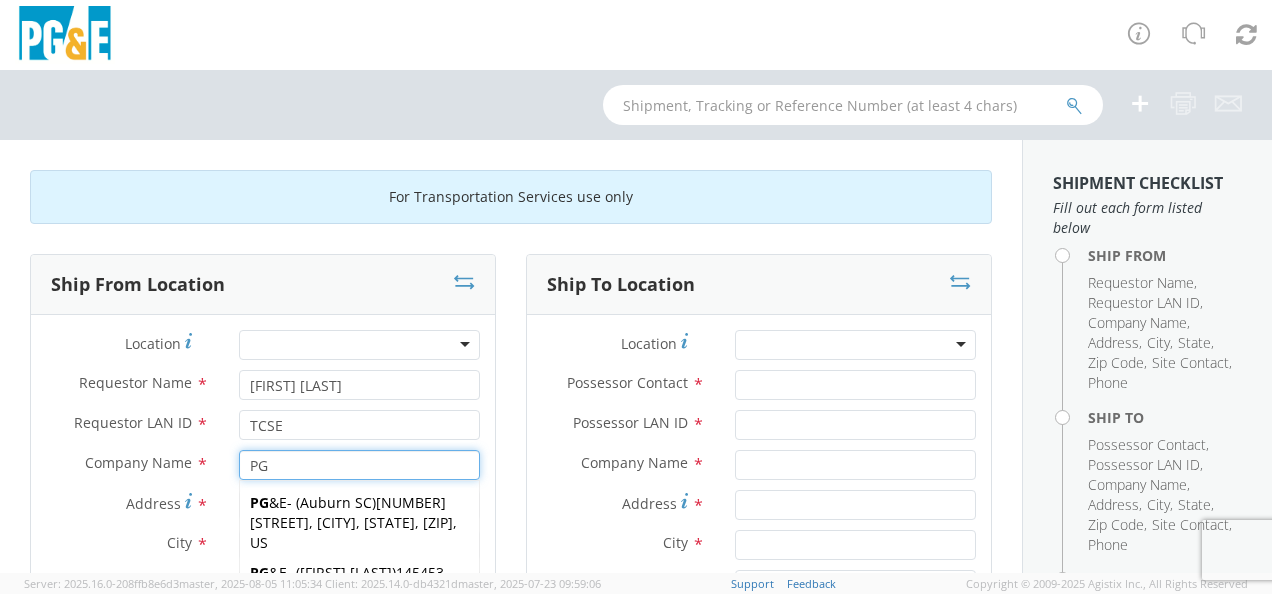 scroll, scrollTop: 378, scrollLeft: 0, axis: vertical 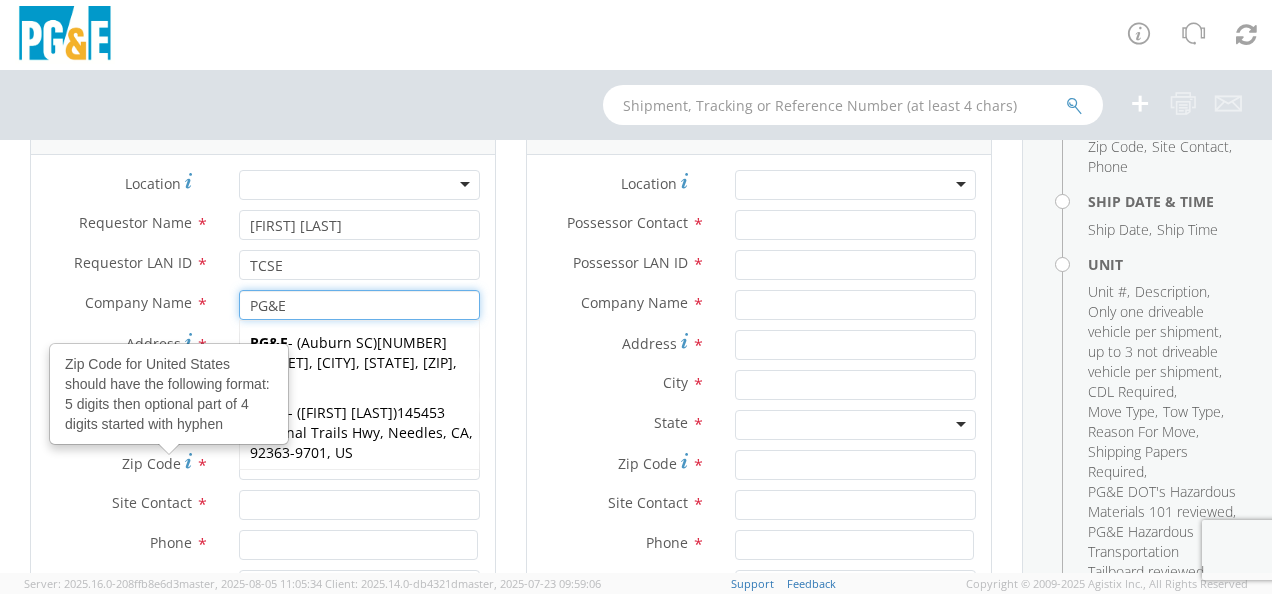 type on "PG&E" 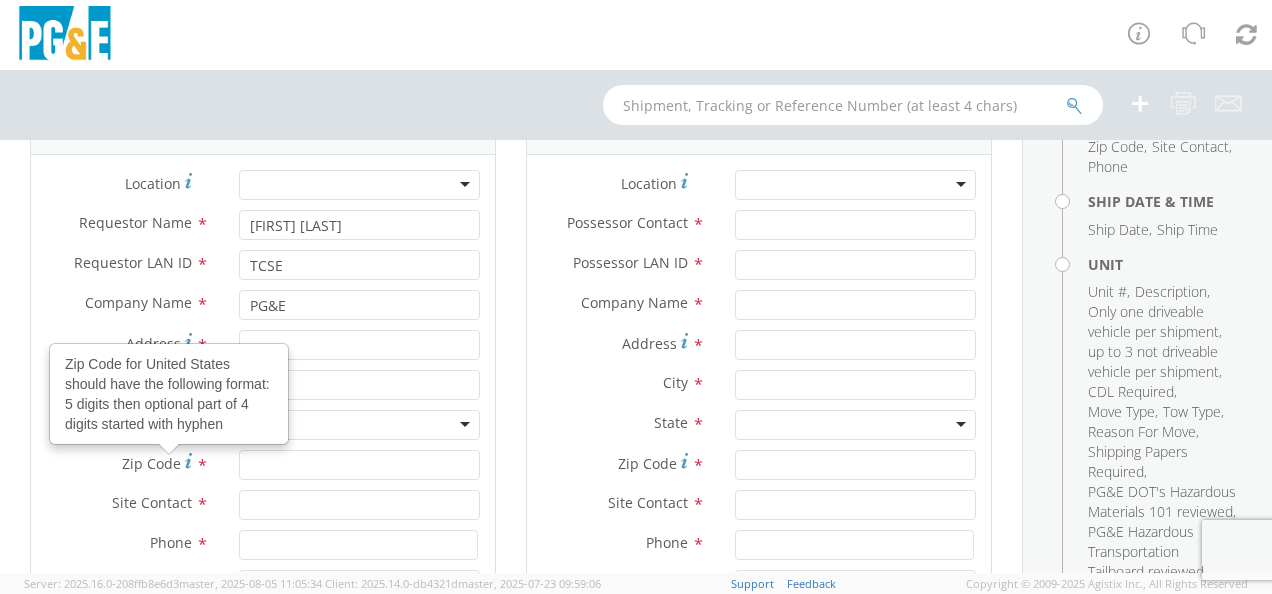 click on "Zip Code for United States should have the following format:
5 digits then optional part of 4 digits started with hyphen" at bounding box center [169, 394] 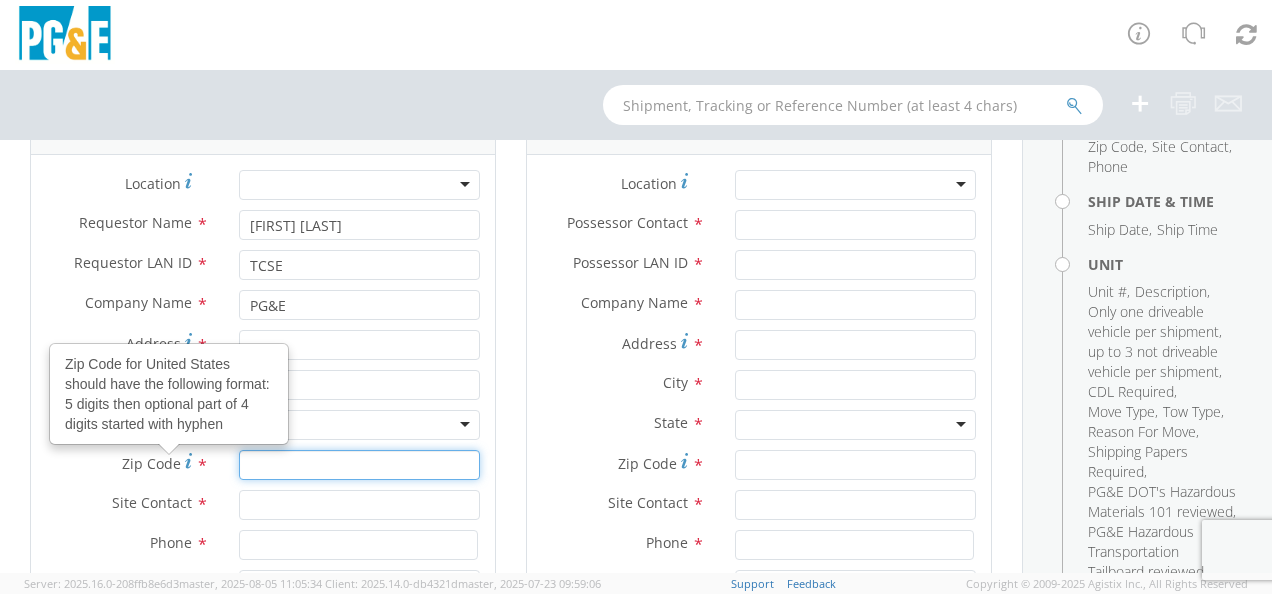 click on "Zip Code
Zip Code for United States should have the following format:
5 digits then optional part of 4 digits started with hyphen
*" at bounding box center (359, 465) 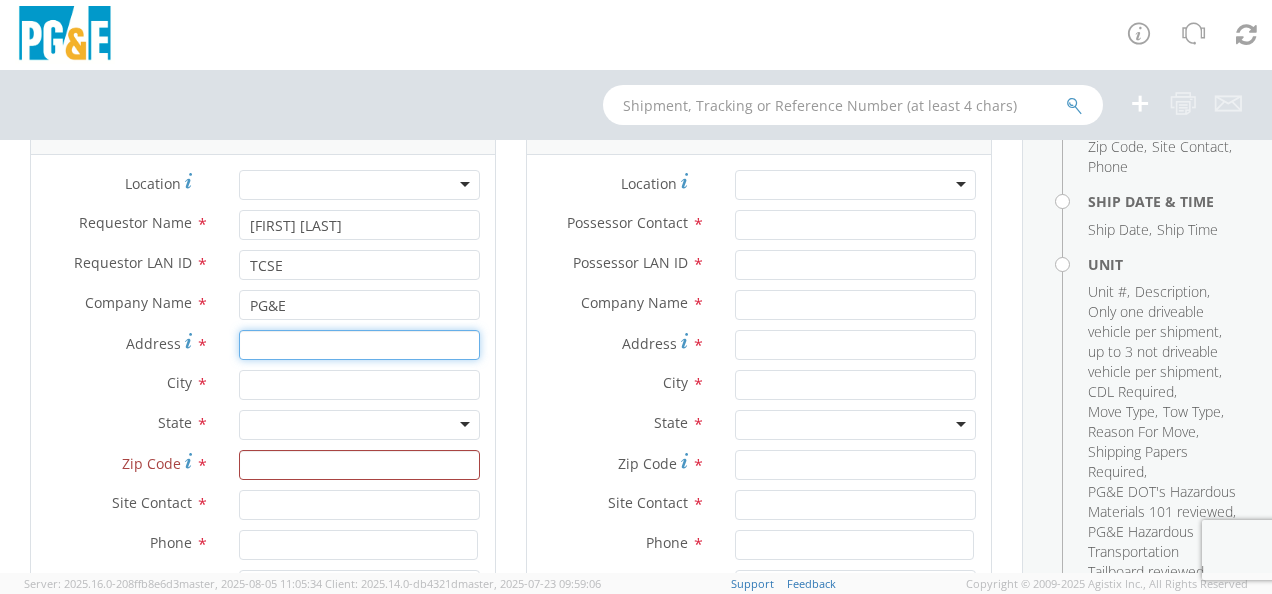 click on "Address        *" at bounding box center (359, 345) 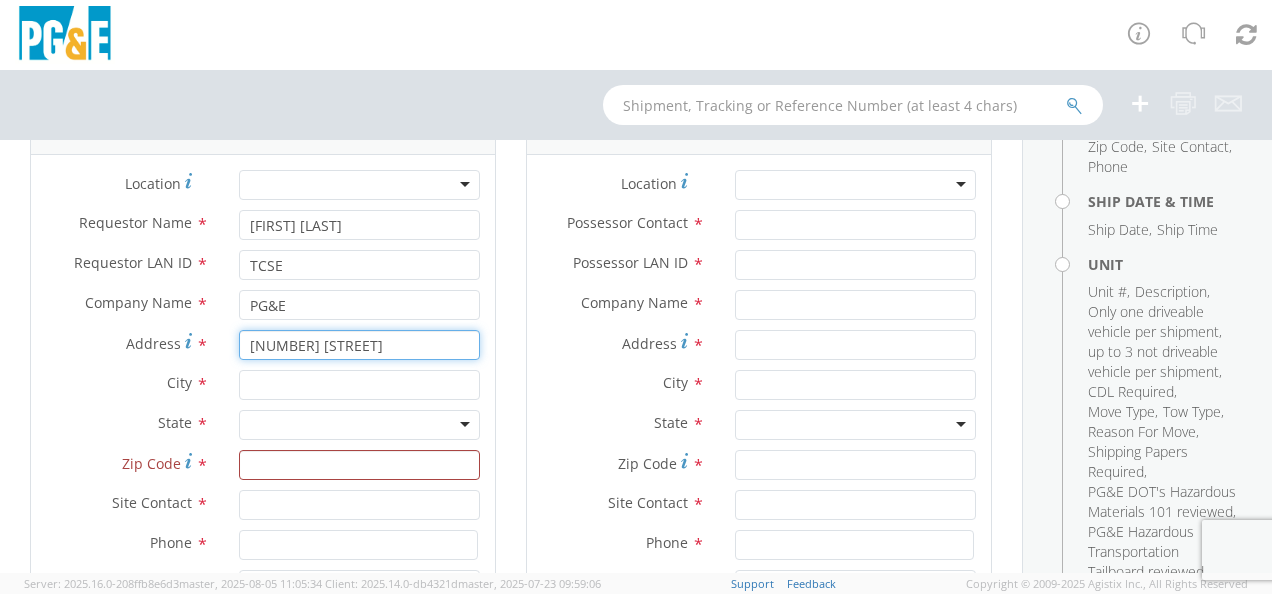 type on "[NUMBER] [STREET]" 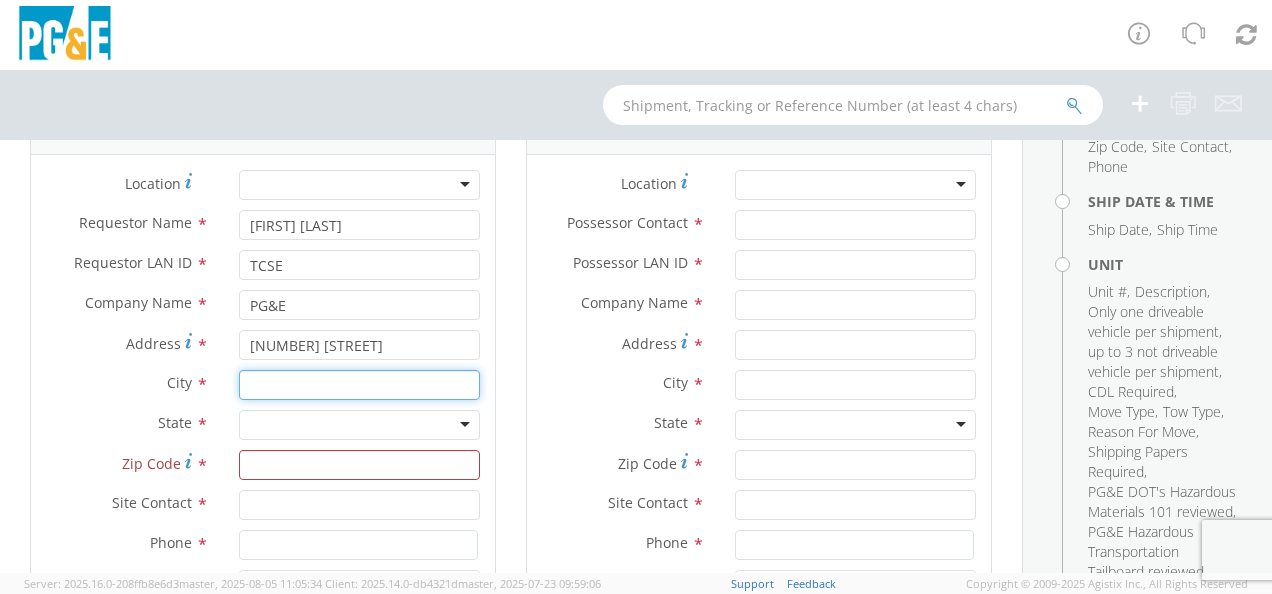 click at bounding box center [359, 385] 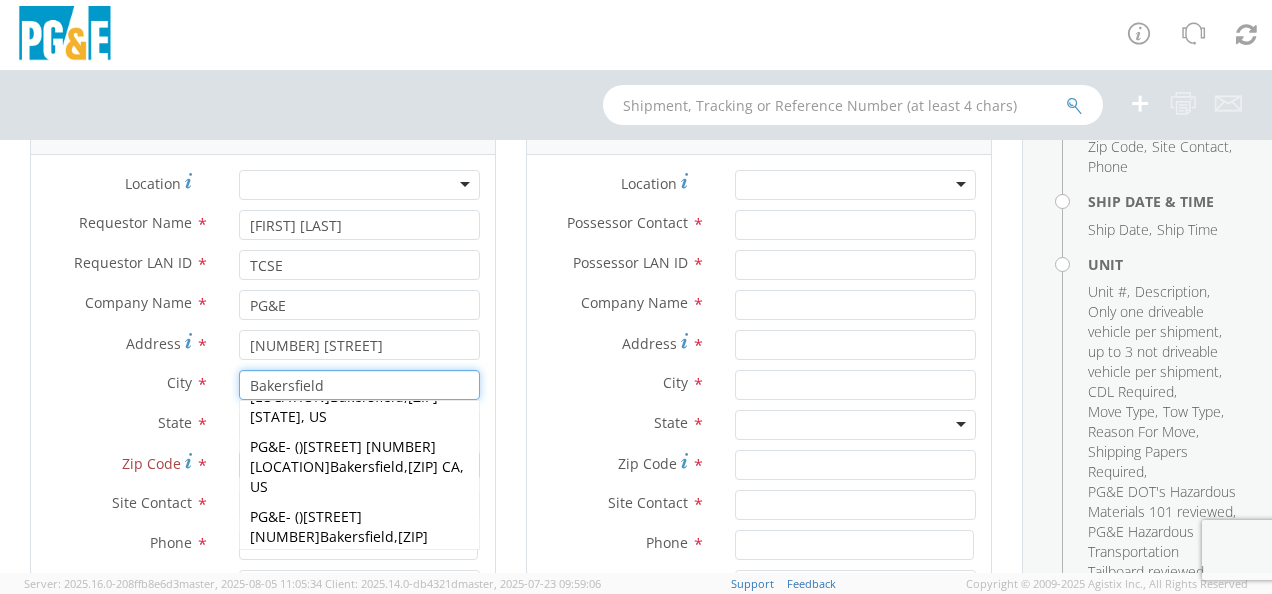 scroll, scrollTop: 728, scrollLeft: 0, axis: vertical 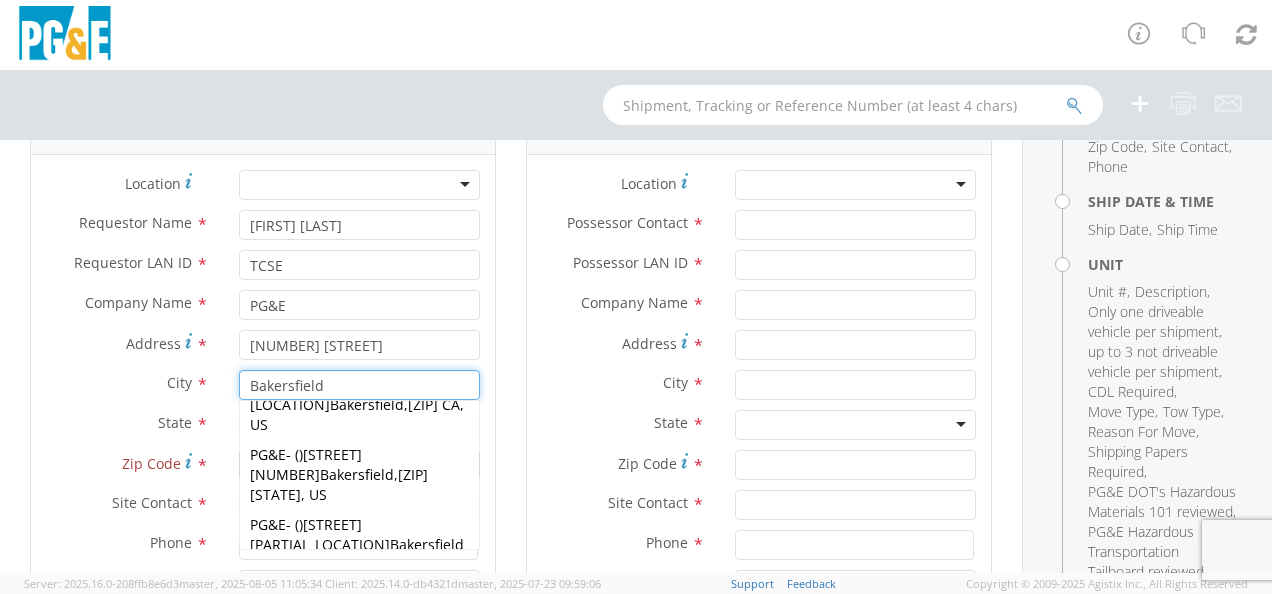 click on "Bakersfield" at bounding box center [359, 385] 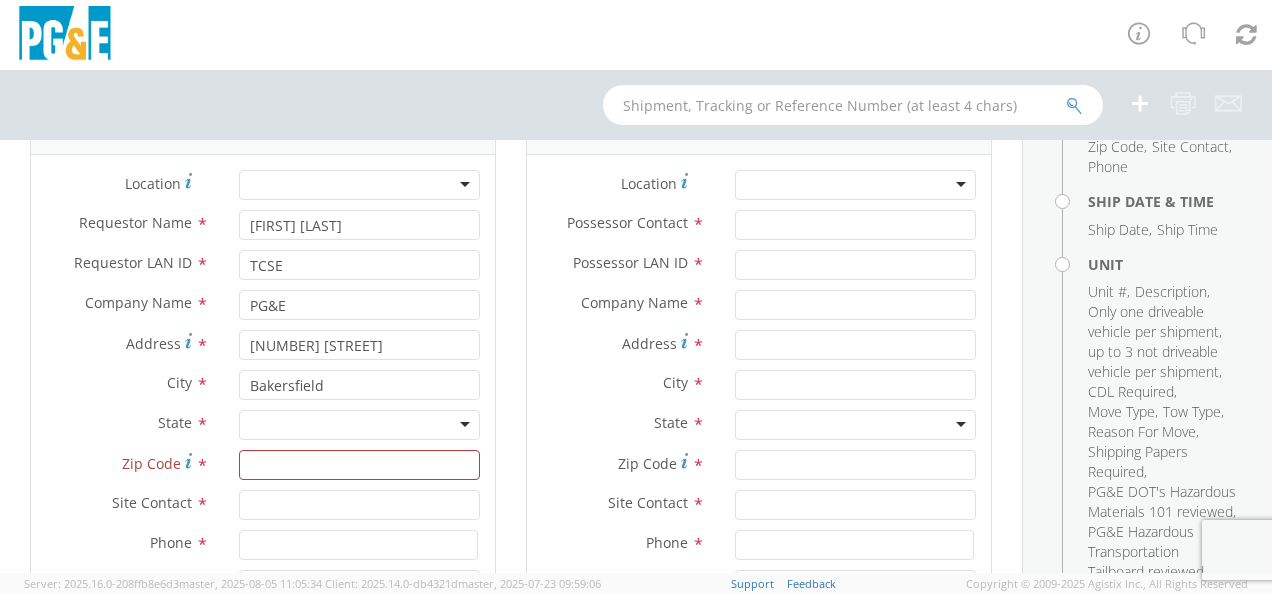 click on "State        *" at bounding box center (127, 423) 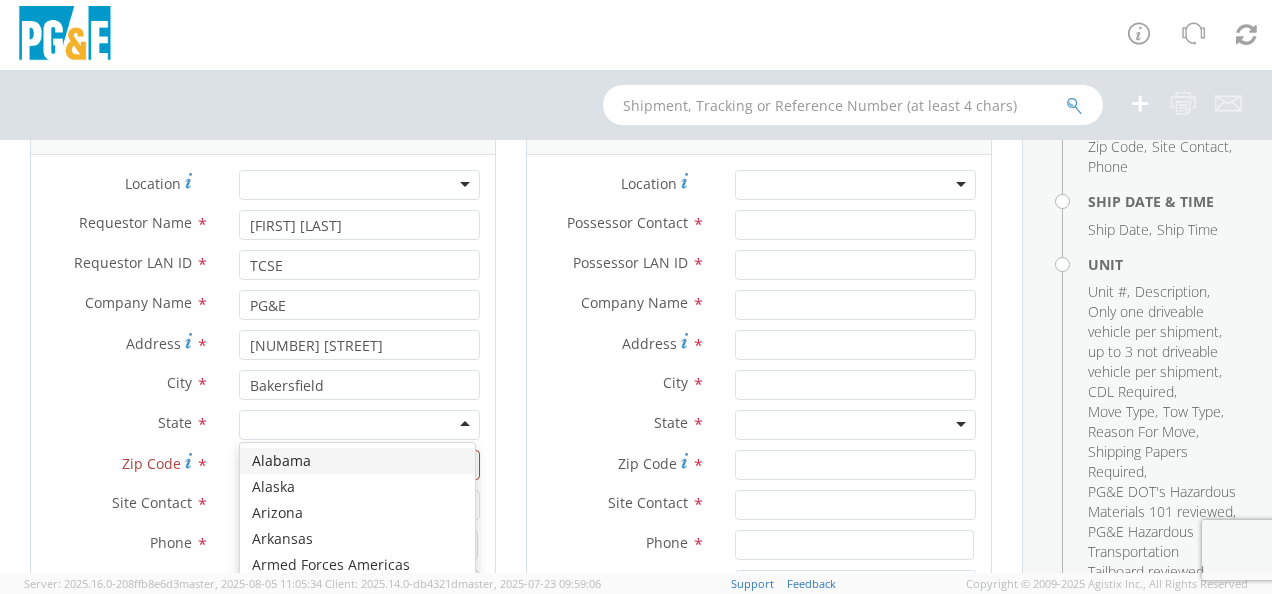 click at bounding box center [359, 425] 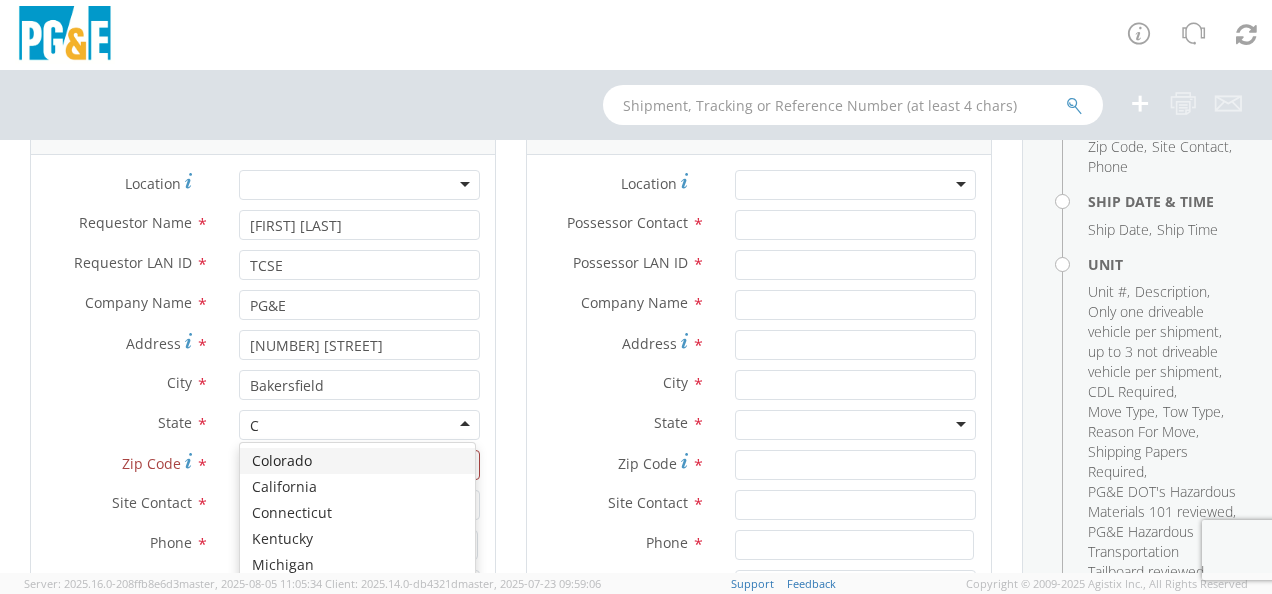 type on "CA" 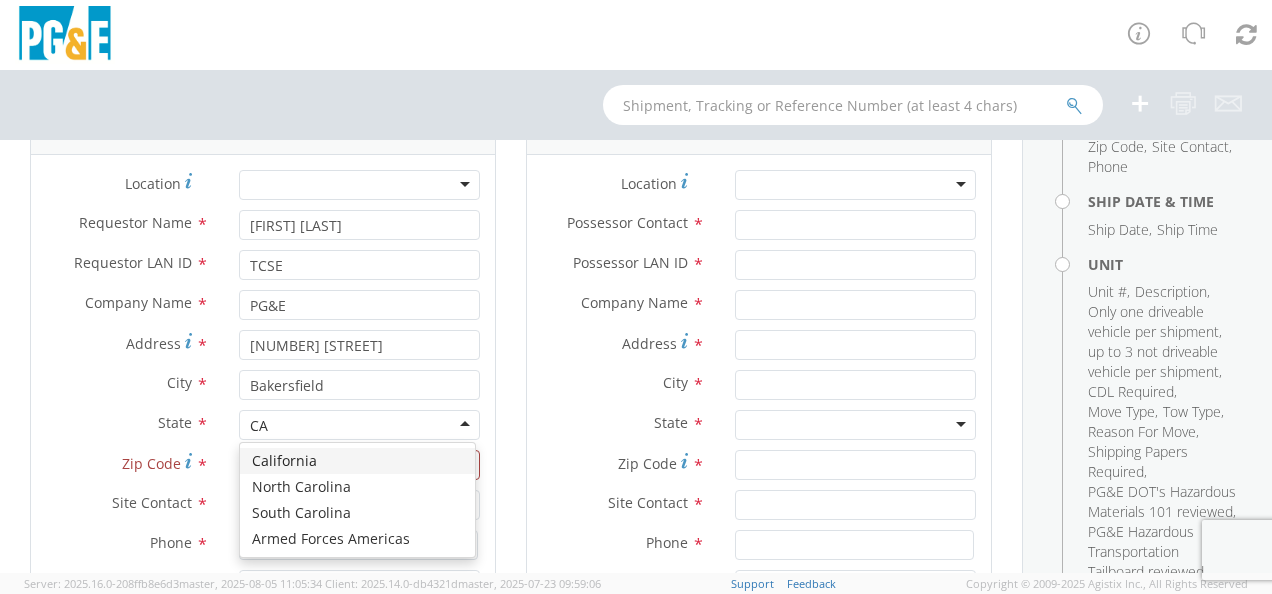 type 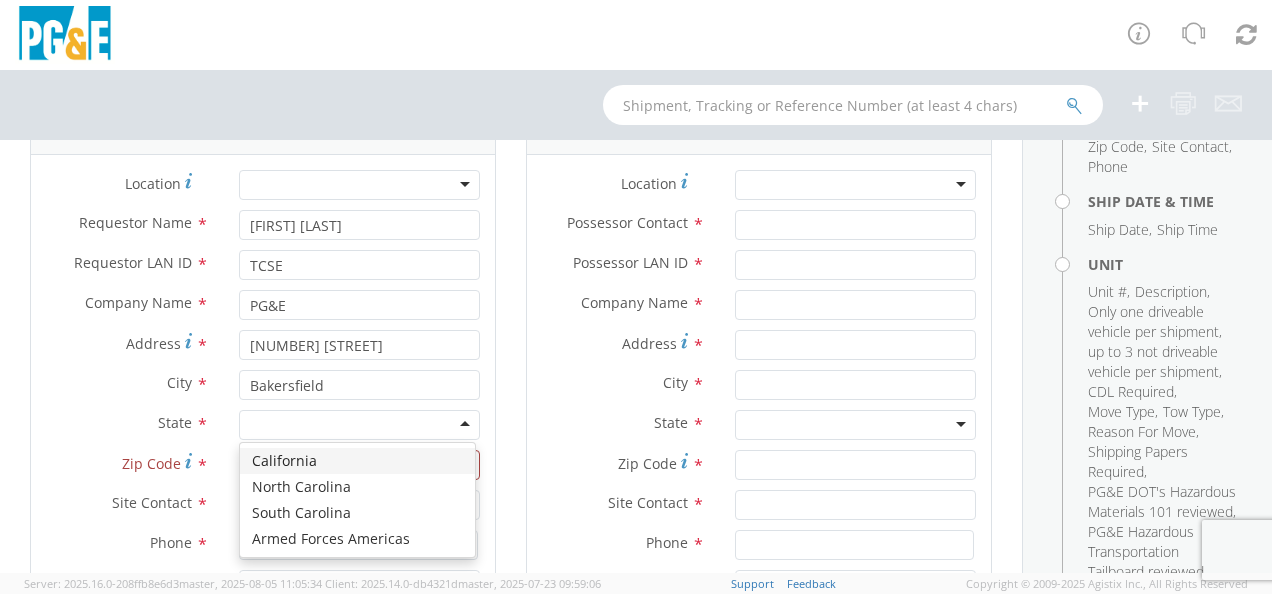 scroll, scrollTop: 0, scrollLeft: 0, axis: both 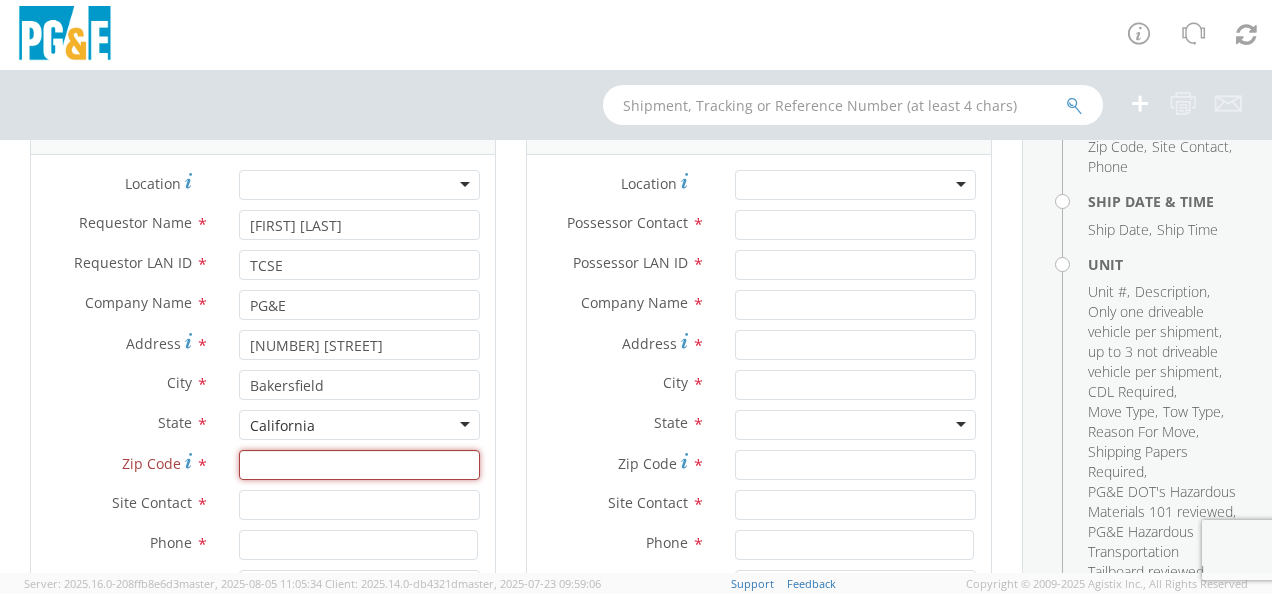 click on "Zip Code        *" at bounding box center [359, 465] 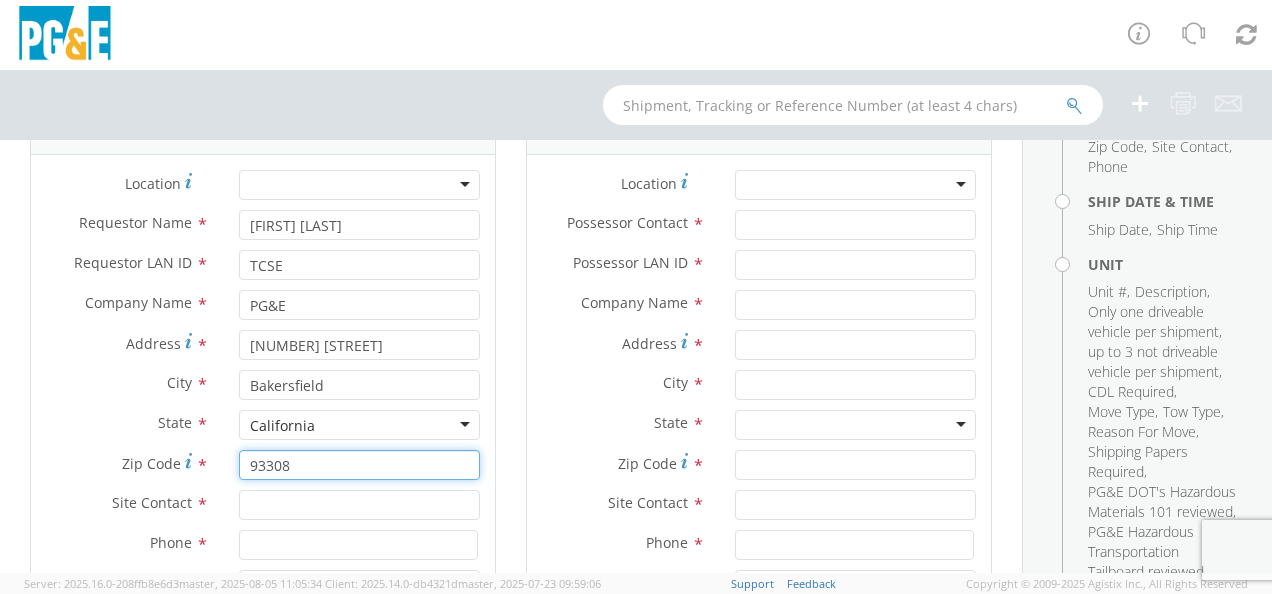 type on "93308" 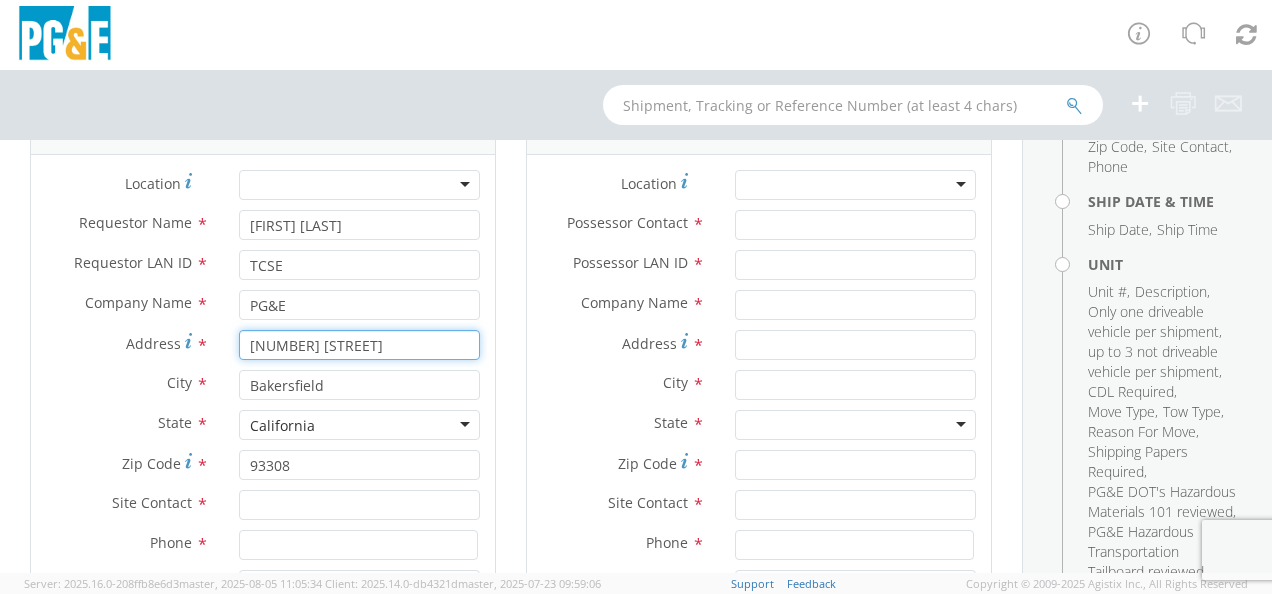 click on "[NUMBER] [STREET]" at bounding box center [359, 345] 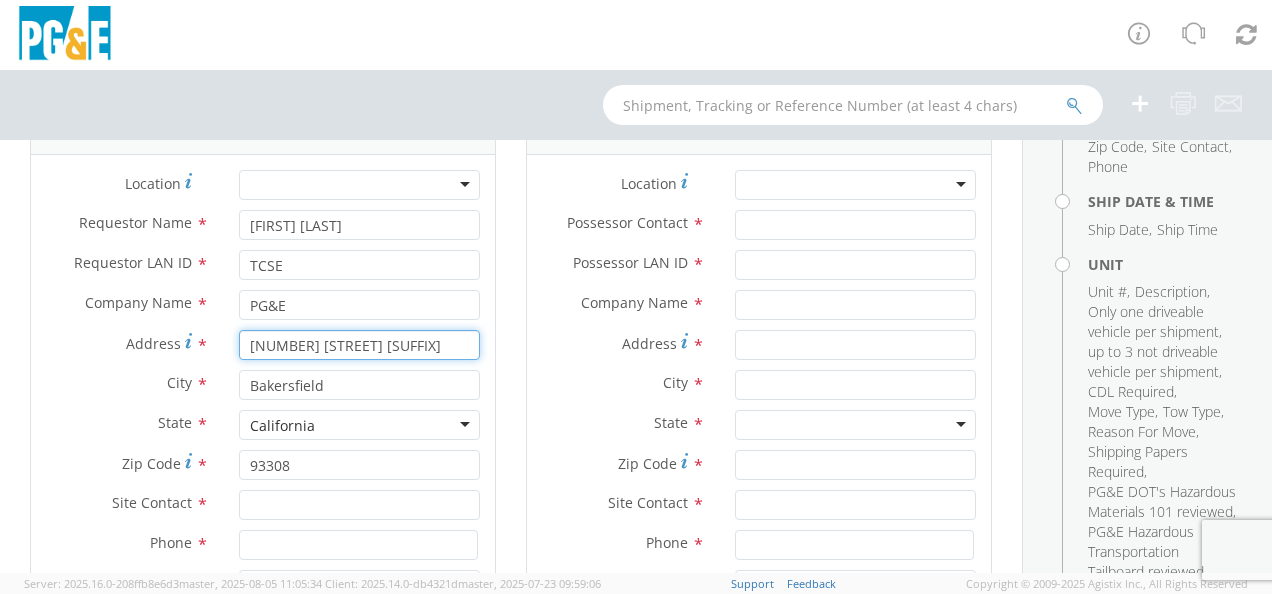 type on "[NUMBER] [STREET] [SUFFIX]" 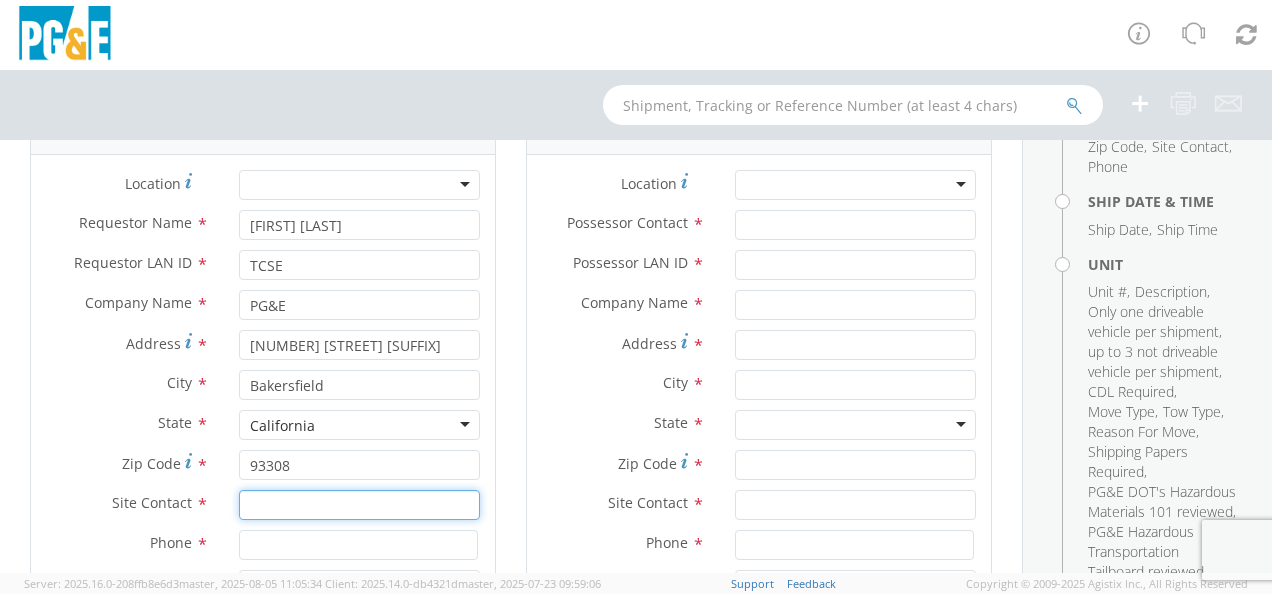 click at bounding box center [359, 505] 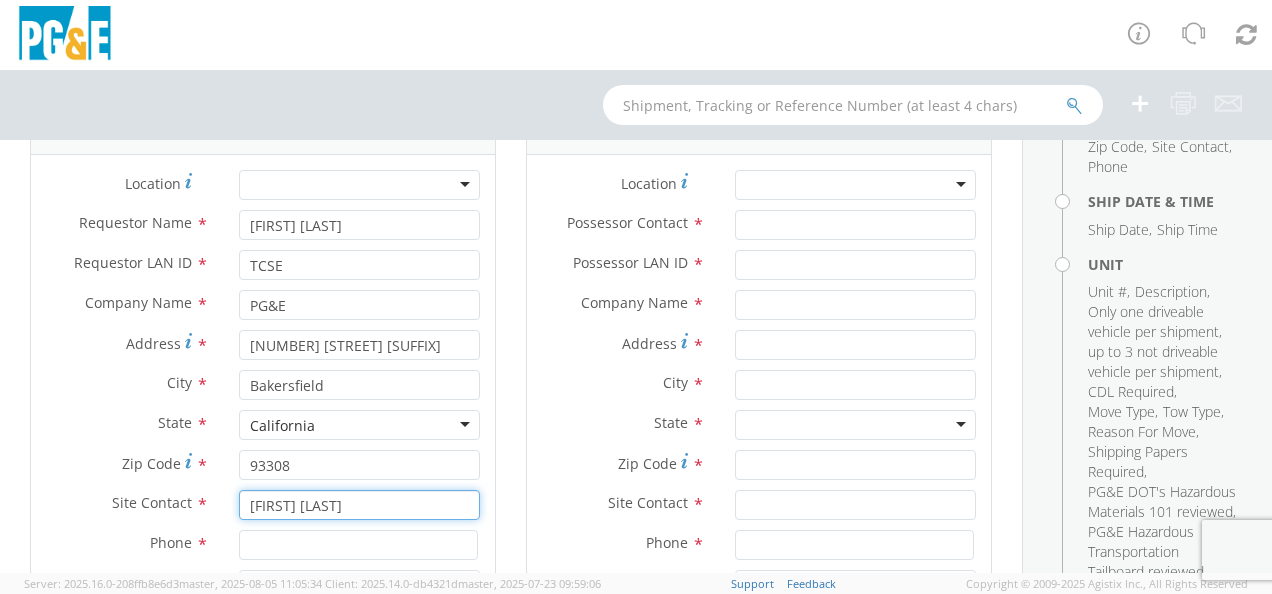 type on "[FIRST] [LAST]" 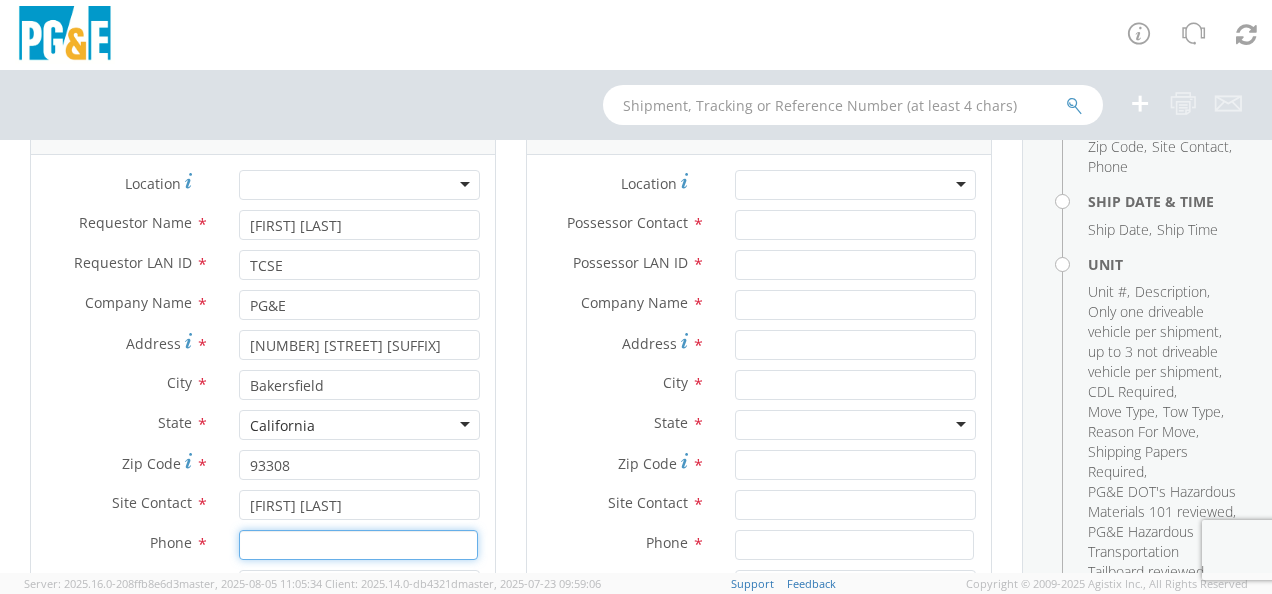 click at bounding box center (358, 545) 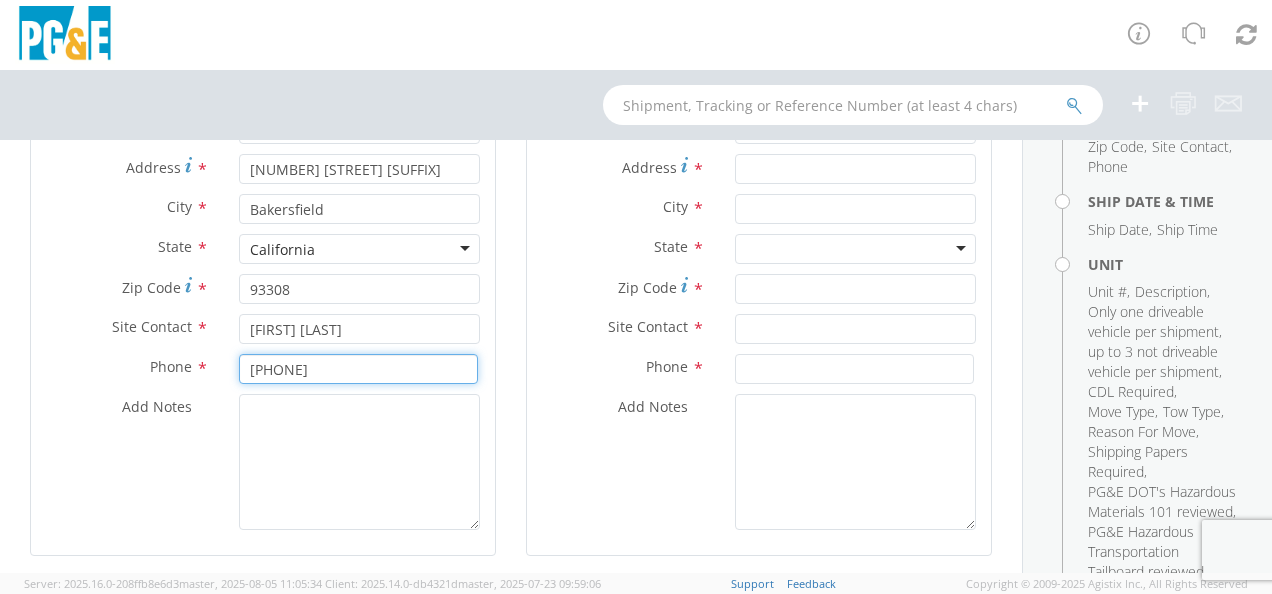 scroll, scrollTop: 360, scrollLeft: 0, axis: vertical 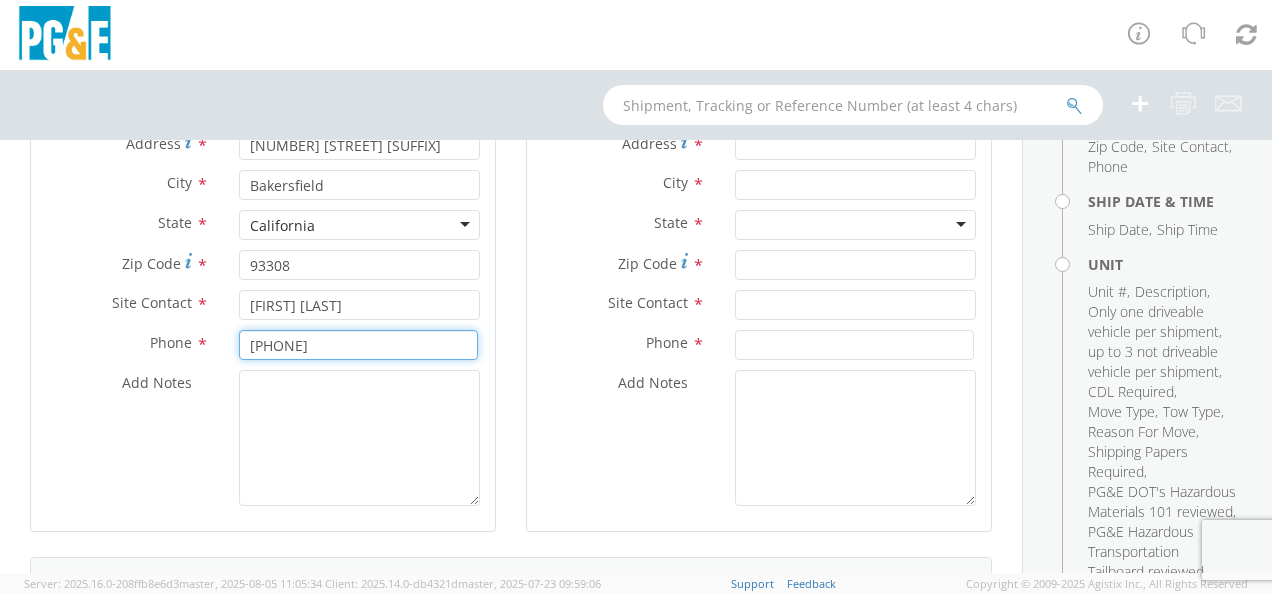 type on "[PHONE]" 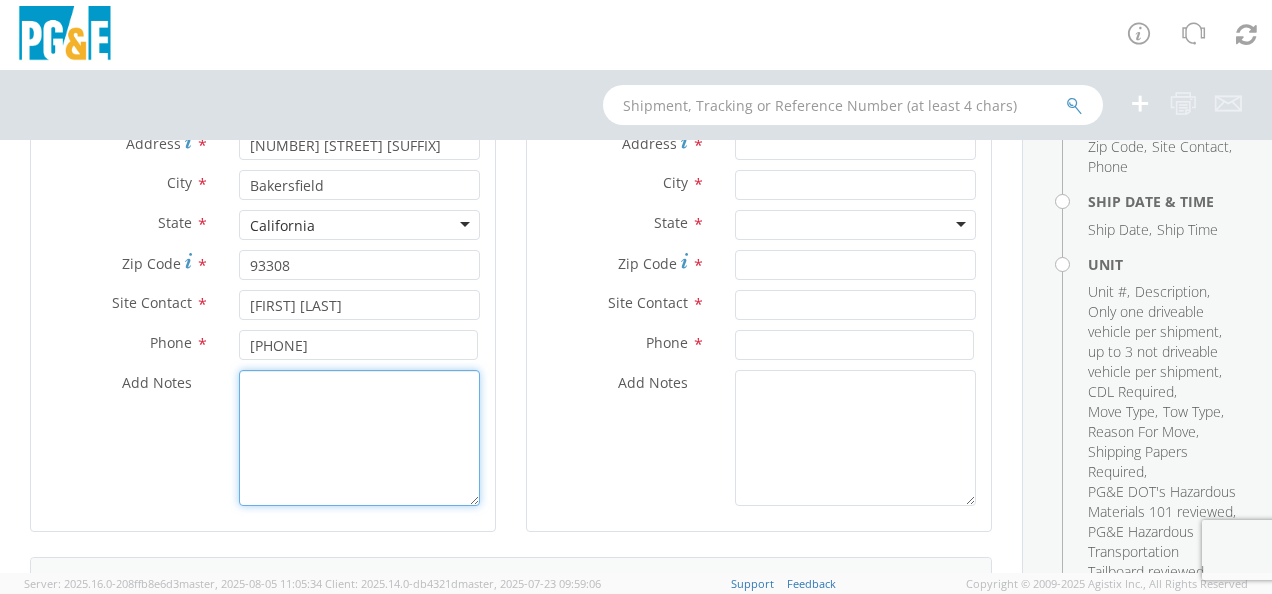 click on "Add Notes        *" at bounding box center [359, 438] 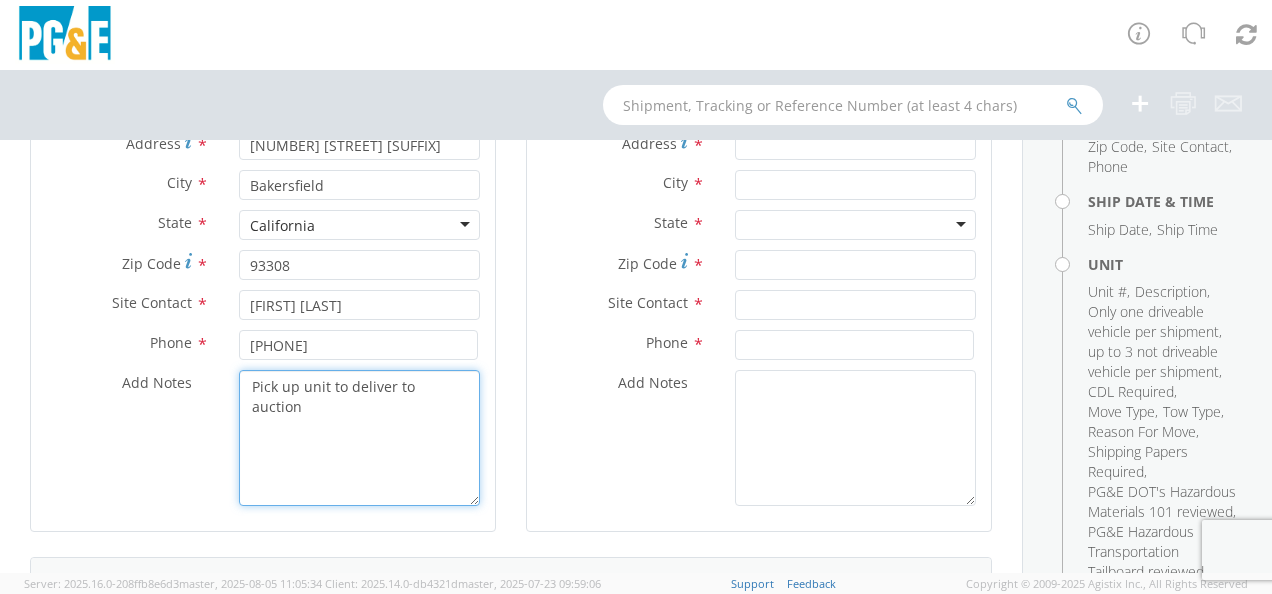 type on "Pick up unit to deliver to auction" 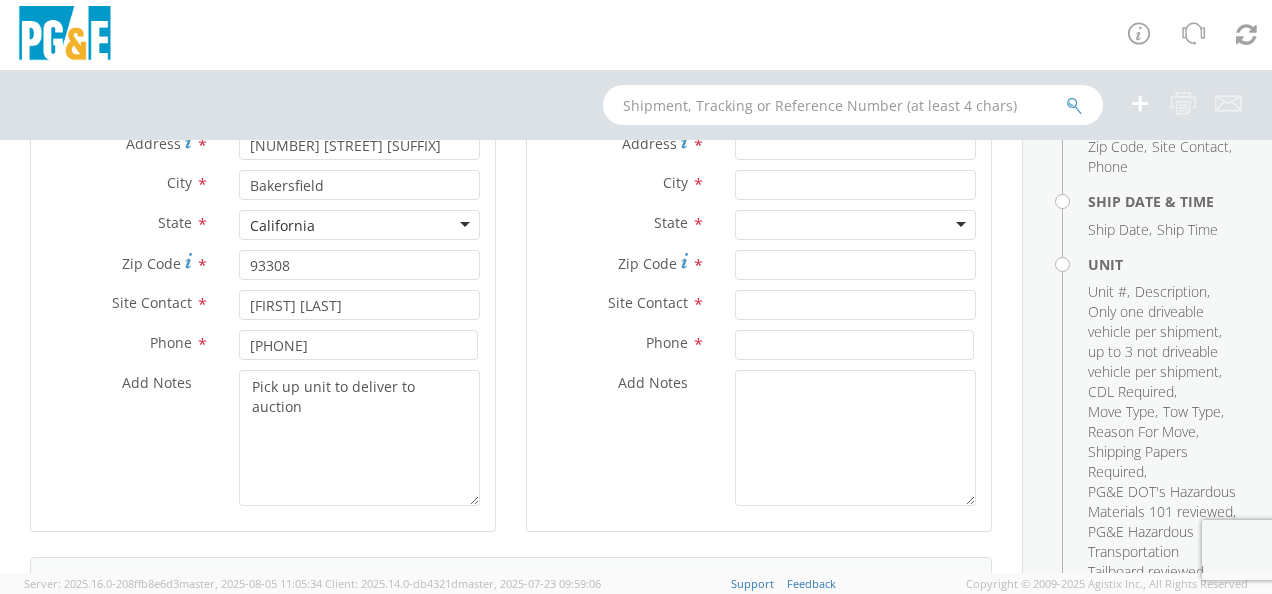 click on "Add Notes        *" at bounding box center [759, 438] 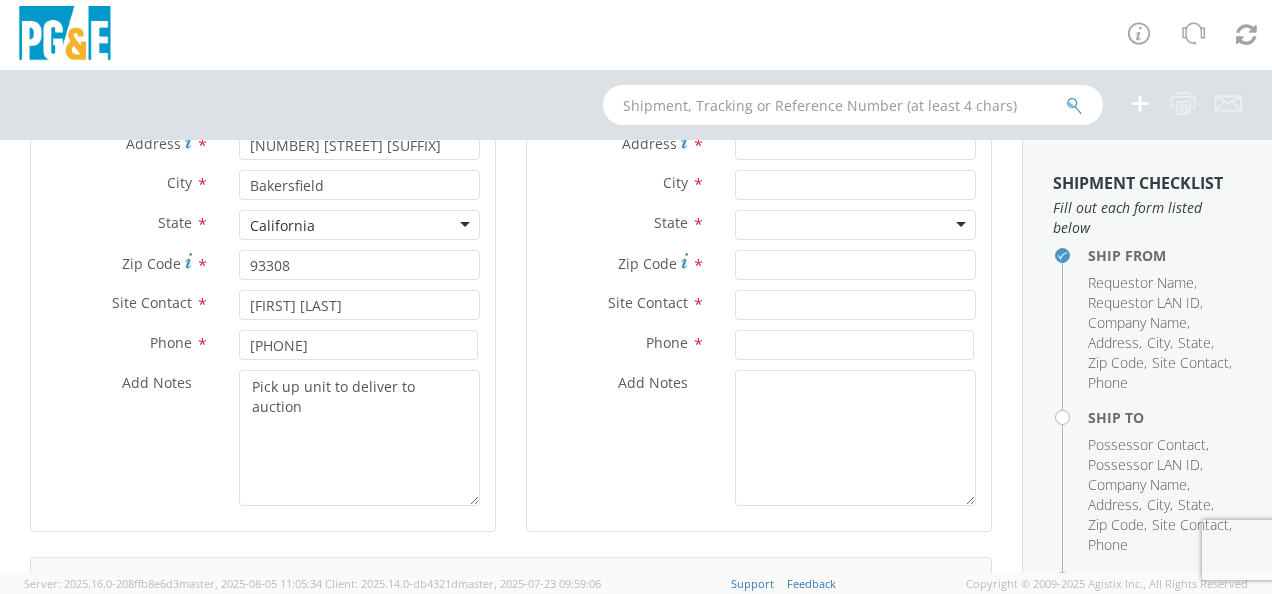 scroll, scrollTop: 0, scrollLeft: 0, axis: both 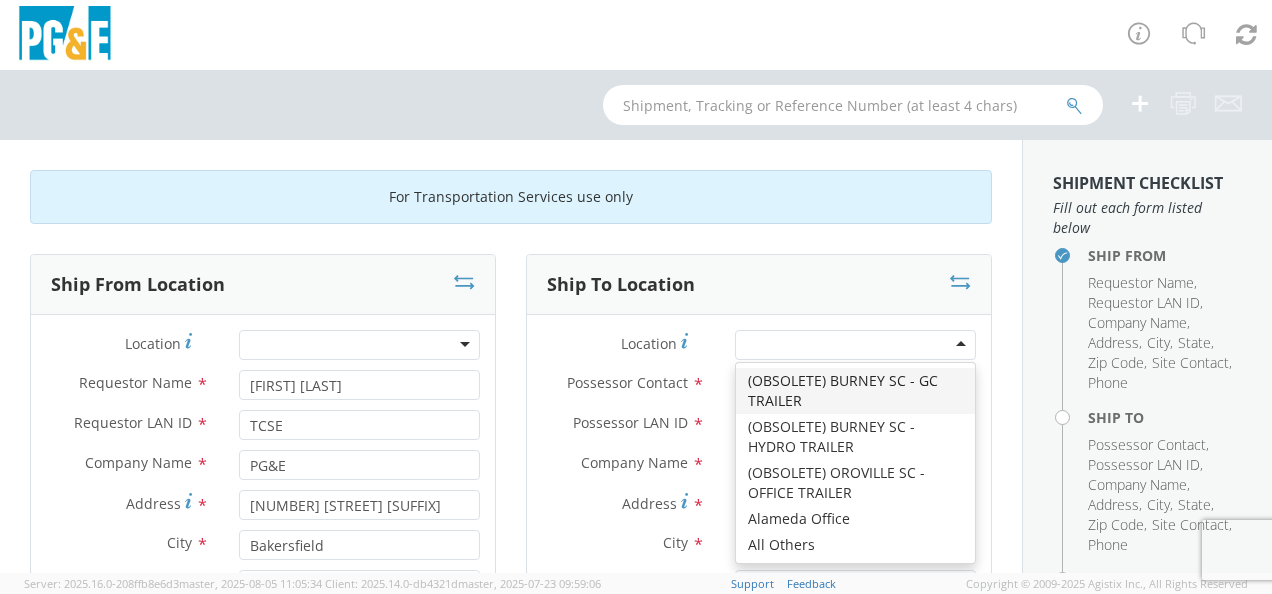 click at bounding box center (855, 345) 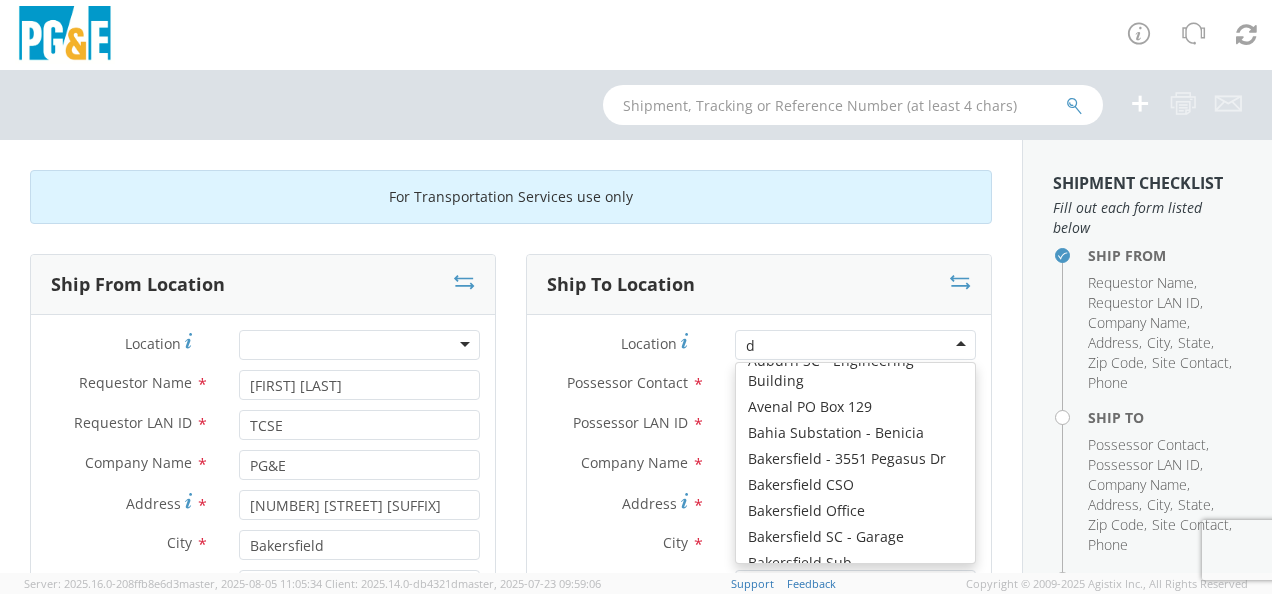 scroll, scrollTop: 4, scrollLeft: 0, axis: vertical 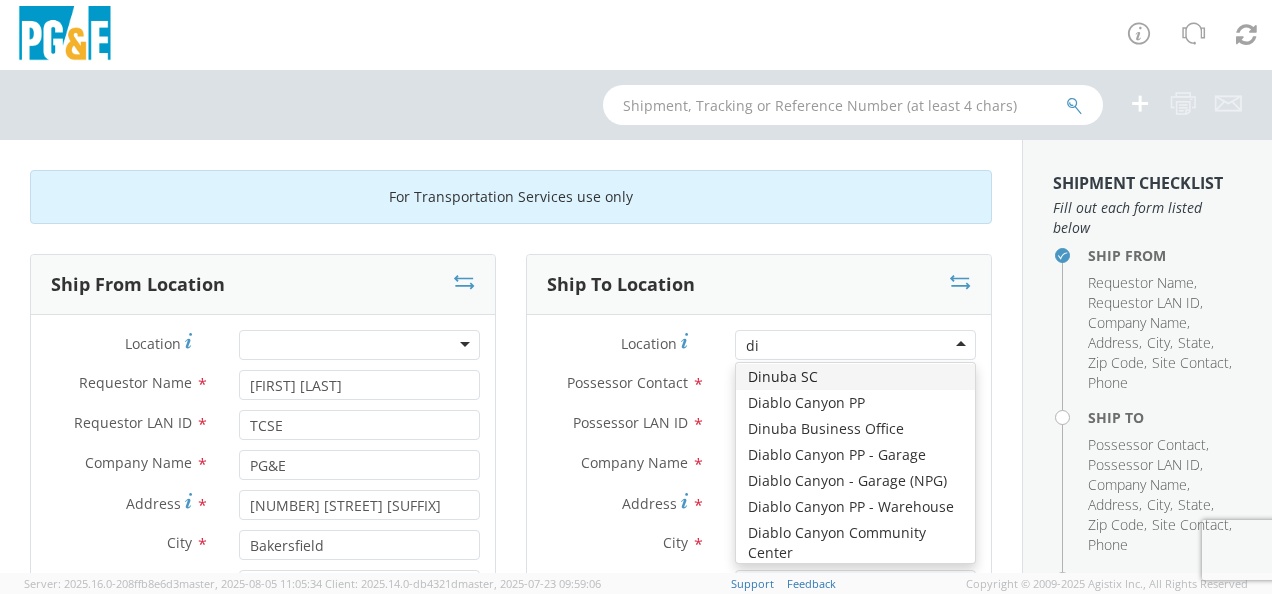 type on "dix" 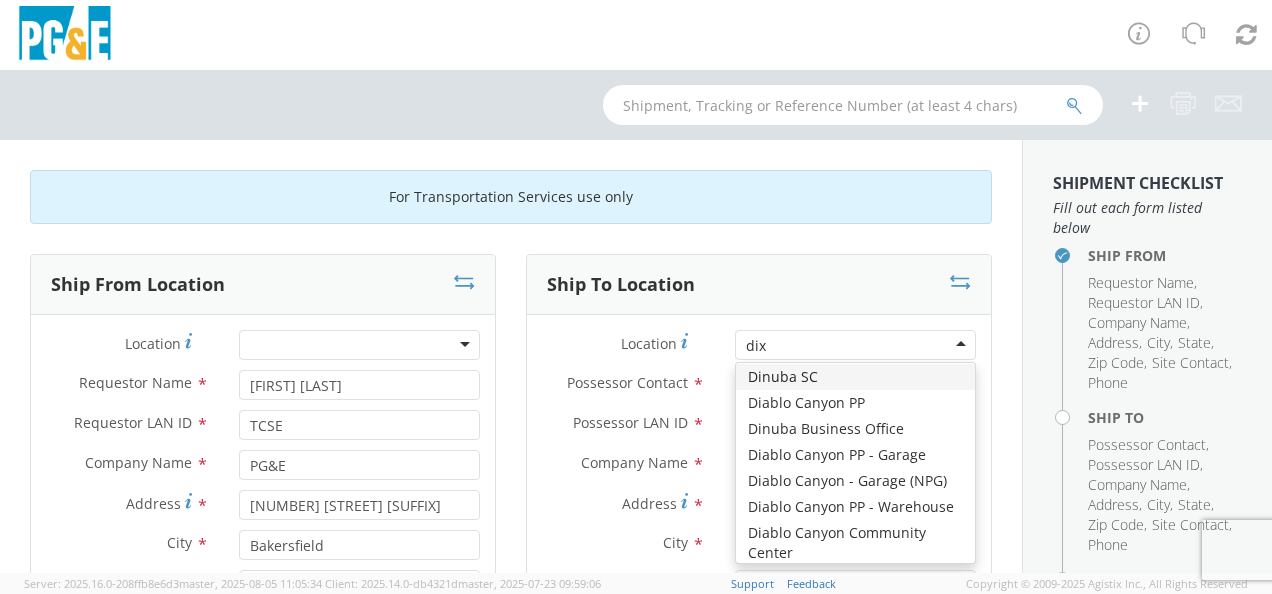 scroll, scrollTop: 0, scrollLeft: 0, axis: both 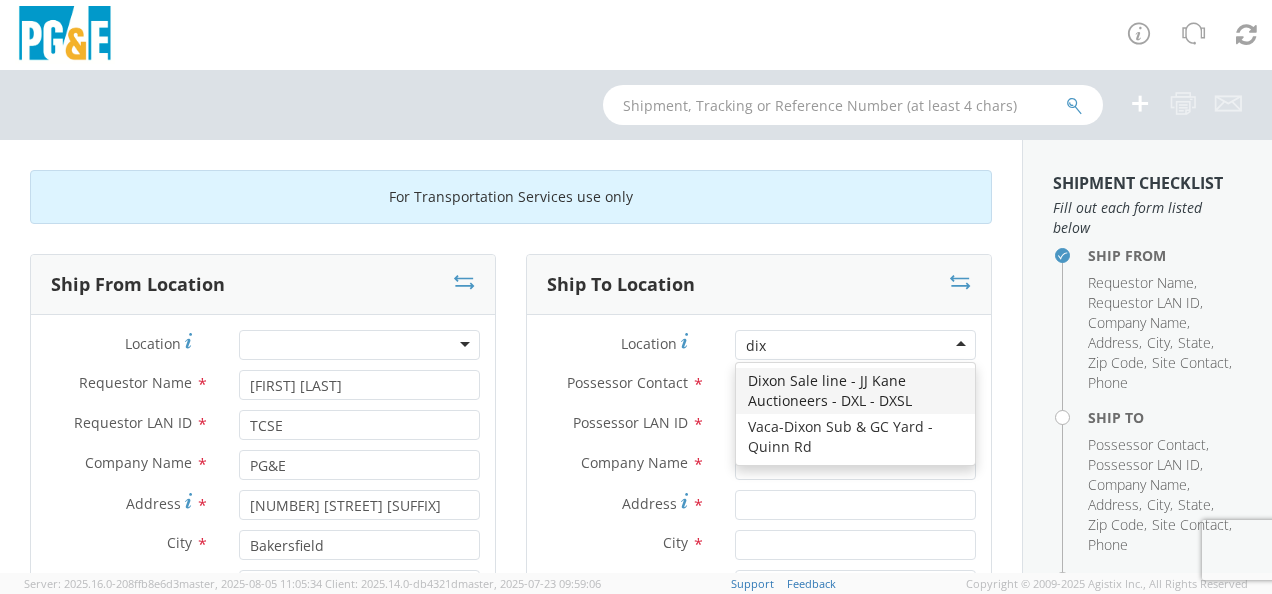 type 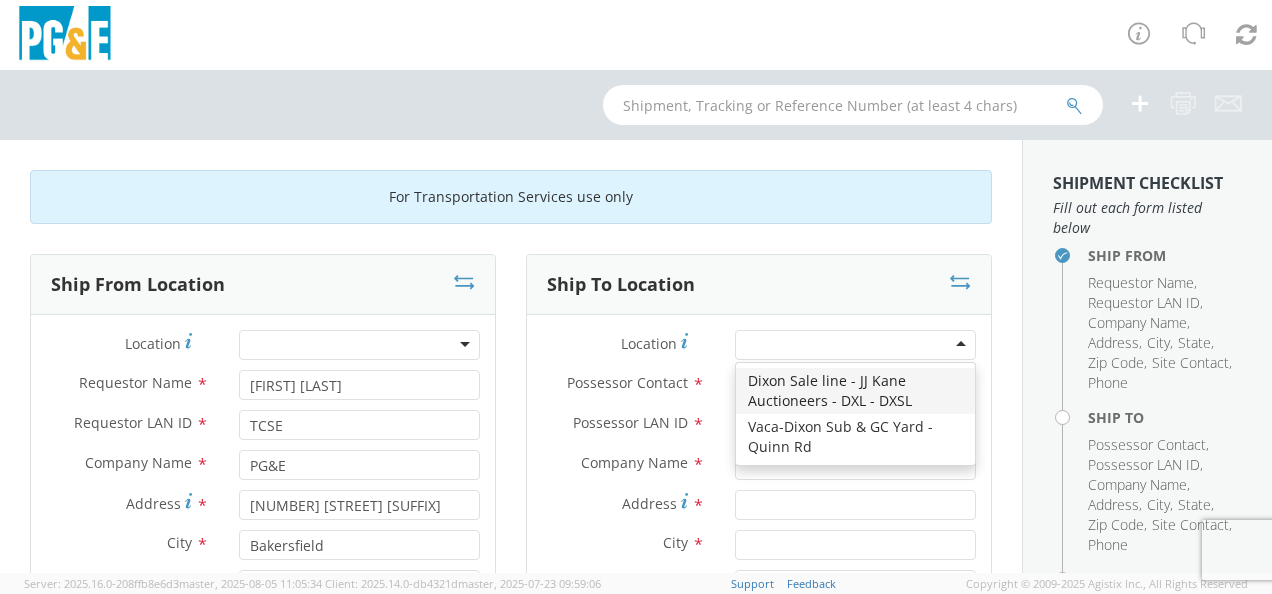 type on "PG&E" 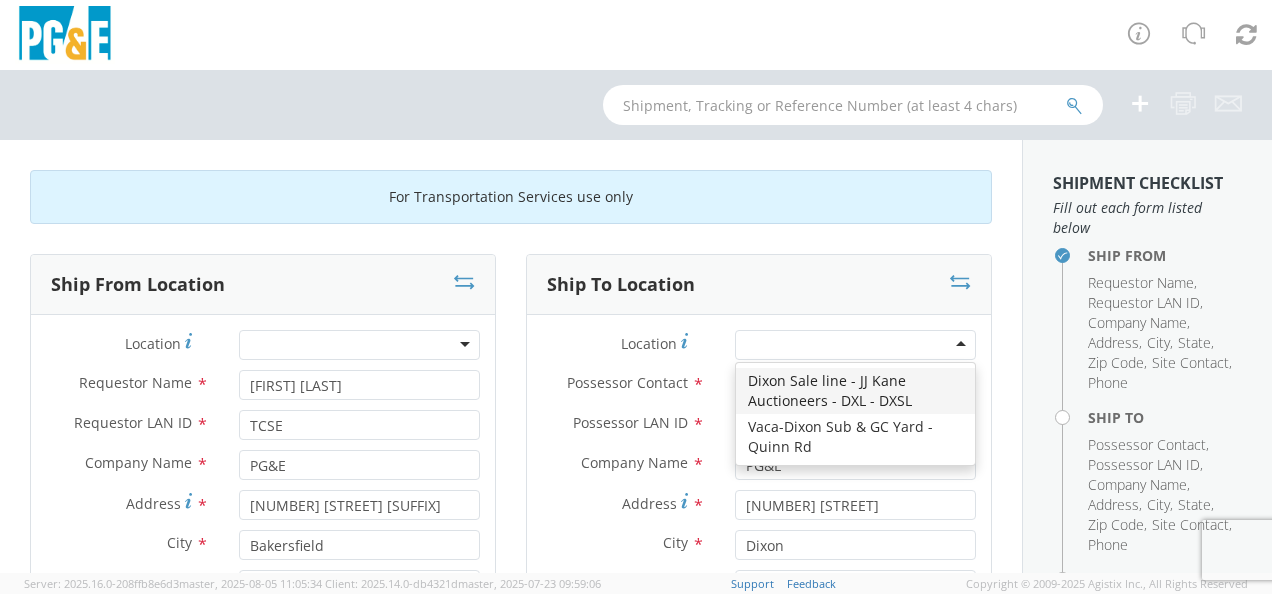 type on "[PHONE]" 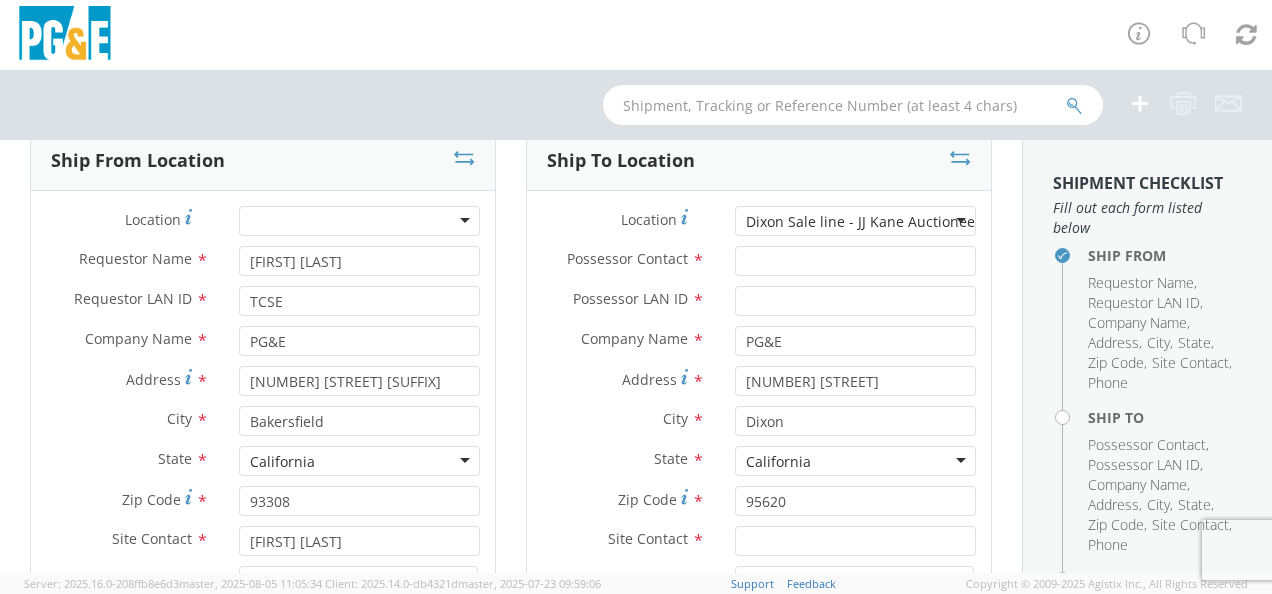 scroll, scrollTop: 80, scrollLeft: 0, axis: vertical 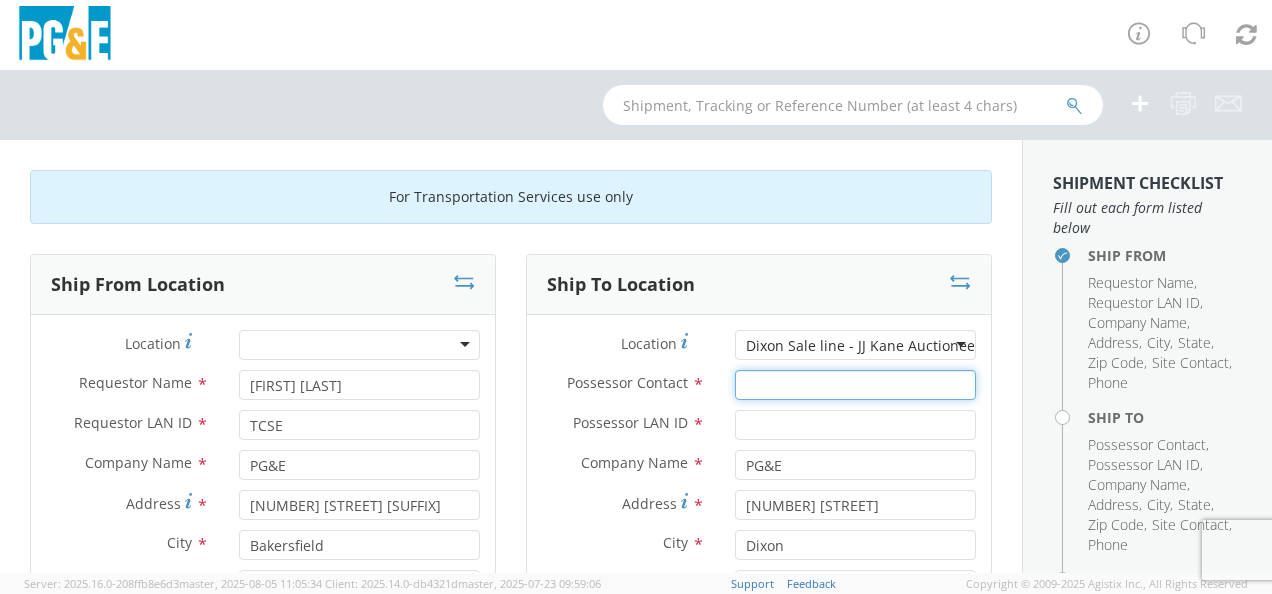 click on "Possessor Contact        *" at bounding box center [855, 385] 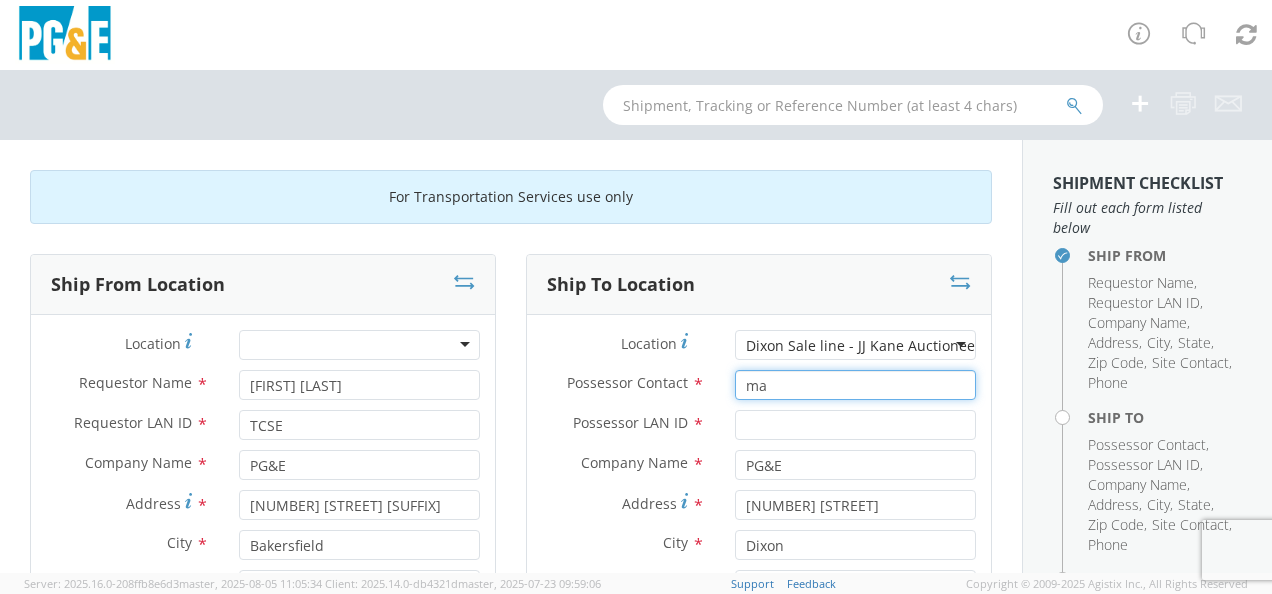 type on "m" 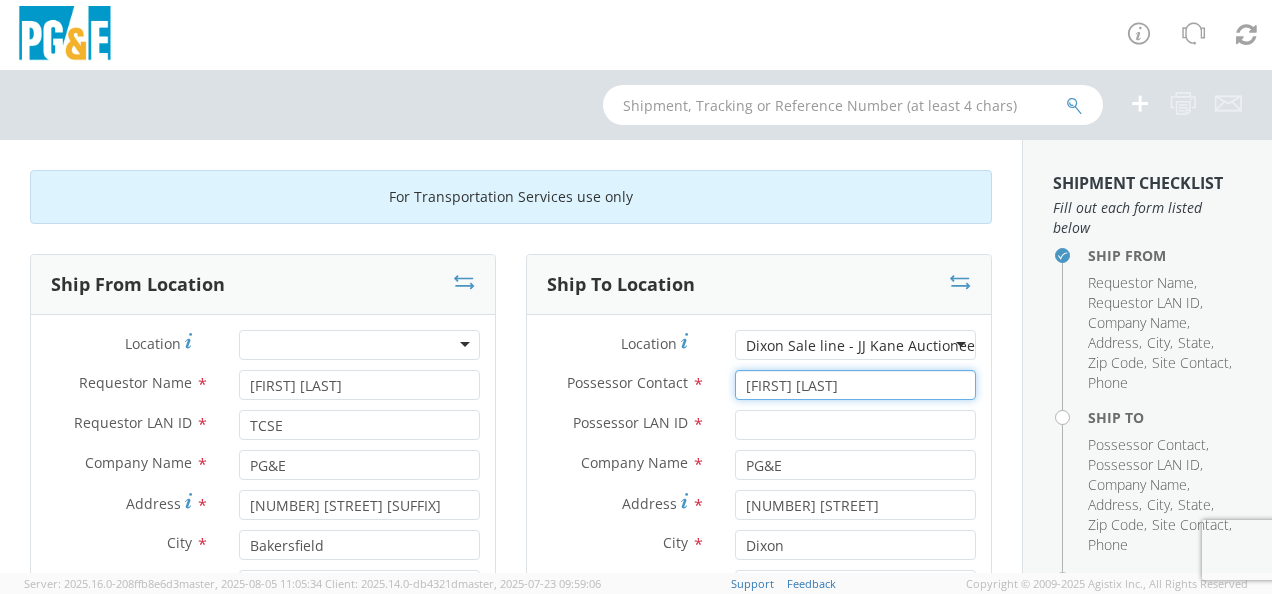 type on "[FIRST] [LAST]" 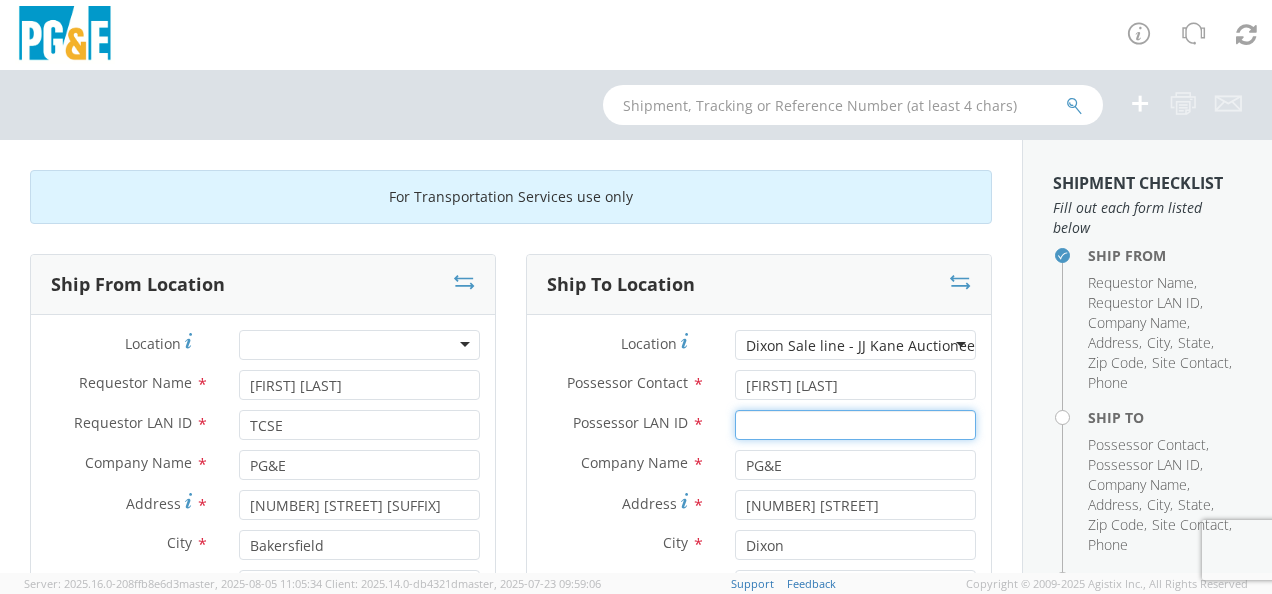 click on "Possessor LAN ID        *" at bounding box center (855, 425) 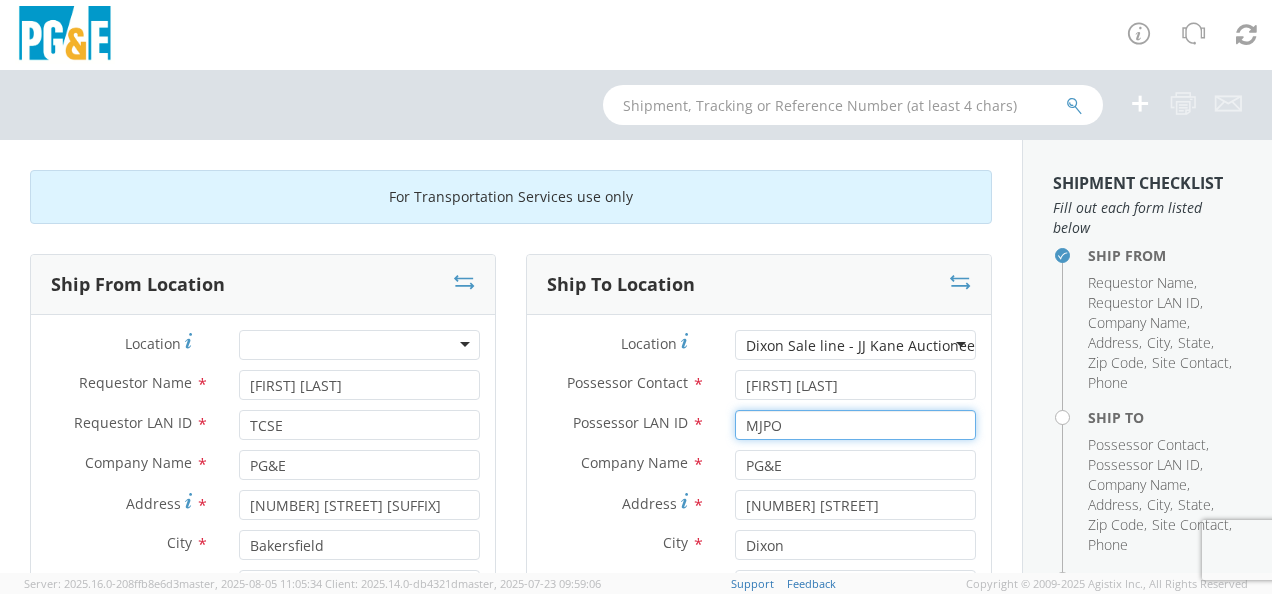 type on "MJPO" 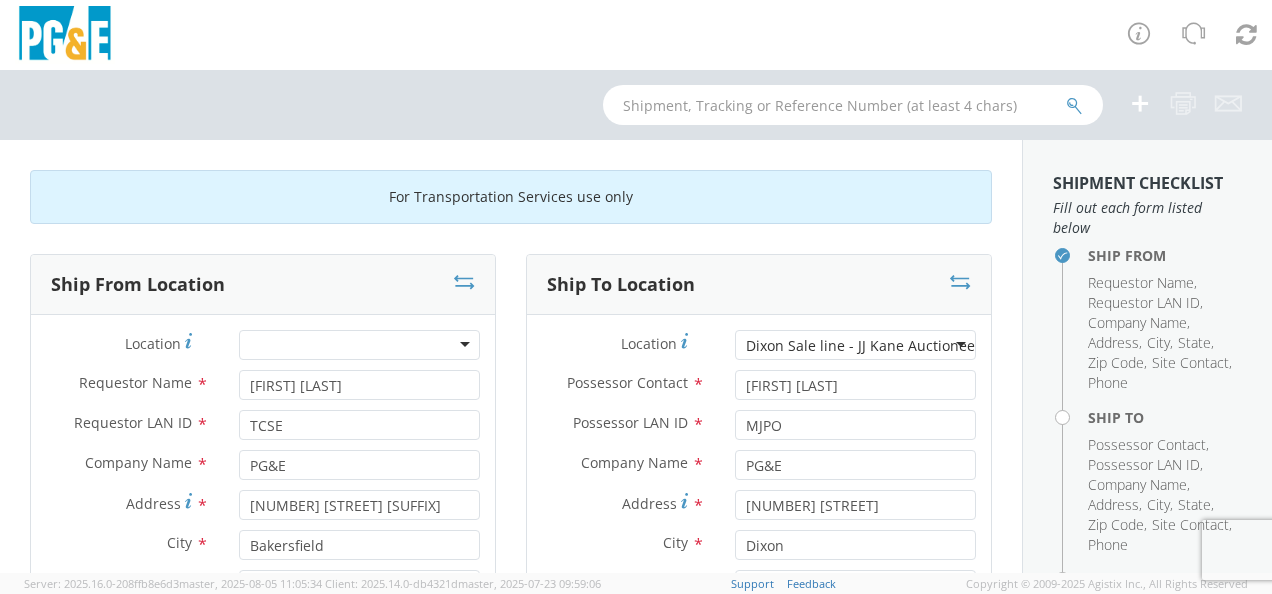click on "City        *" at bounding box center (623, 543) 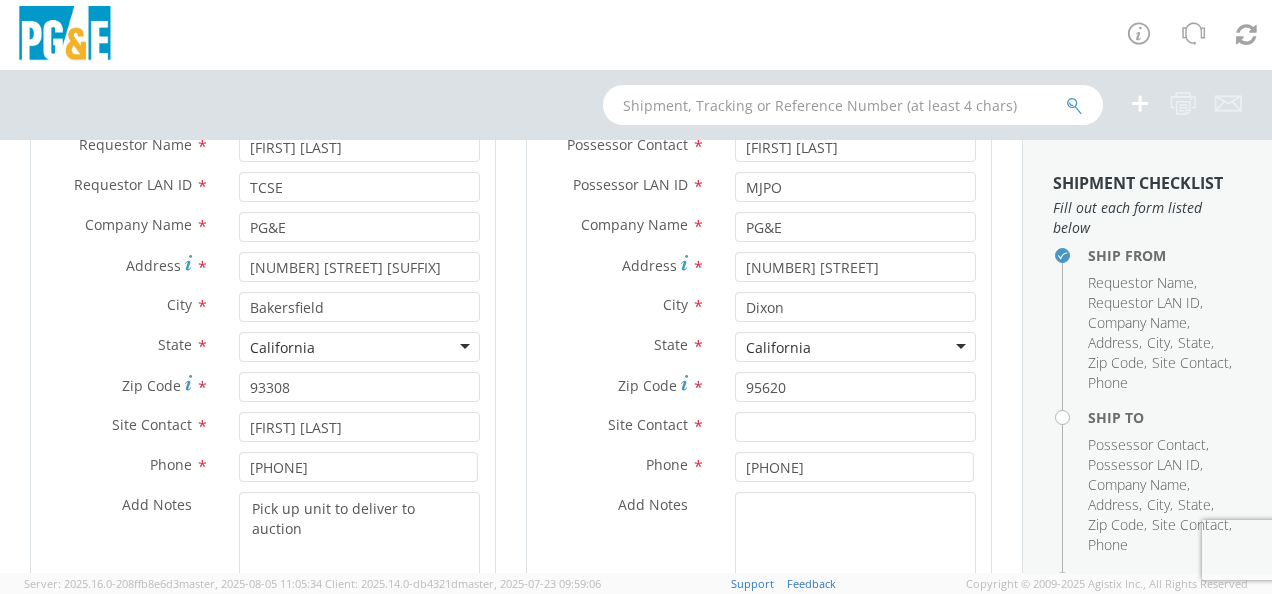 scroll, scrollTop: 240, scrollLeft: 0, axis: vertical 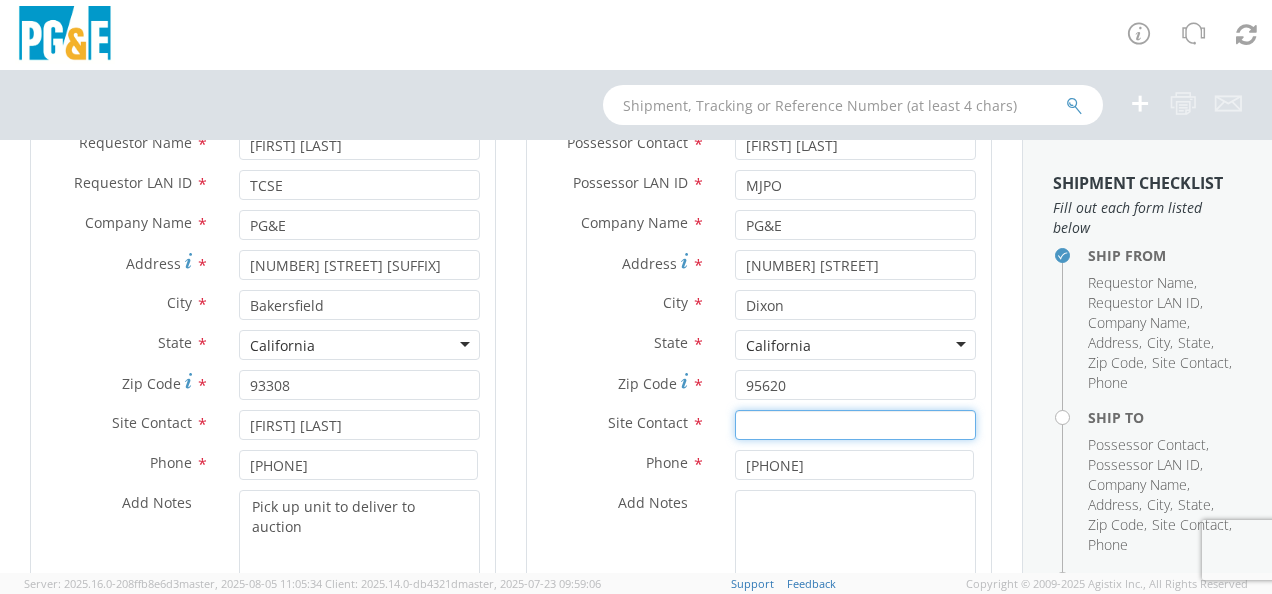 click at bounding box center [855, 425] 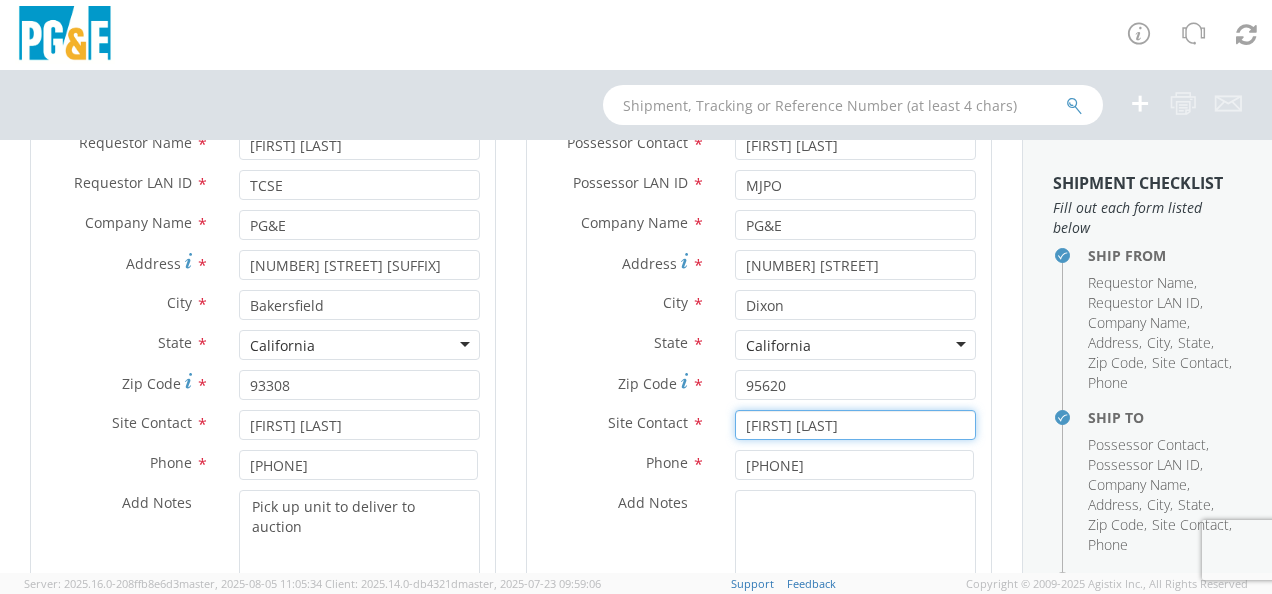 type on "[FIRST] [LAST]" 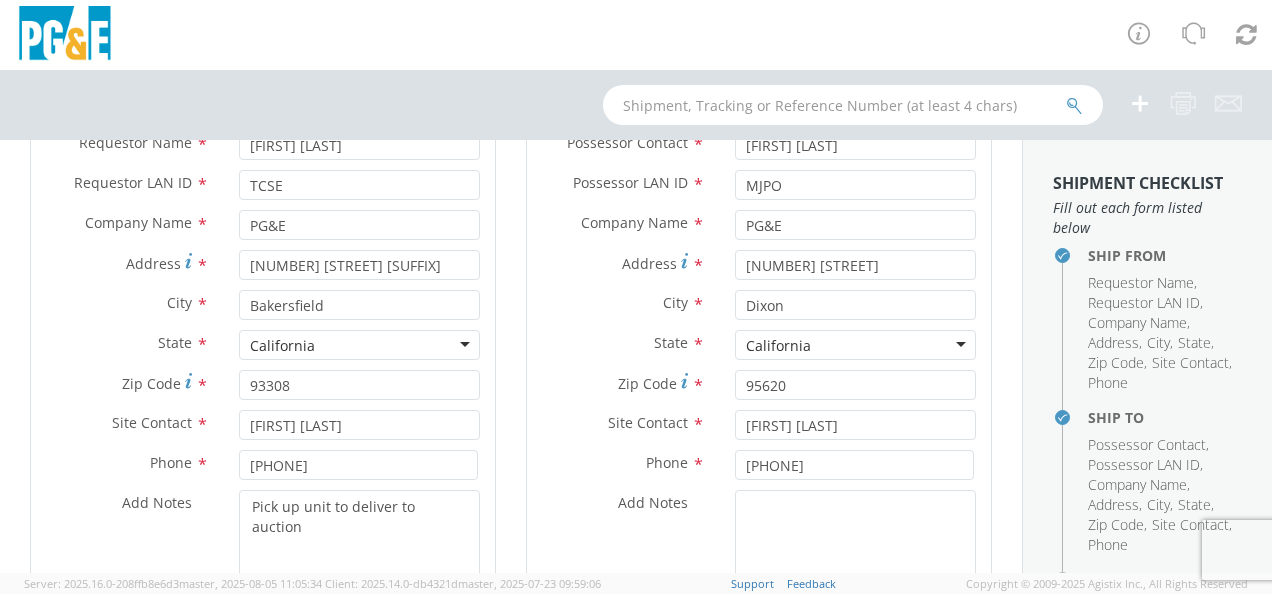 click on "Add Notes        *" at bounding box center [759, 558] 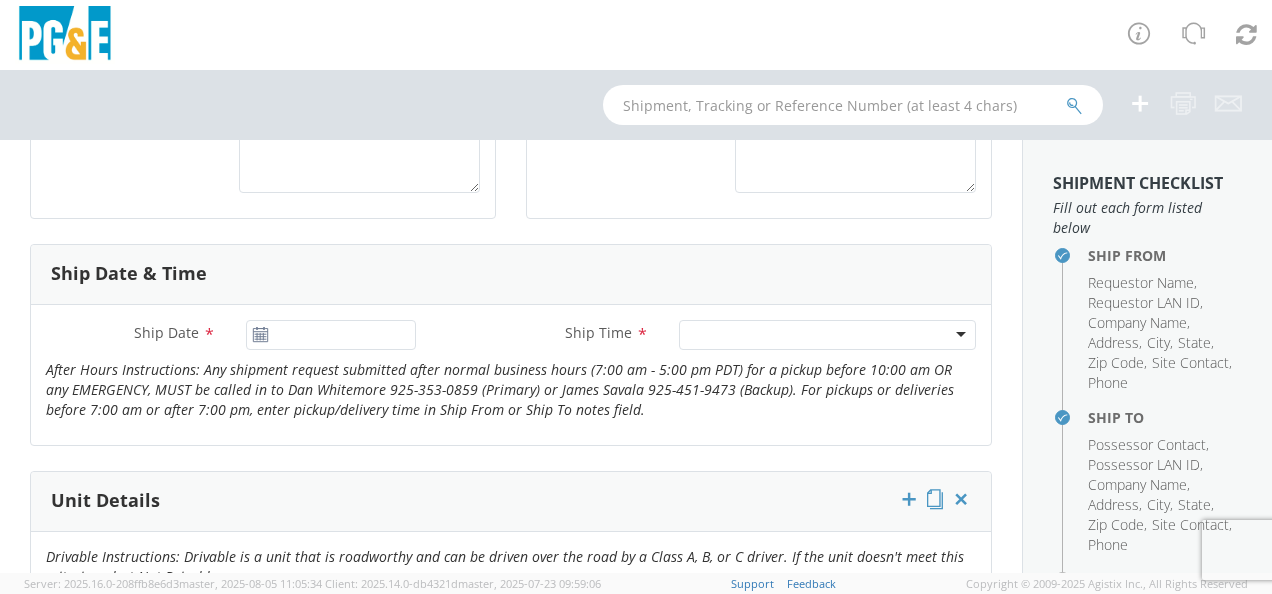 scroll, scrollTop: 680, scrollLeft: 0, axis: vertical 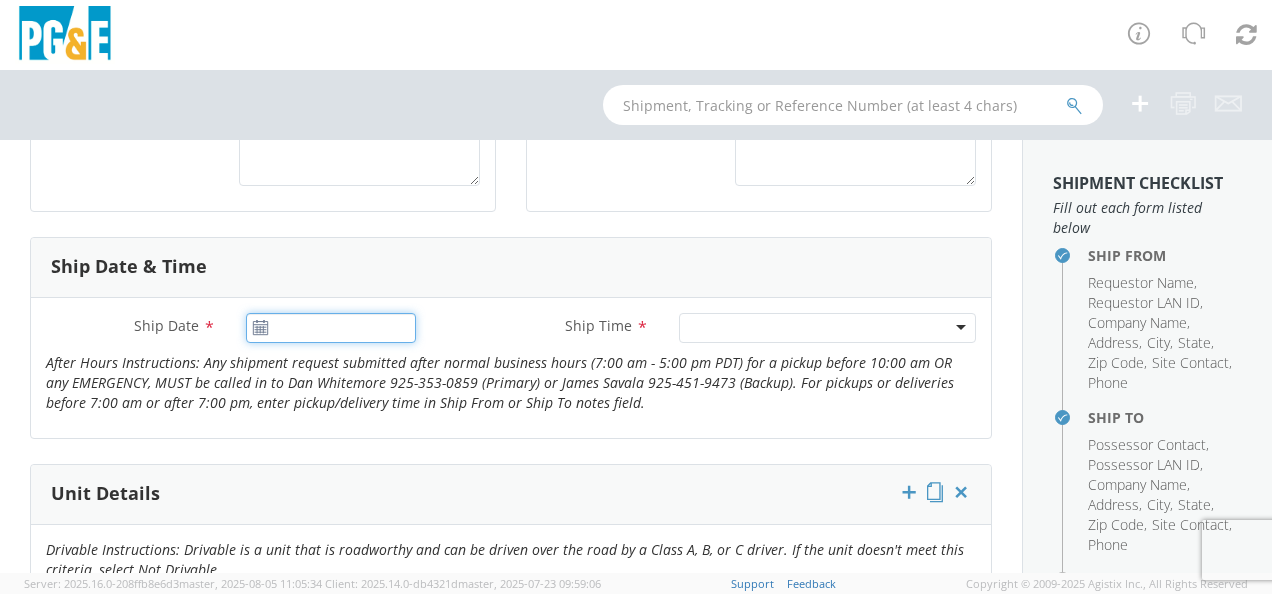 type on "08/05/2025" 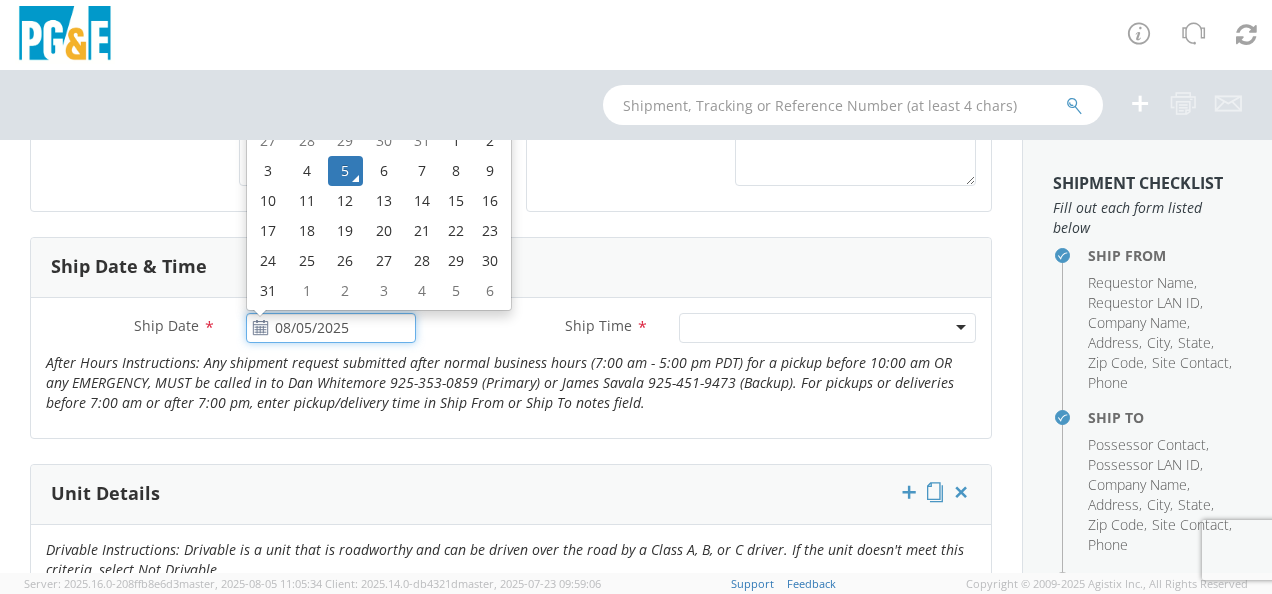 click on "08/05/2025" at bounding box center [331, 328] 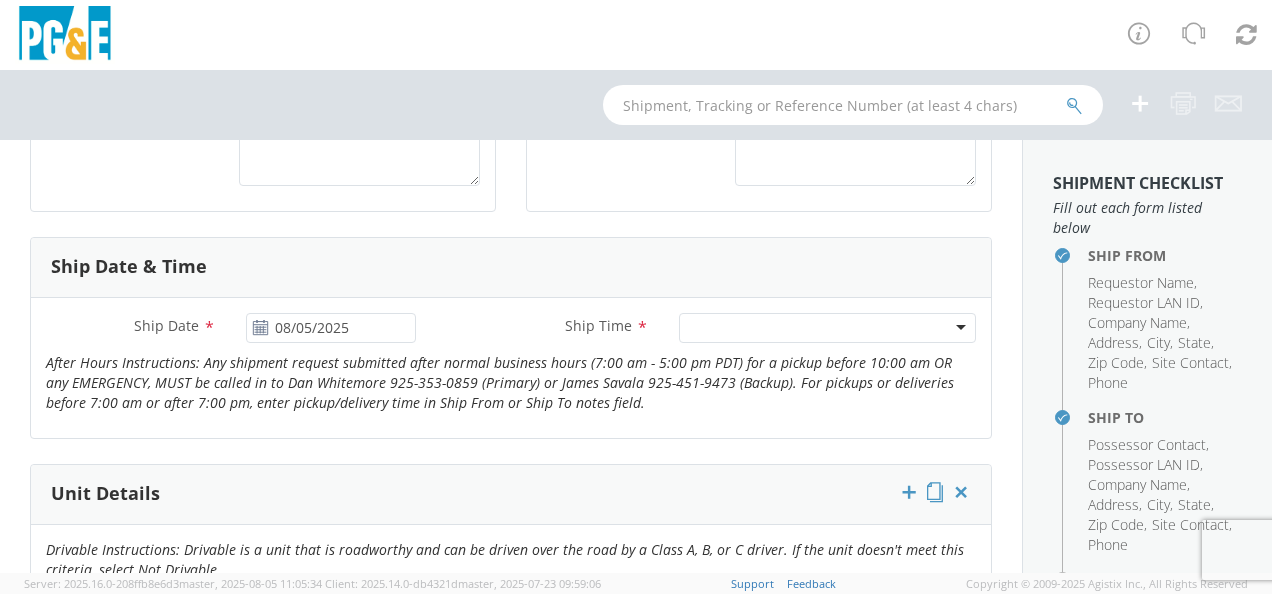 click on "Ship Time        *             Any Time 7:00 am - 10:00 am 10:00 am - 1:00 pm 1:00 pm - 4:00 pm 4:00 pm - 7:00 pm" 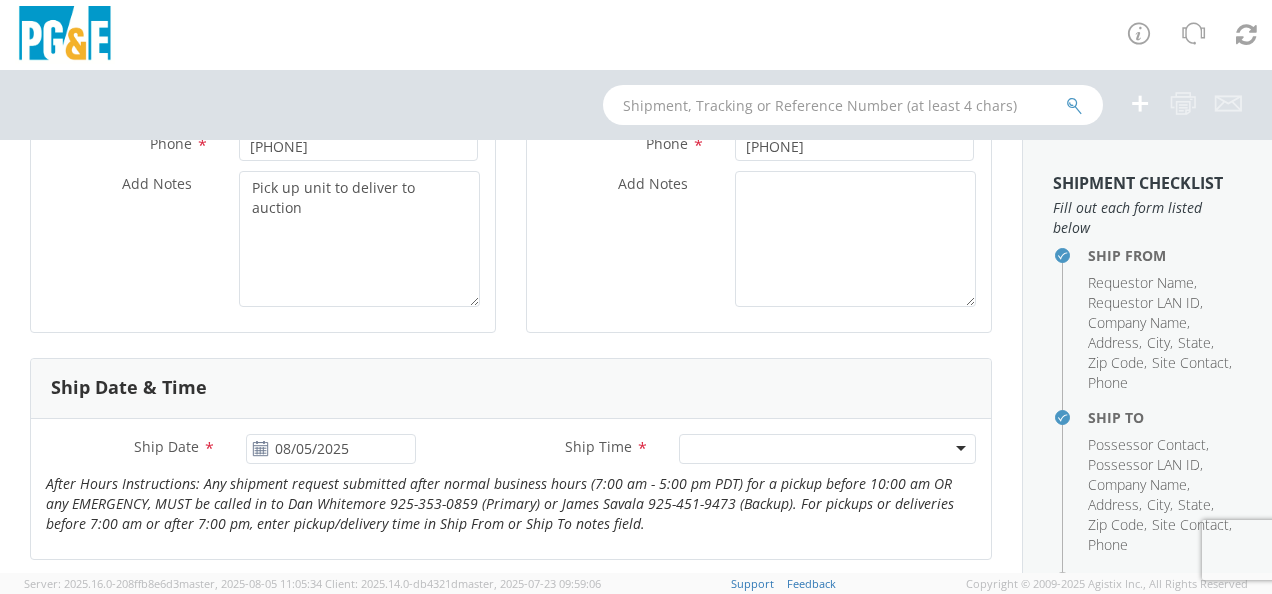 scroll, scrollTop: 520, scrollLeft: 0, axis: vertical 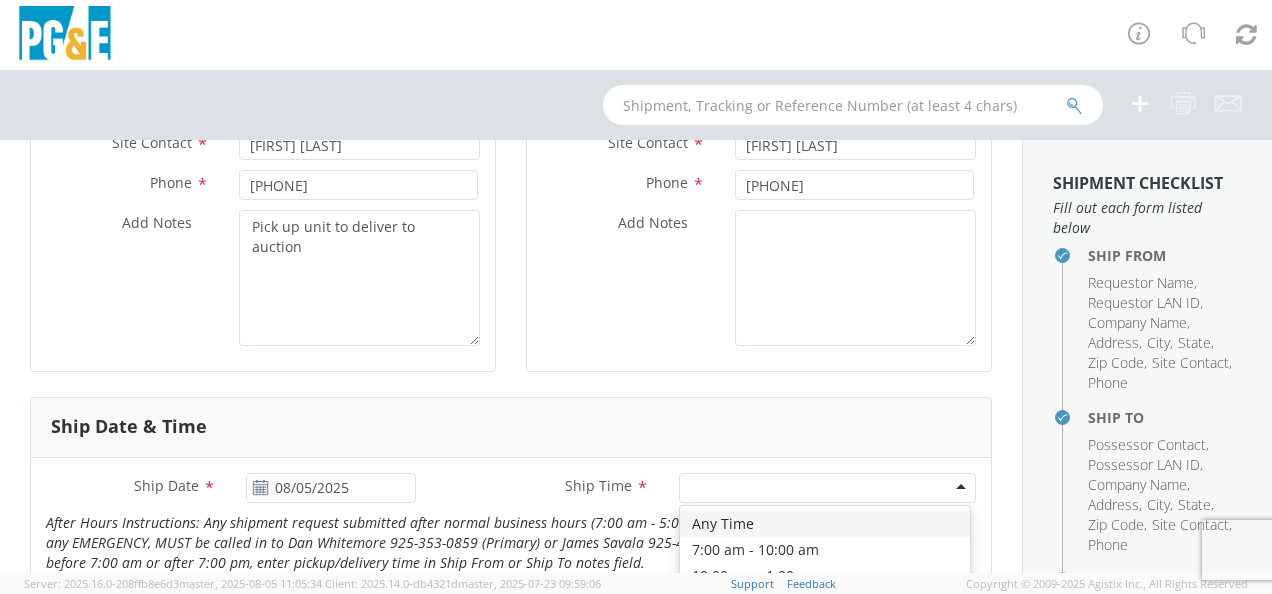 click 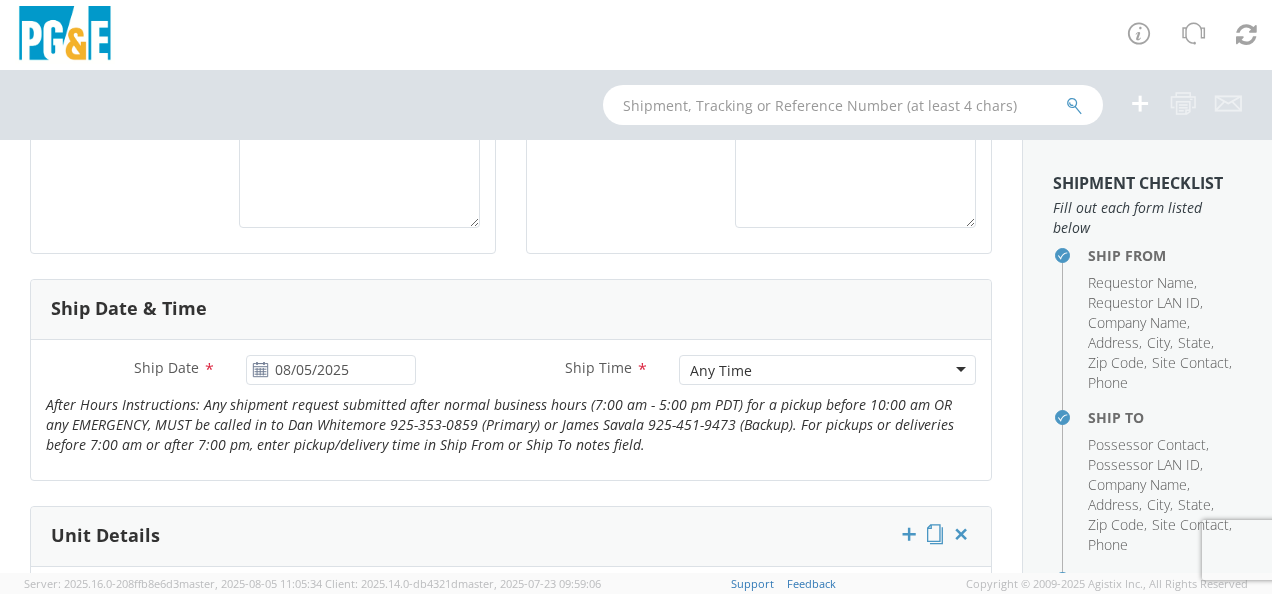 scroll, scrollTop: 640, scrollLeft: 0, axis: vertical 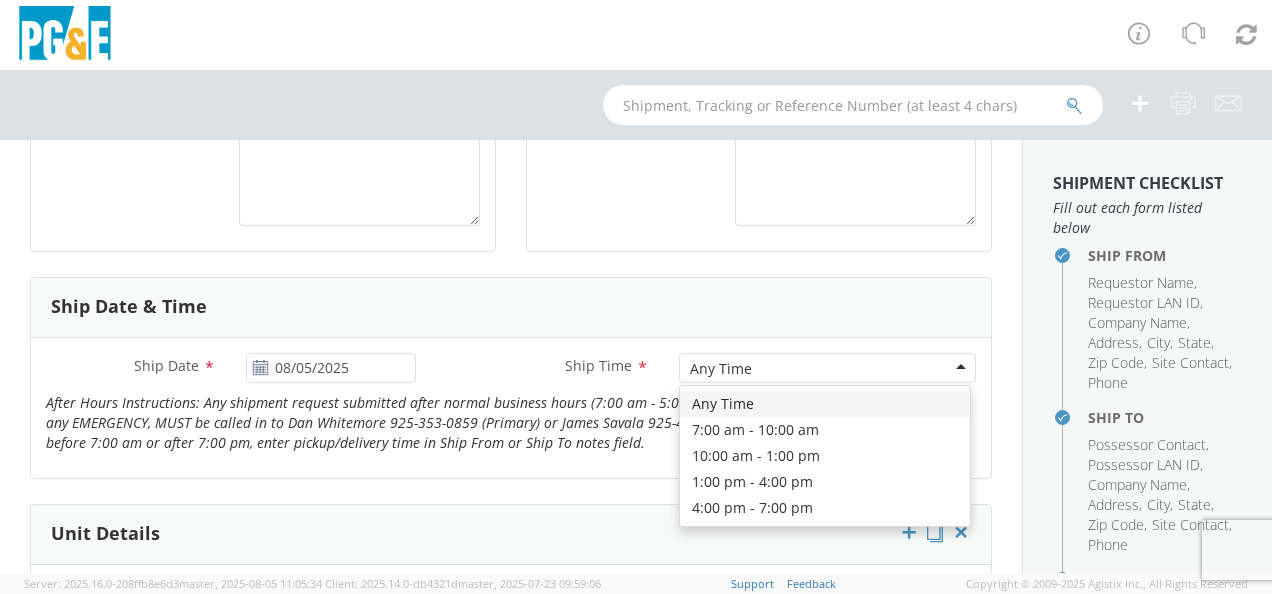 click on "Any Time" 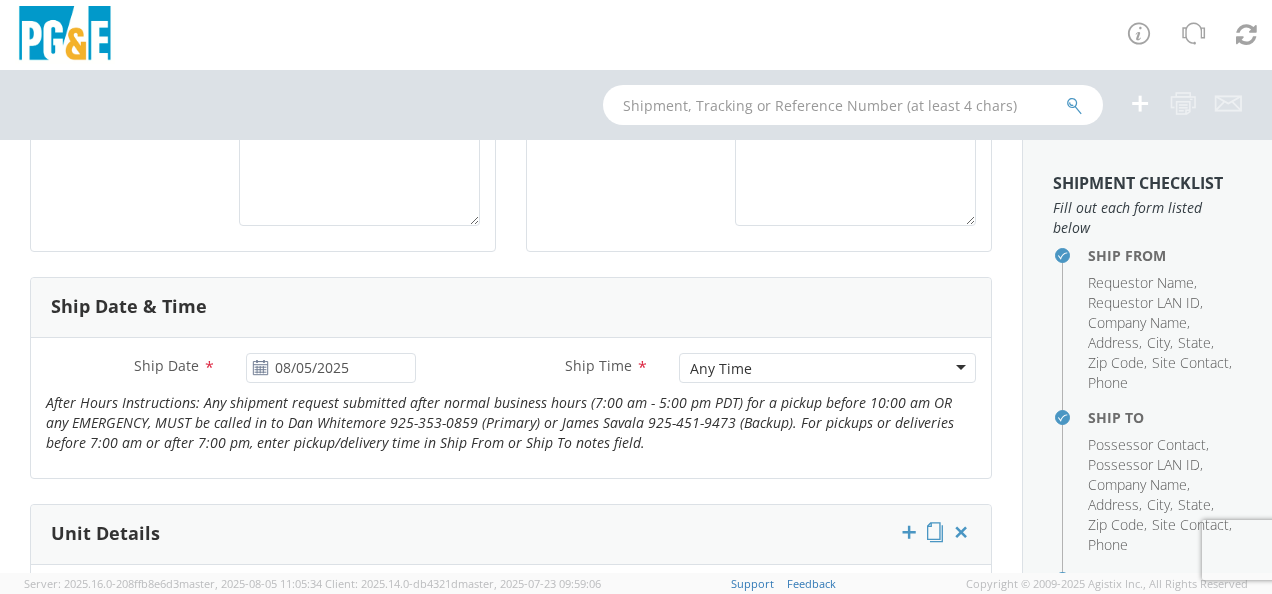 click on "Ship Date        *                     [DATE]                                             Ship Time        *             Any Time Any Time Any Time 7:00 am - 10:00 am 10:00 am - 1:00 pm 1:00 pm - 4:00 pm 4:00 pm - 7:00 pm                                       After Hours Instructions: Any shipment request submitted after normal business hours (7:00 am - 5:00 pm PDT) for a pickup before 10:00 am OR any EMERGENCY, MUST be called in to Dan Whitemore [PHONE] (Primary) or James Savala [PHONE] (Backup). For pickups or deliveries before 7:00 am or after 7:00 pm, enter pickup/delivery time in Ship From or Ship To notes field." at bounding box center [511, 605] 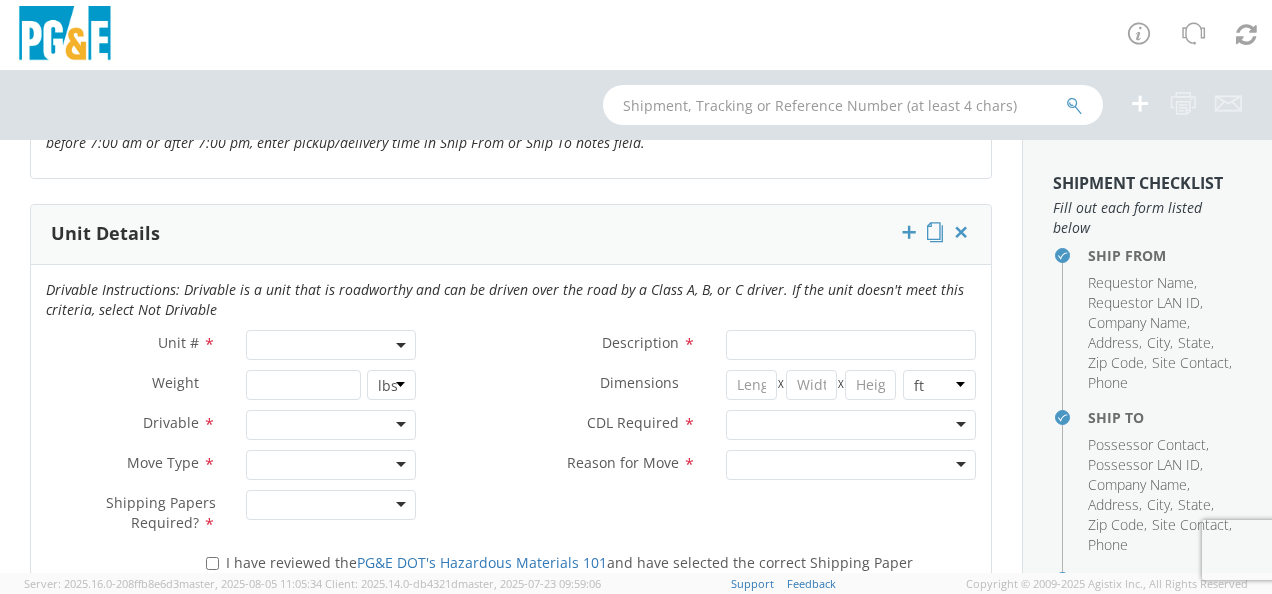 scroll, scrollTop: 960, scrollLeft: 0, axis: vertical 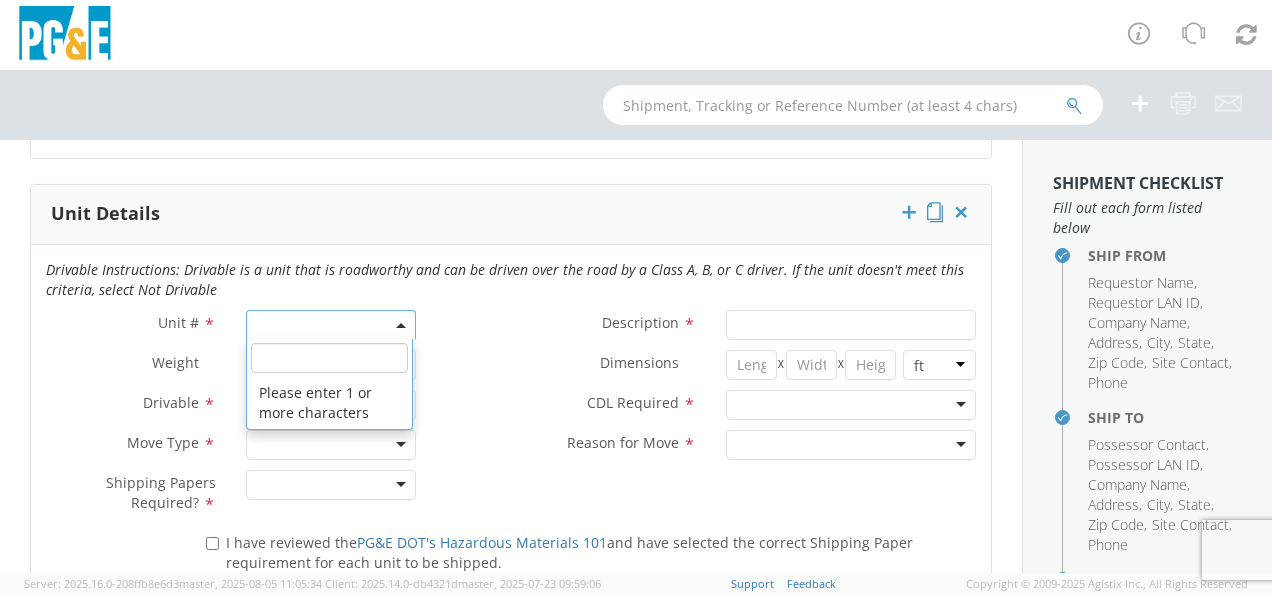 click 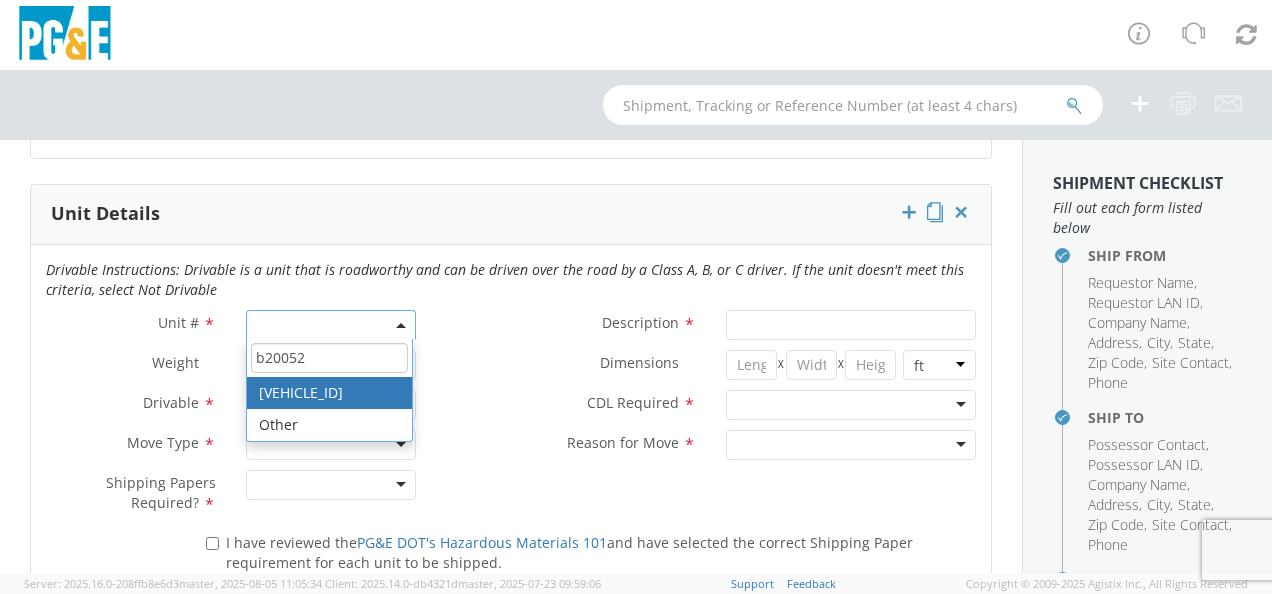 type on "b20052" 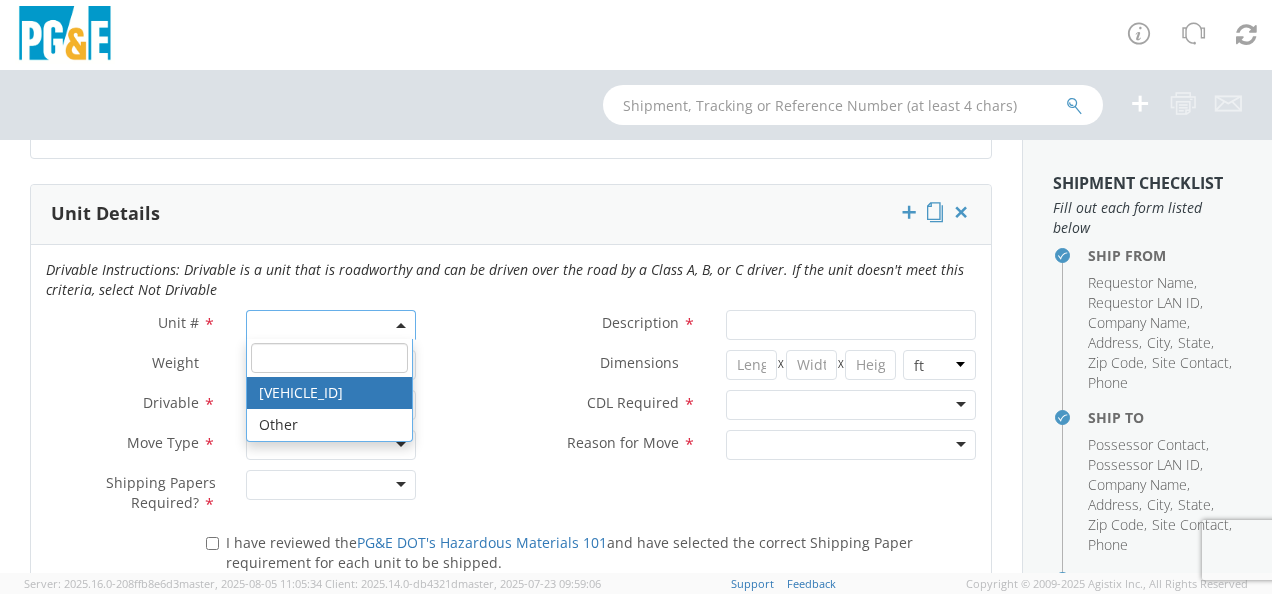 type on "TRUCK; WELDING >15001 4X4" 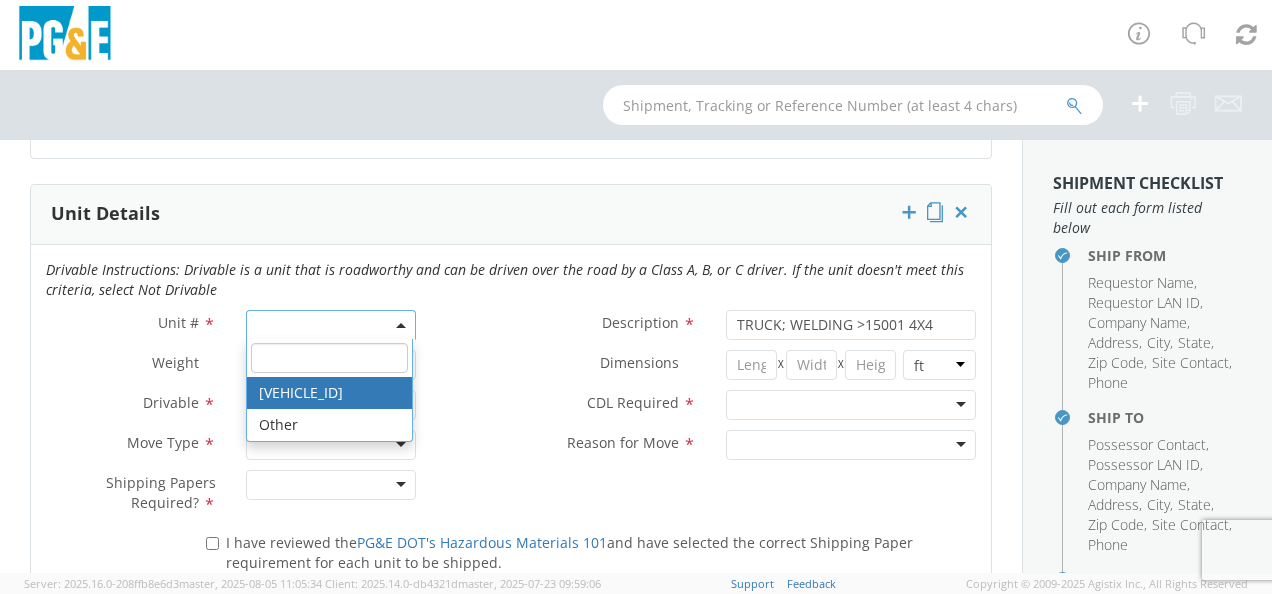 select on "[VEHICLE_ID]" 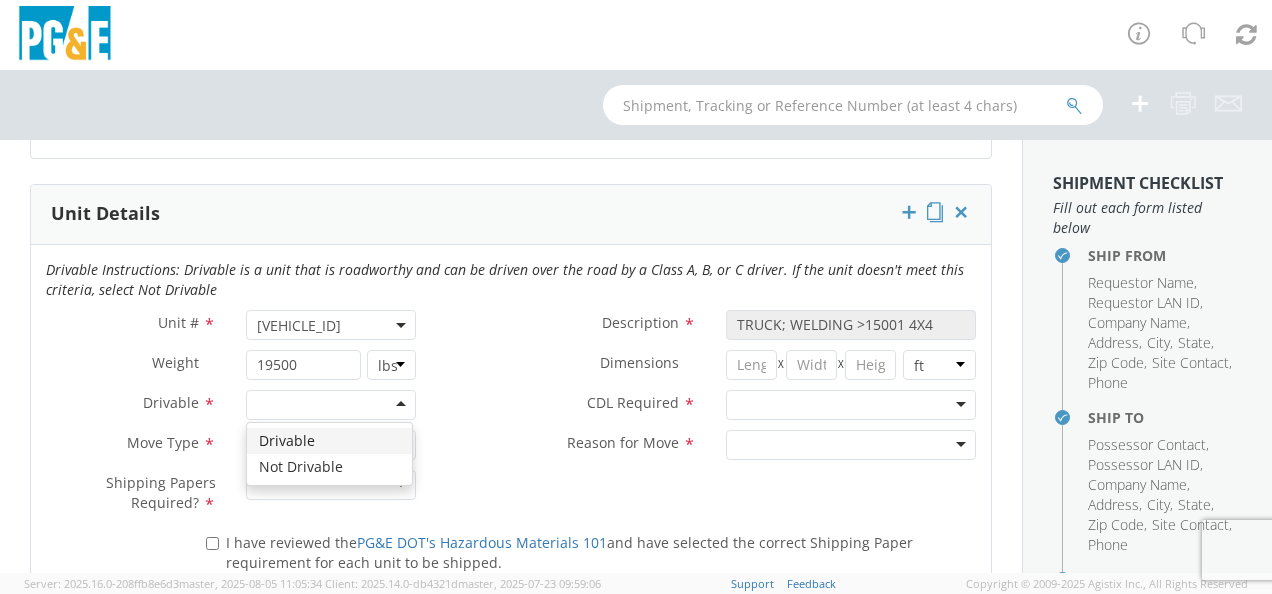 click 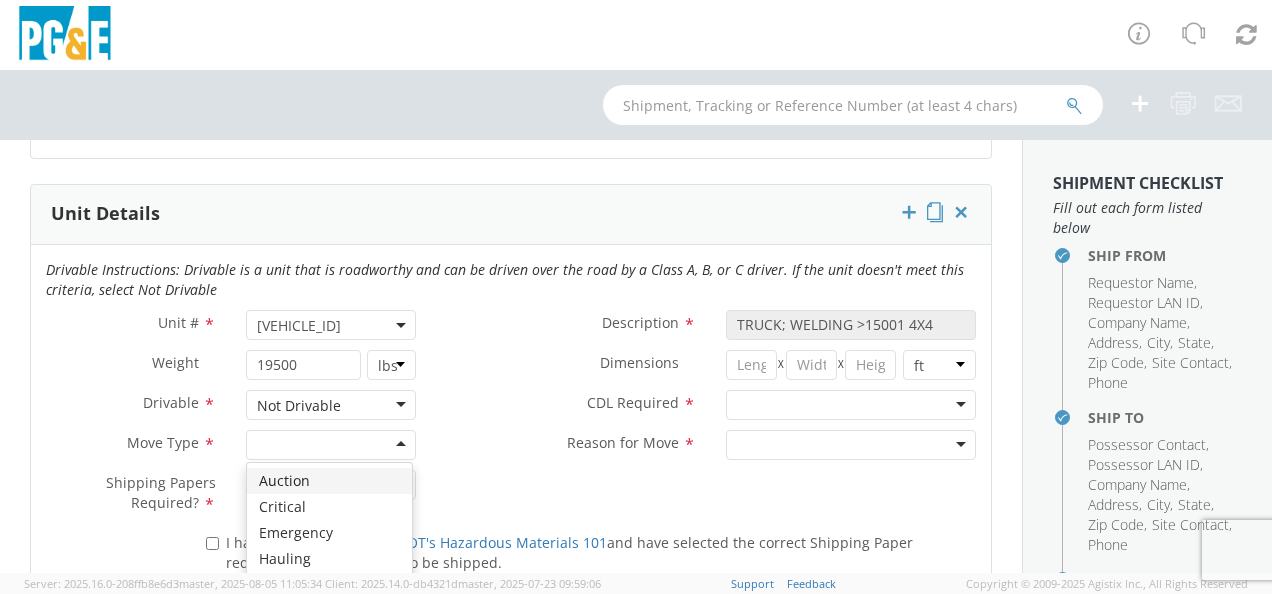 click 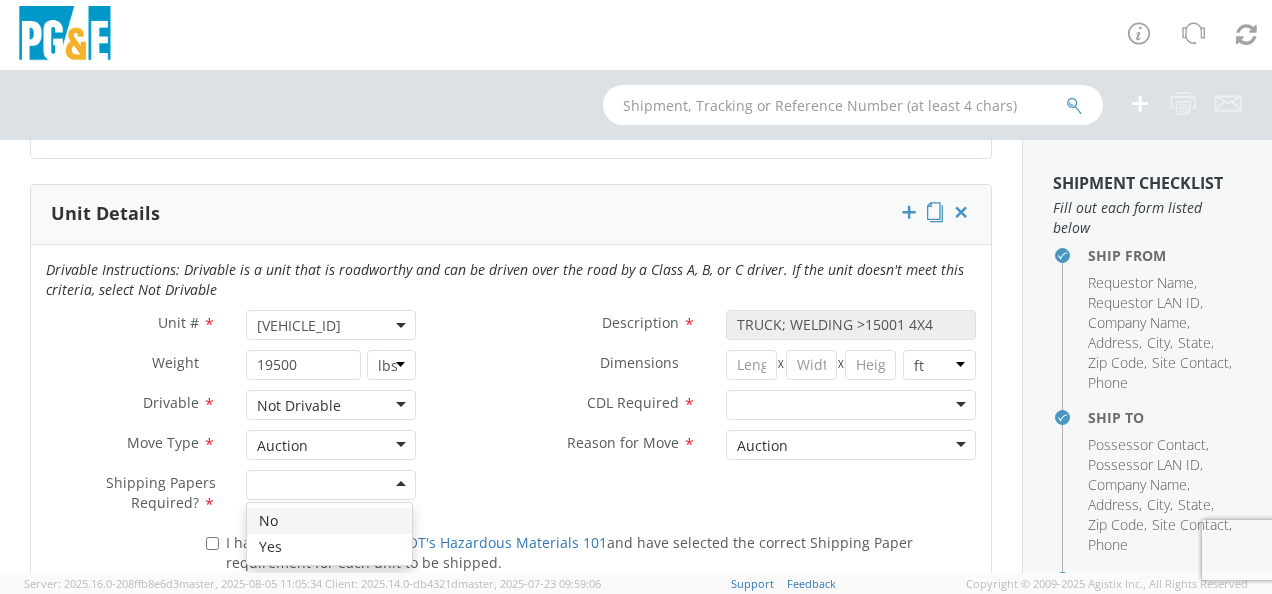click 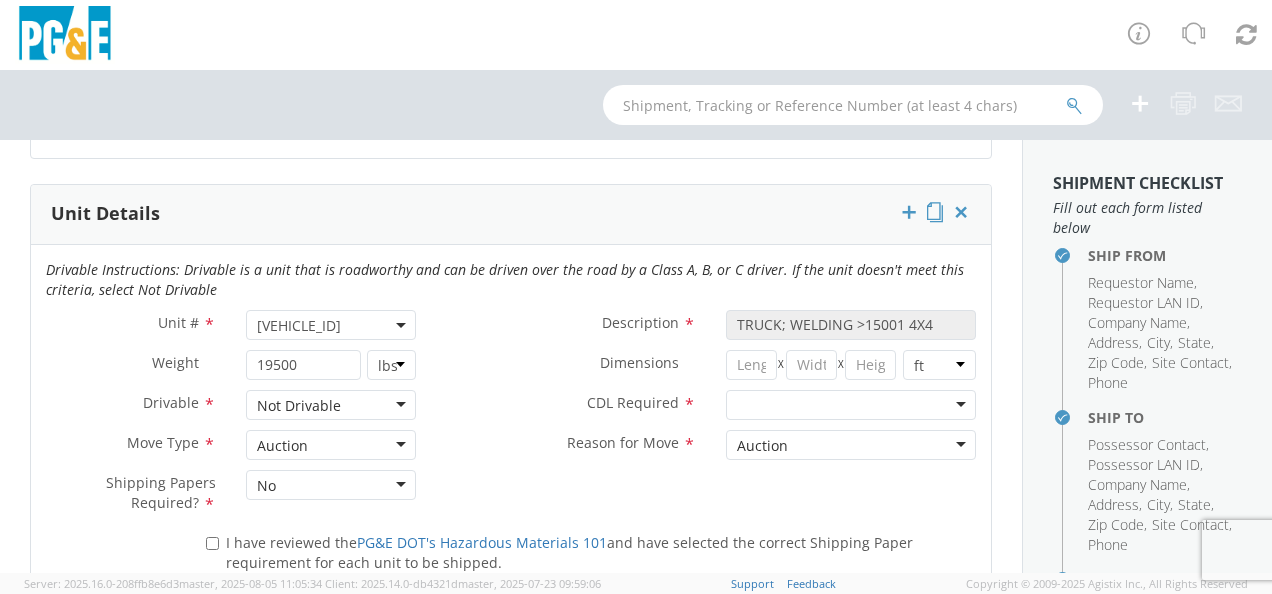 click 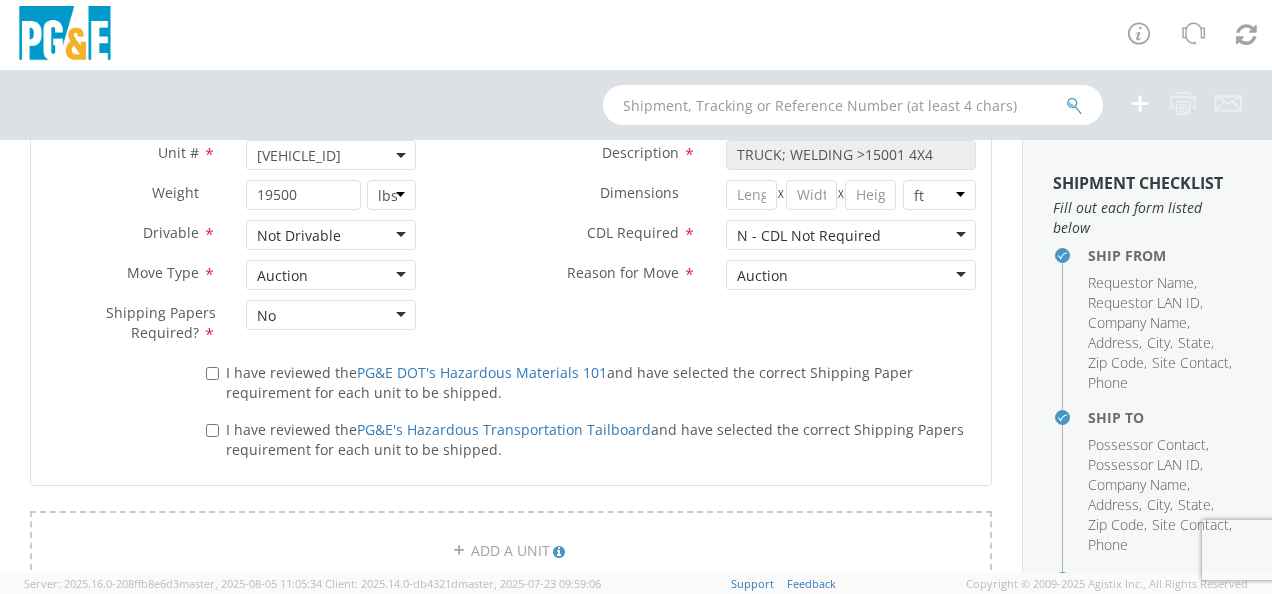 scroll, scrollTop: 1160, scrollLeft: 0, axis: vertical 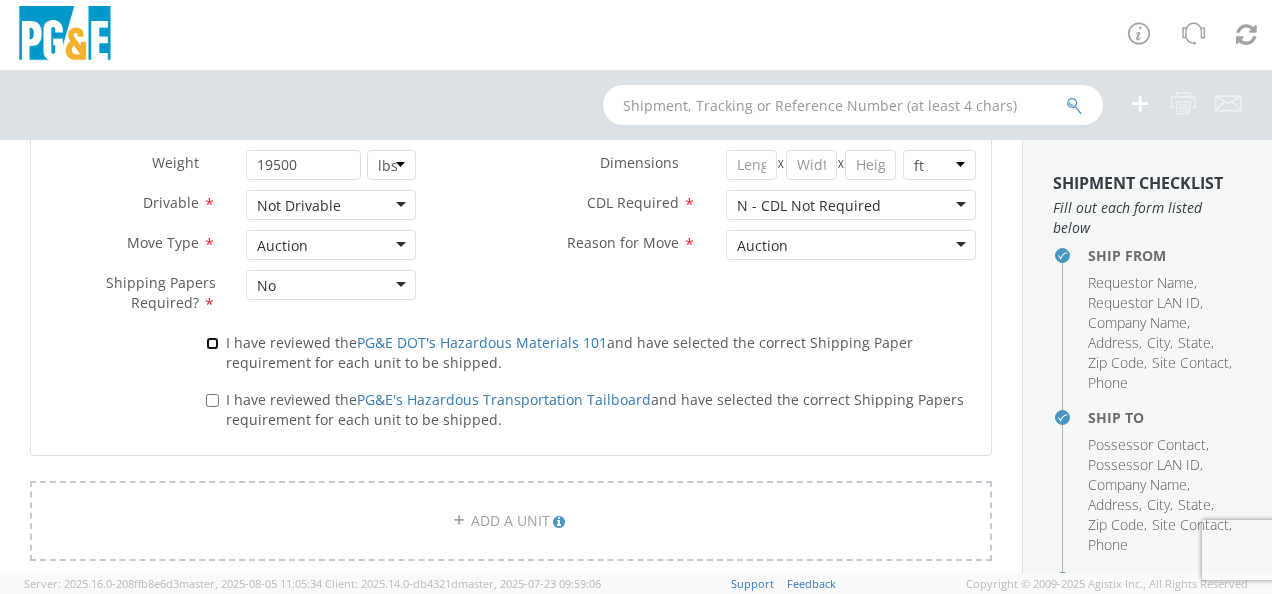 click on "I have reviewed the  PG&E DOT's Hazardous Materials 101
and have selected the correct Shipping Paper requirement for each unit to be shipped." at bounding box center (212, 343) 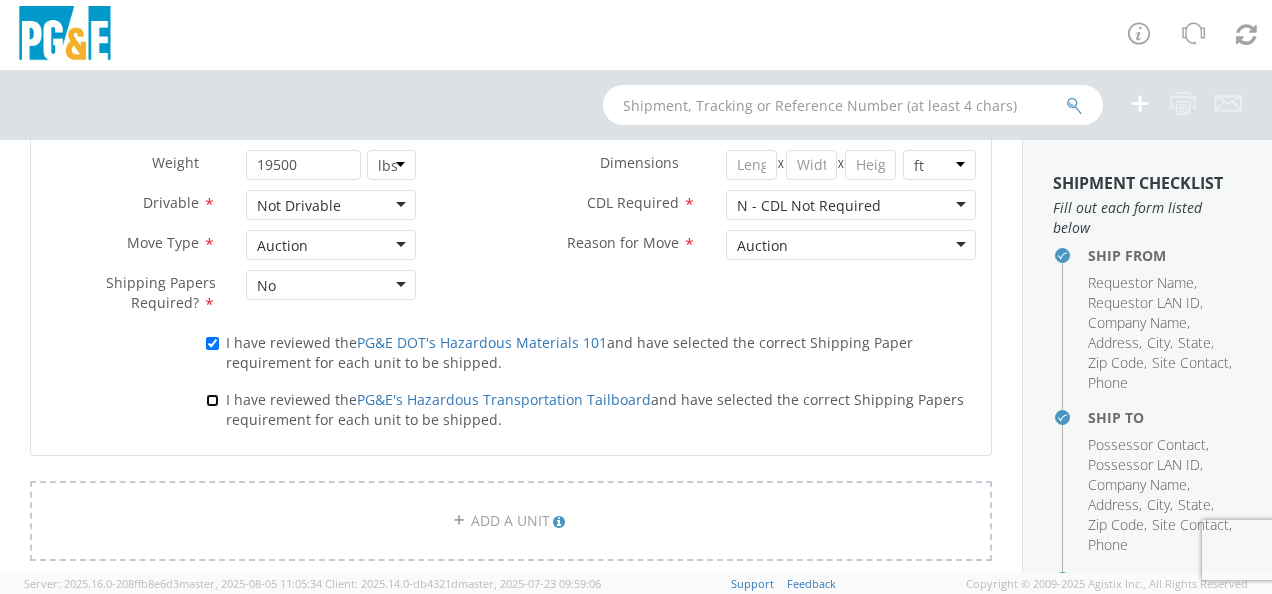 click on "I have reviewed the  PG&E's Hazardous Transportation Tailboard
and have selected the correct Shipping Papers requirement for each unit to be shipped." at bounding box center [212, 400] 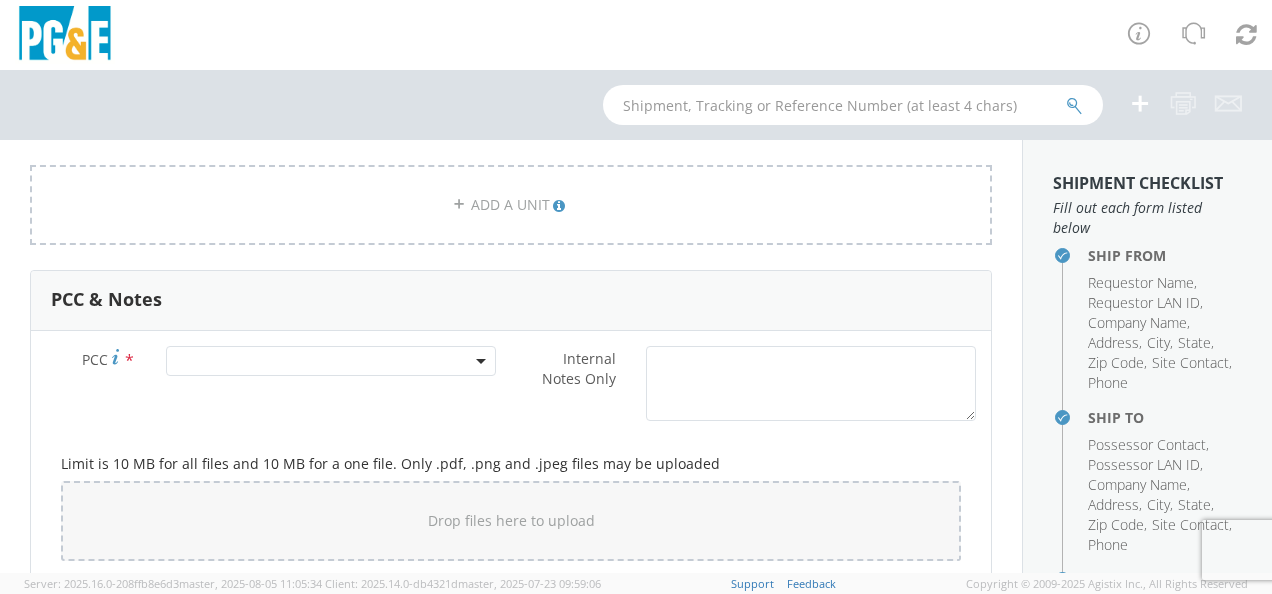 scroll, scrollTop: 1480, scrollLeft: 0, axis: vertical 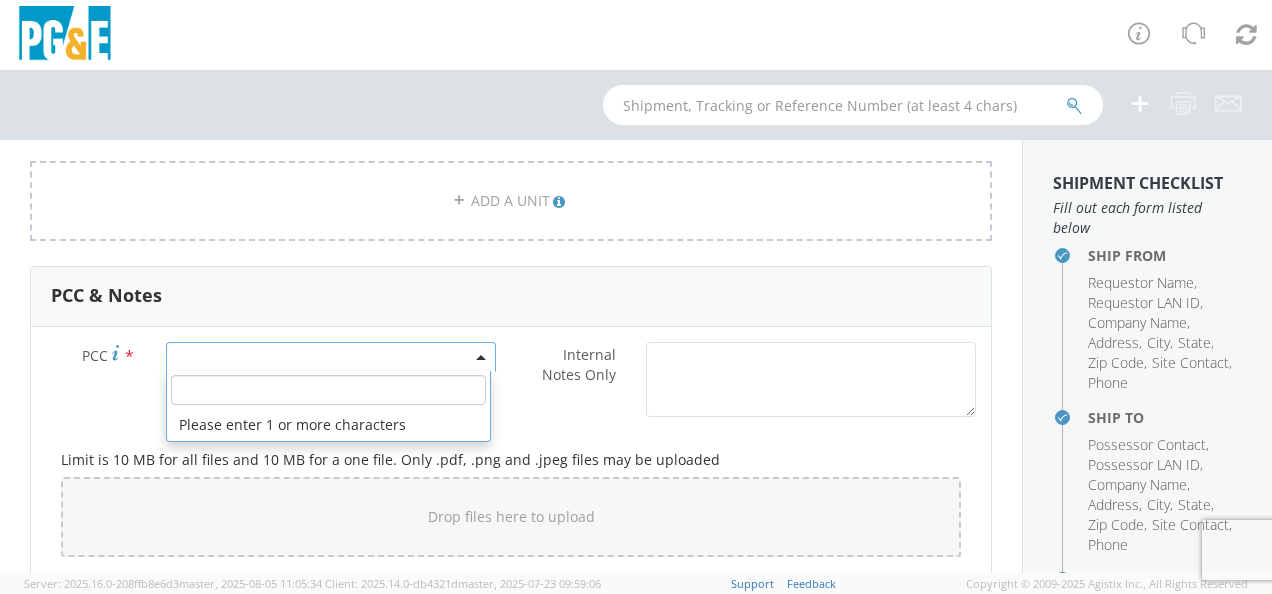 click 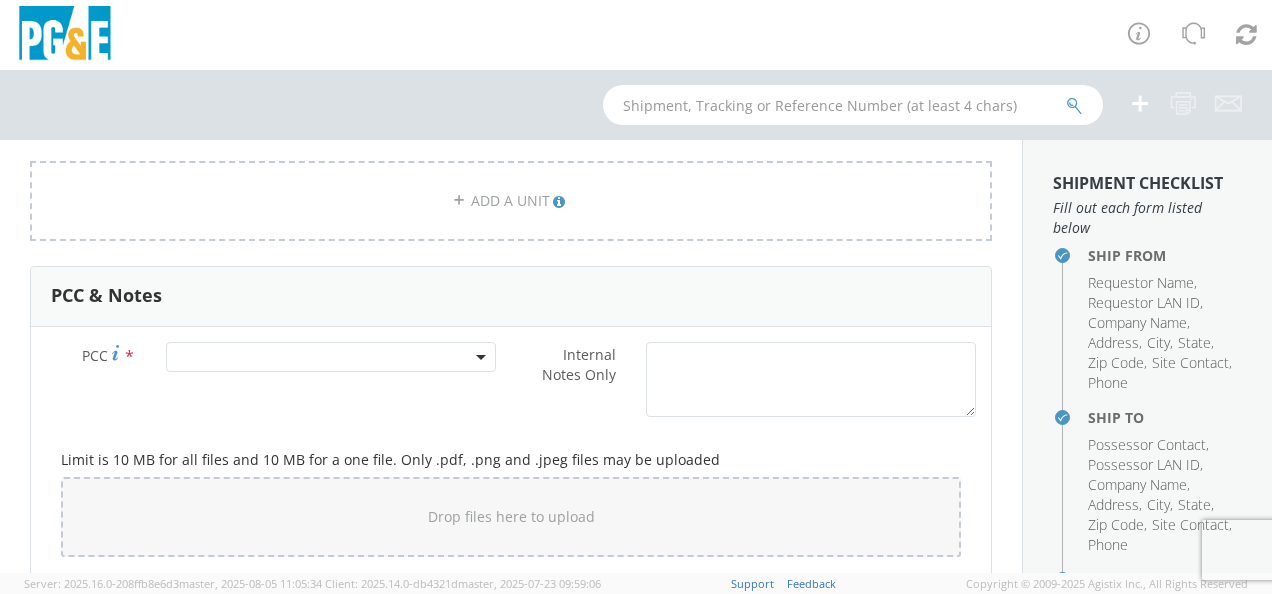 click on "Internal Notes Only        *" 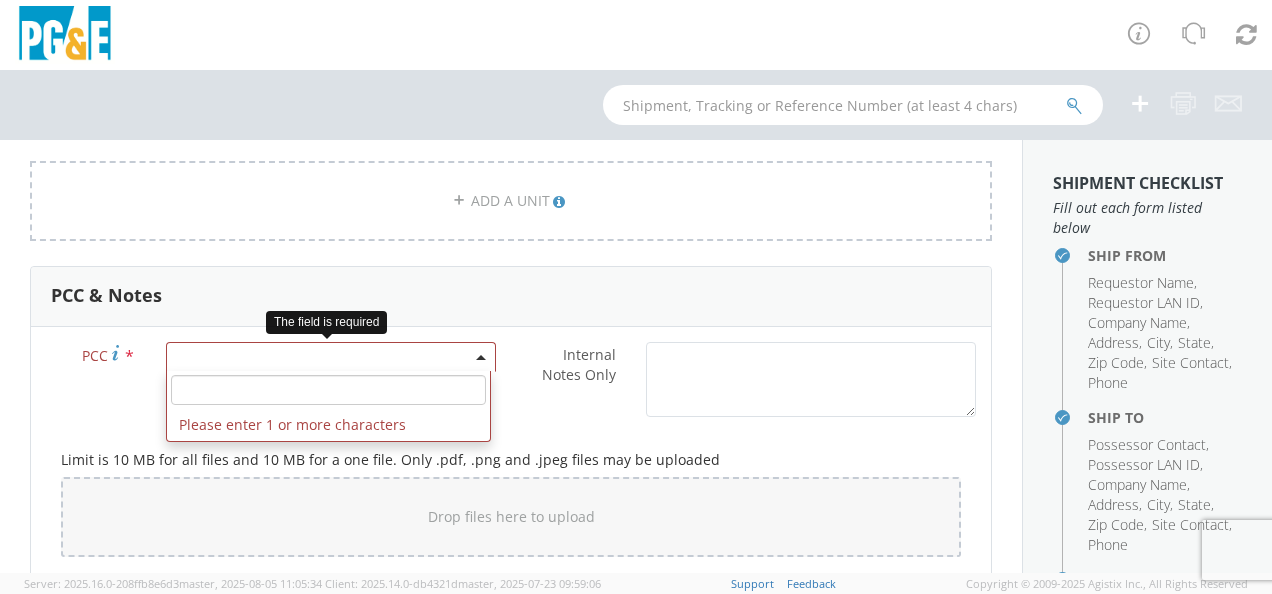 click 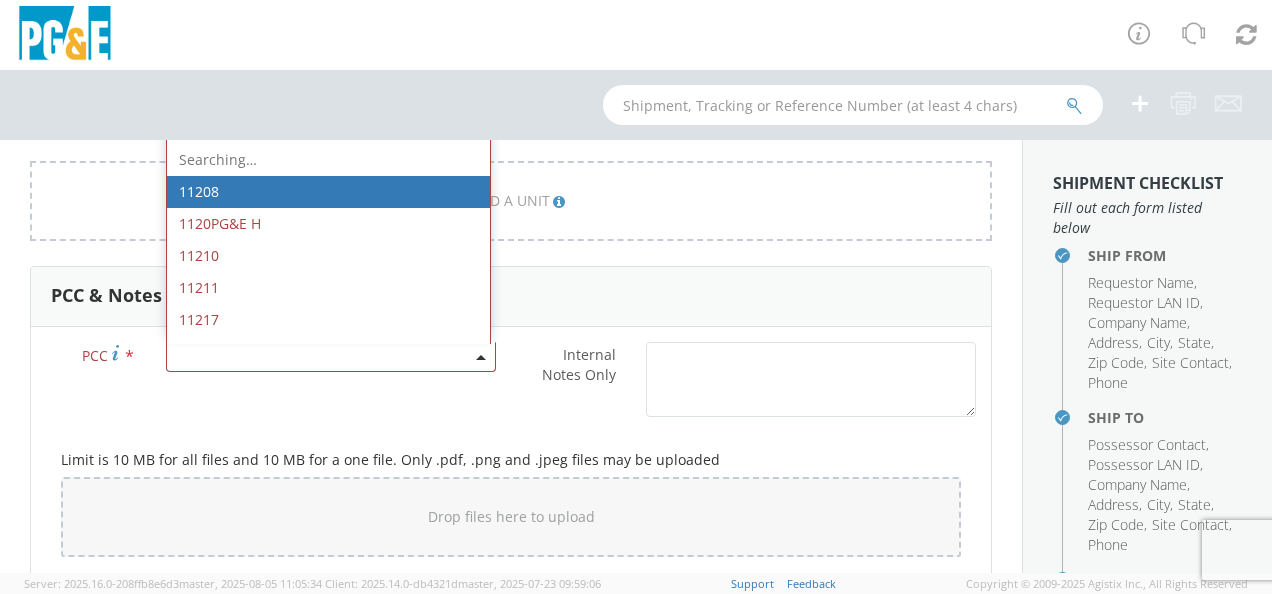 scroll, scrollTop: 1480, scrollLeft: 0, axis: vertical 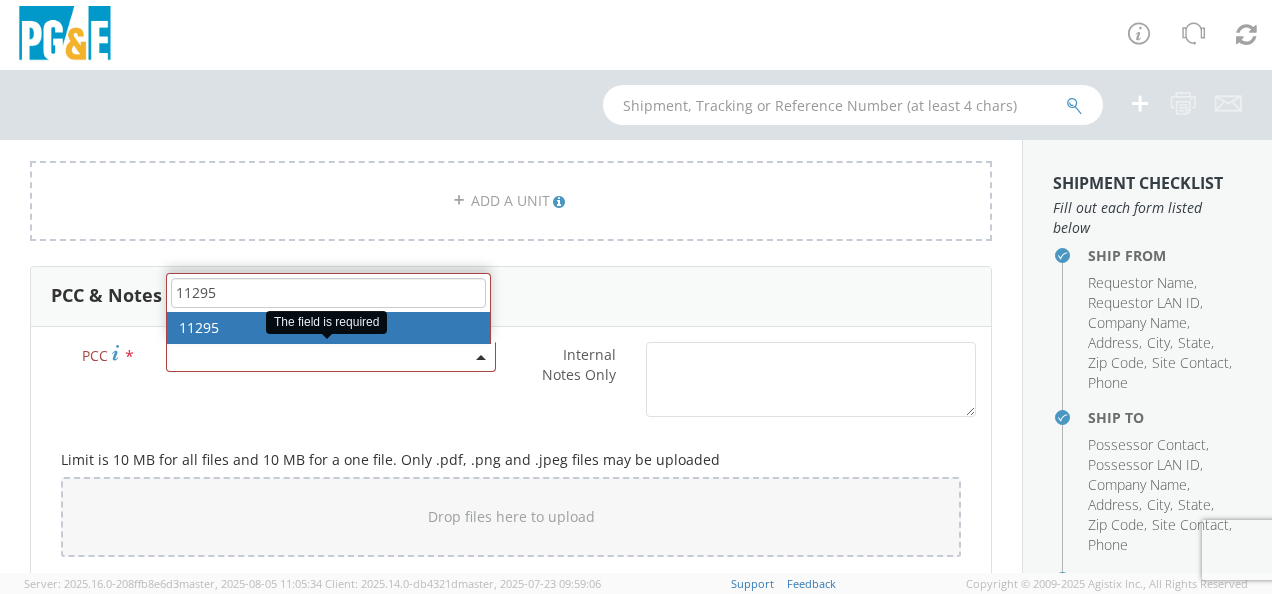 type on "11295" 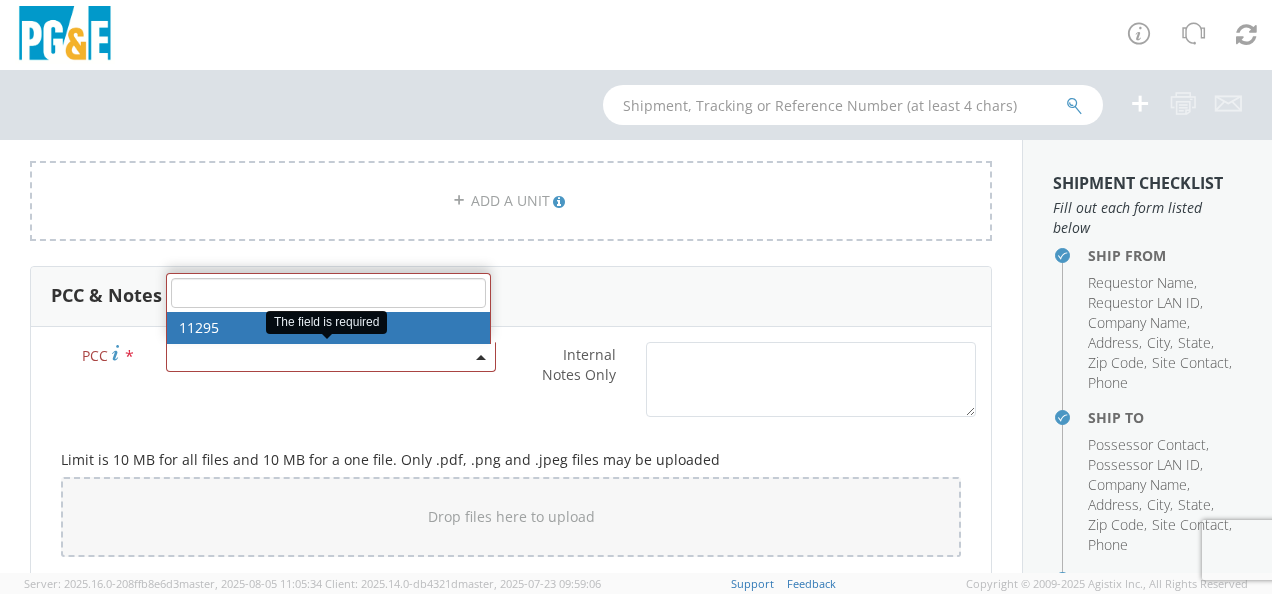 select on "11295" 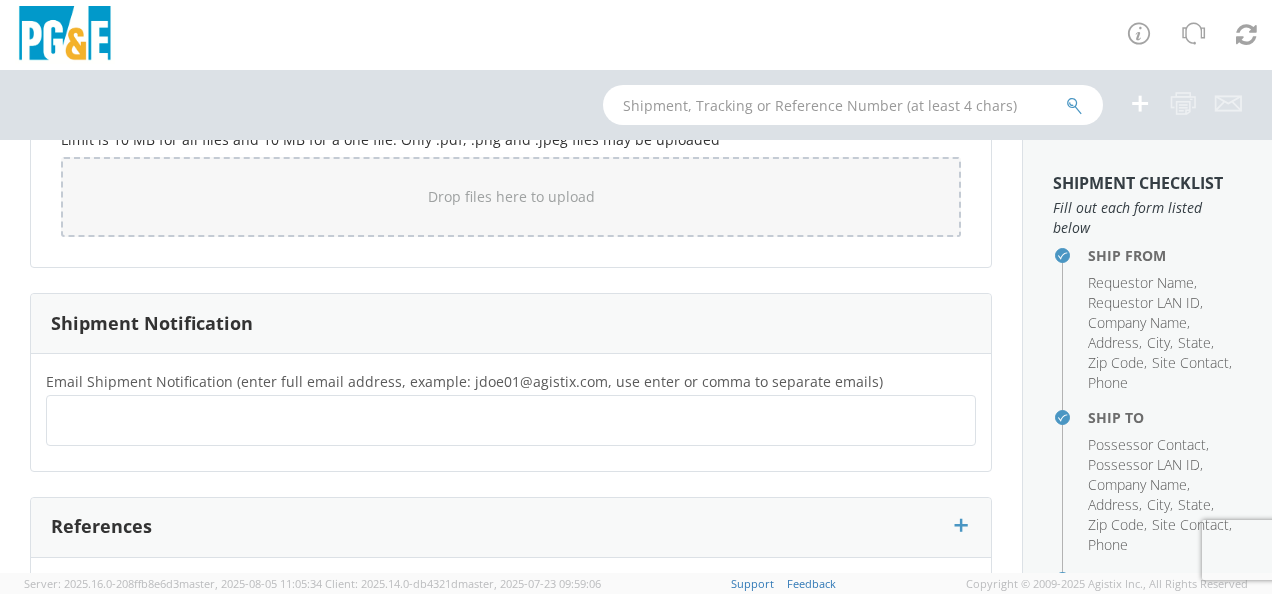scroll, scrollTop: 1840, scrollLeft: 0, axis: vertical 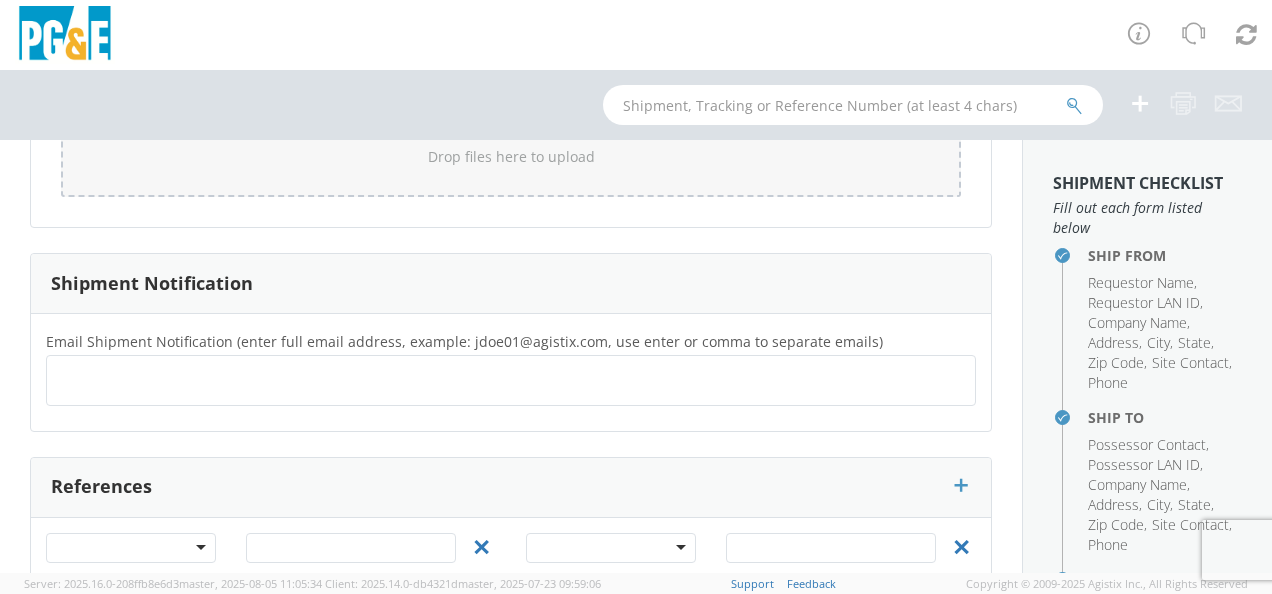 click 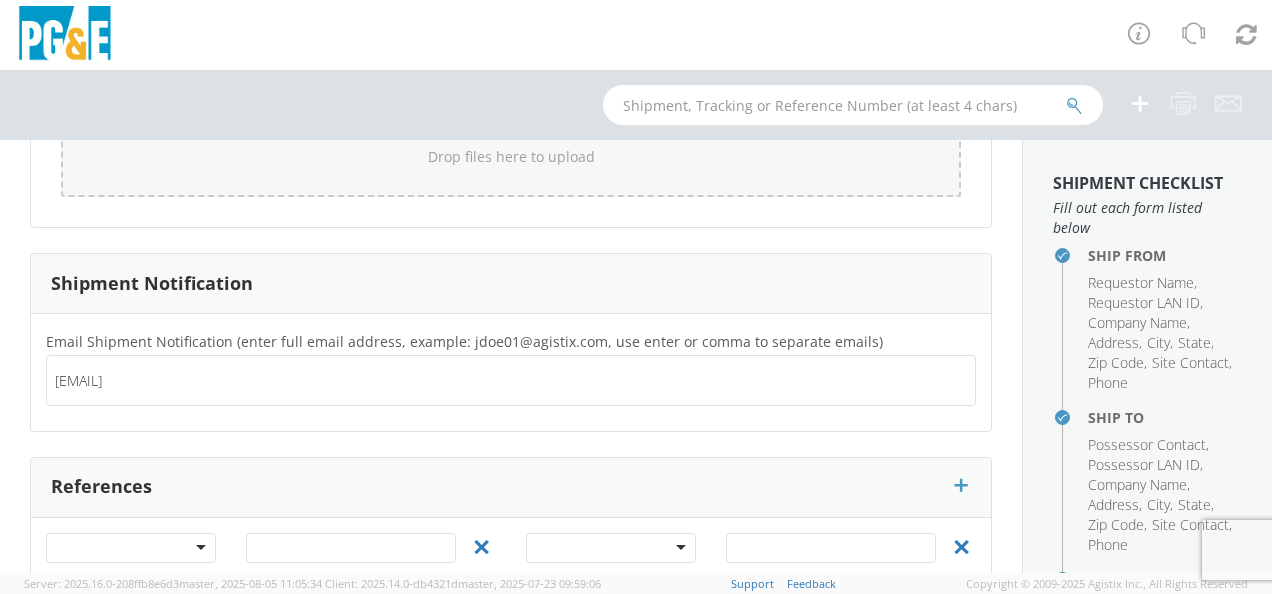 type on "[EMAIL]" 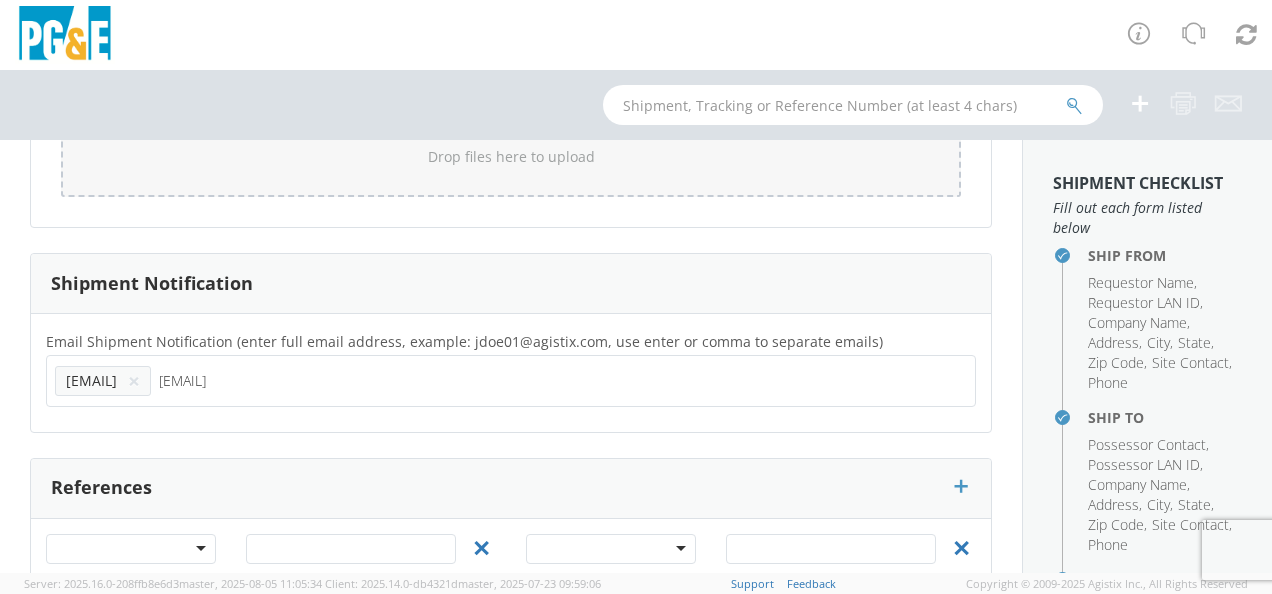 type on "[EMAIL]" 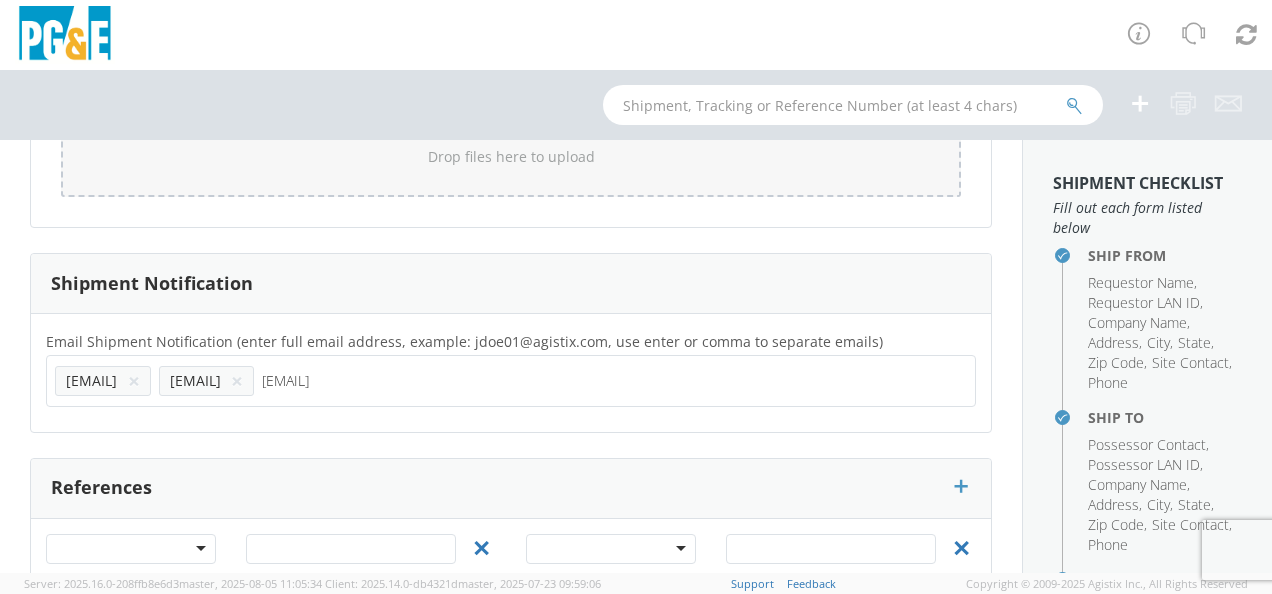 type on "[EMAIL]" 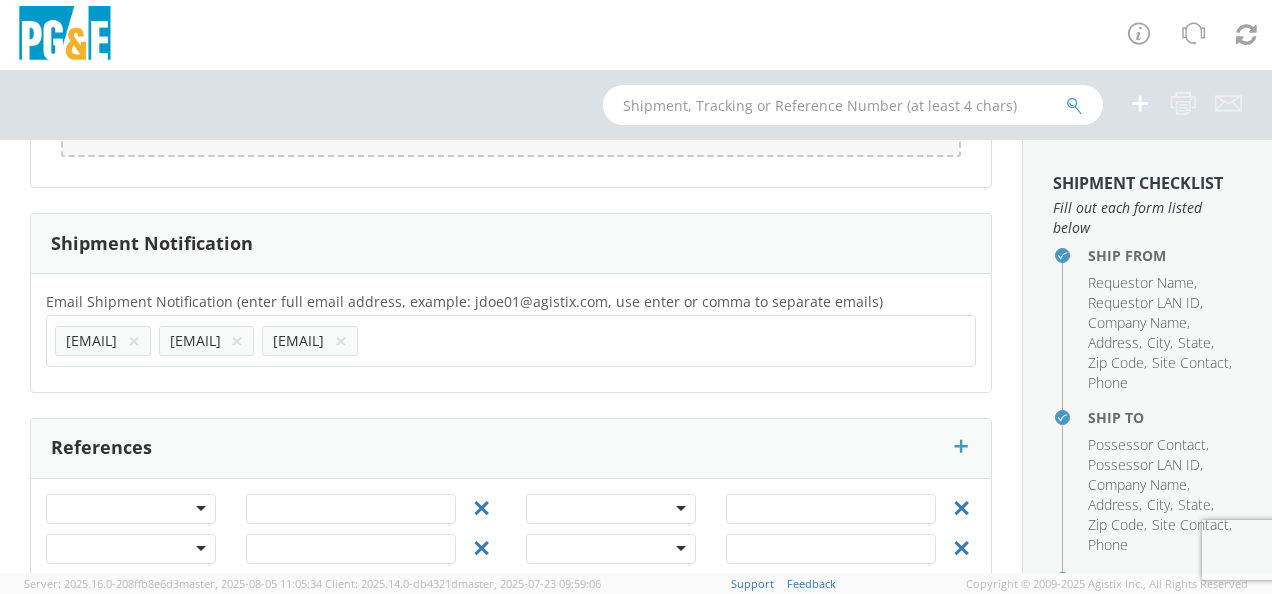 scroll, scrollTop: 1914, scrollLeft: 0, axis: vertical 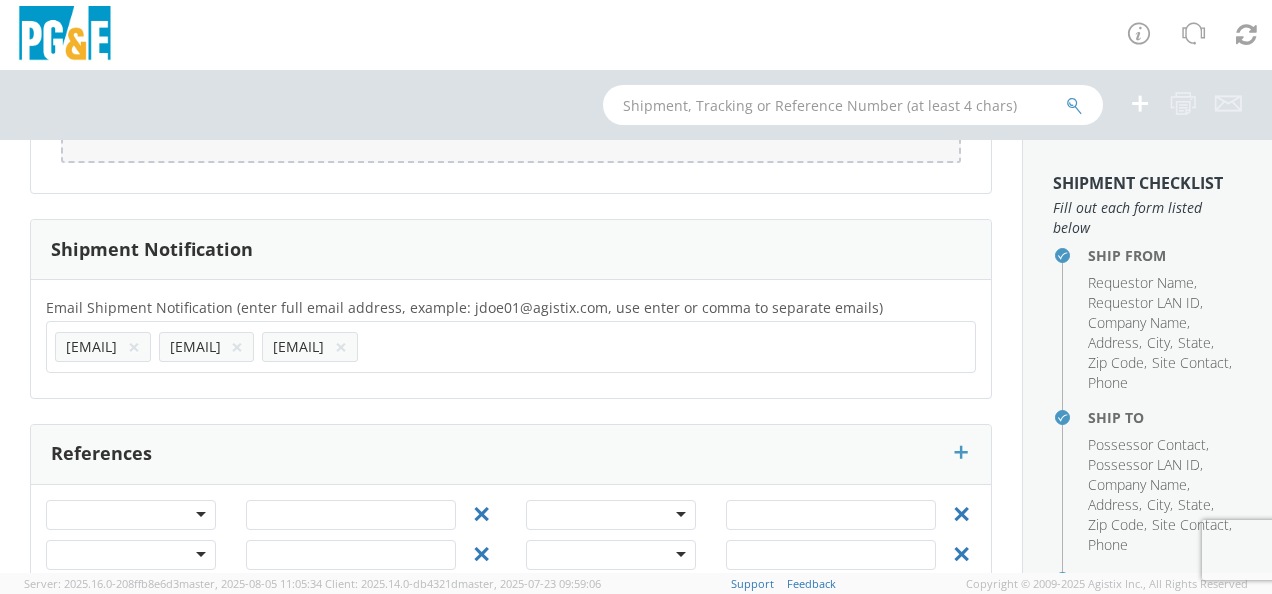 click on "Ship From Location                           Location        *             (OBSOLETE) BURNEY SC - GC TRAILER (OBSOLETE) BURNEY SC - HYDRO TRAILER (OBSOLETE) OROVILLE SC - OFFICE TRAILER Alameda Office All Others Alpine Sub Alta - Drum-Spaulding (FERC 2310) and Alta PH Alta SC American Truck and Trailer Angels Camp / Motherlode SC Antioch CSO Antioch Gas Operations HQ Antioch Sub Arcata - Jane's Creek Substation Atlantic Sub ATWATER SUBSTATION CAMPUS Auberry SC - Hydro HQ - DWLG Auburn CSO Auburn Regional SC Auburn SC Auburn SC - Engineering Building Avenal PO Box 129 Bahia Substation - Benicia Bakersfield - [NUMBER] [STREET] Bakersfield CSO Bakersfield Office Bakersfield SC - Garage Bakersfield Sub Balch Camp - HQ - FERC 175 Barton Sub Belle Haven Sub Bellevue Sub Bellota Sub Belmont SC - Garage Belmont Sub Benicia Office & Warehouse Benton Sub Berkeley CSO Bethany Compressor Station Bolinas Substation Borden Sub Brentwood Sta - Compressor Brentwood Sub Brentwood Town Centre Prof Ctr Butte Sub" at bounding box center [511, -527] 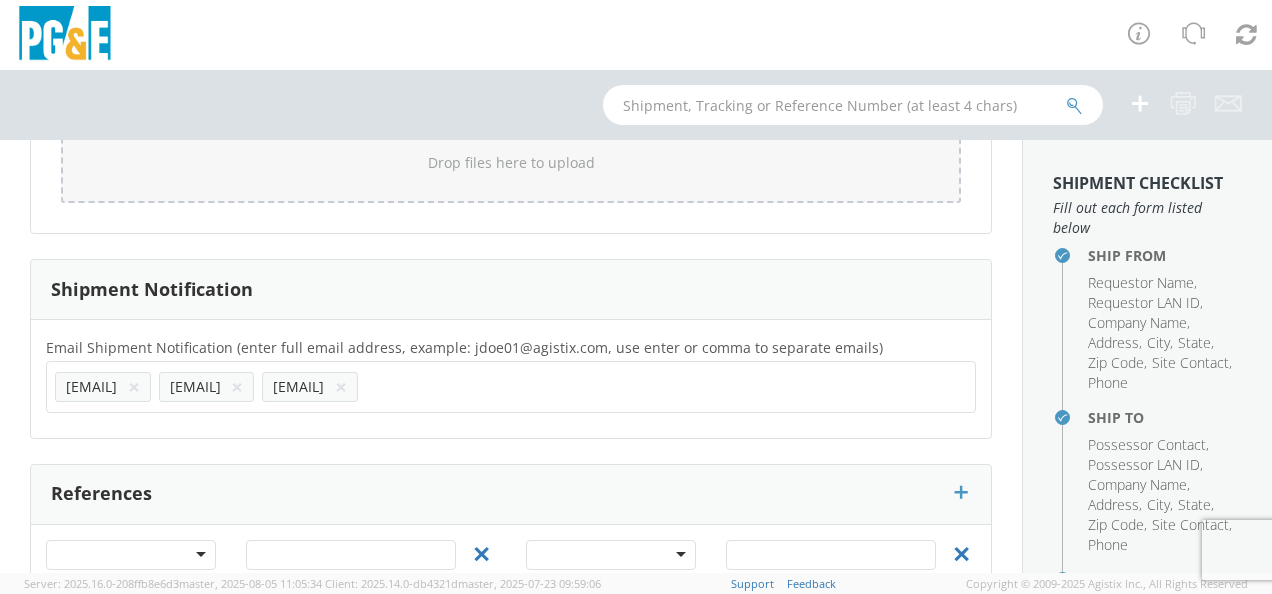 scroll, scrollTop: 1794, scrollLeft: 0, axis: vertical 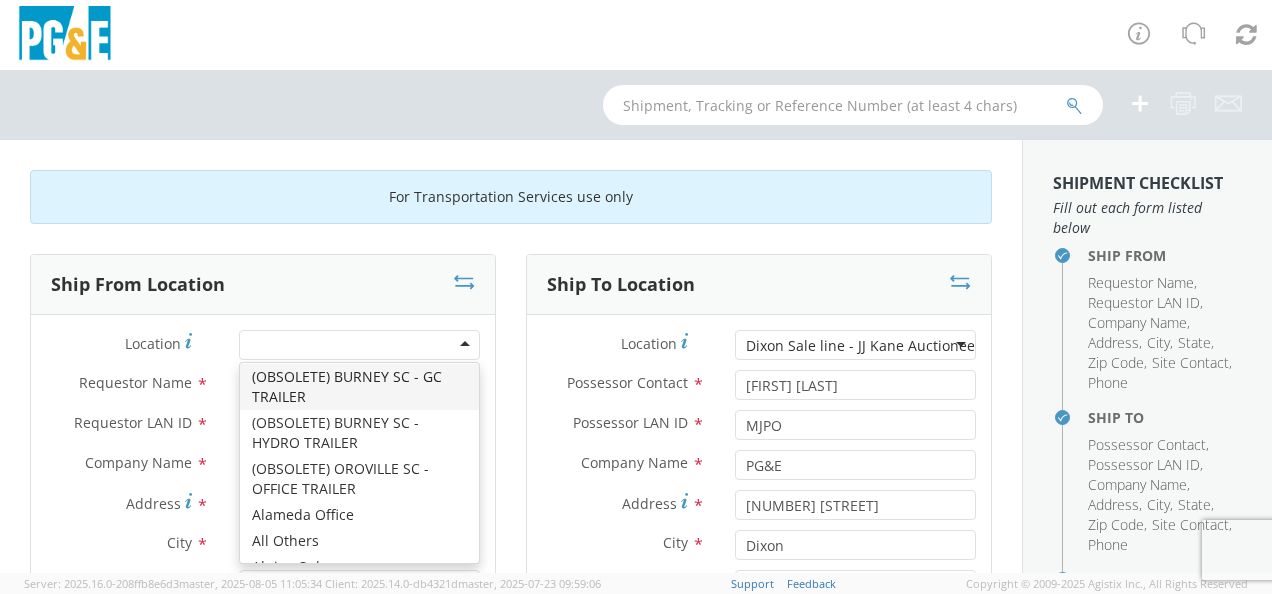 click at bounding box center (359, 345) 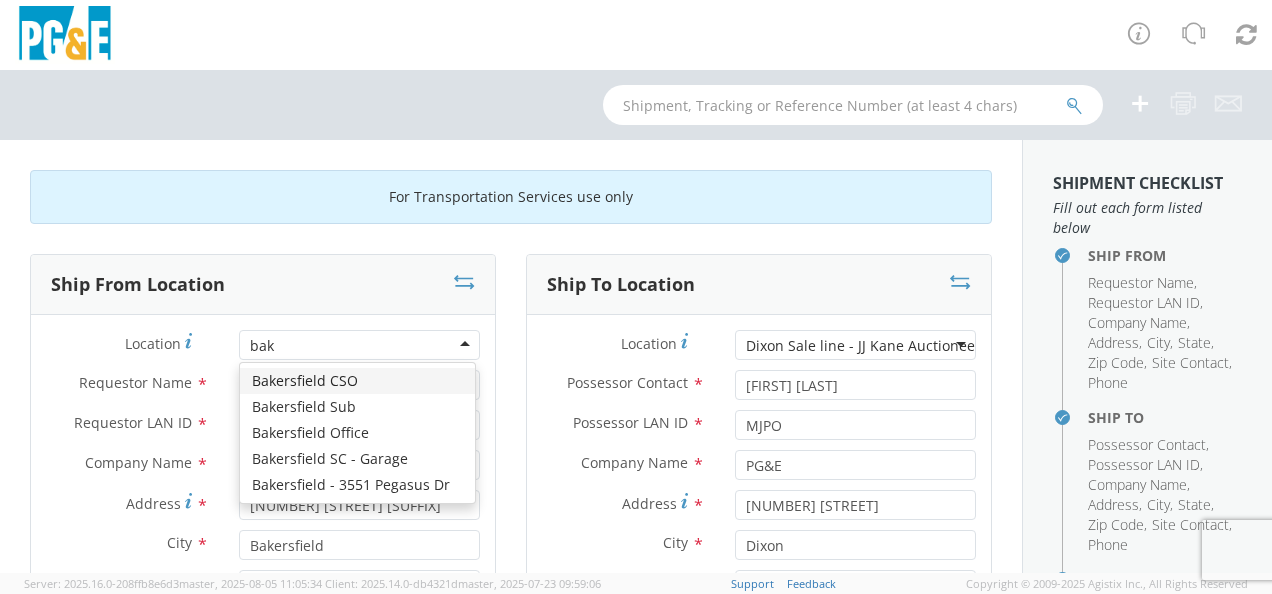 scroll, scrollTop: 0, scrollLeft: 0, axis: both 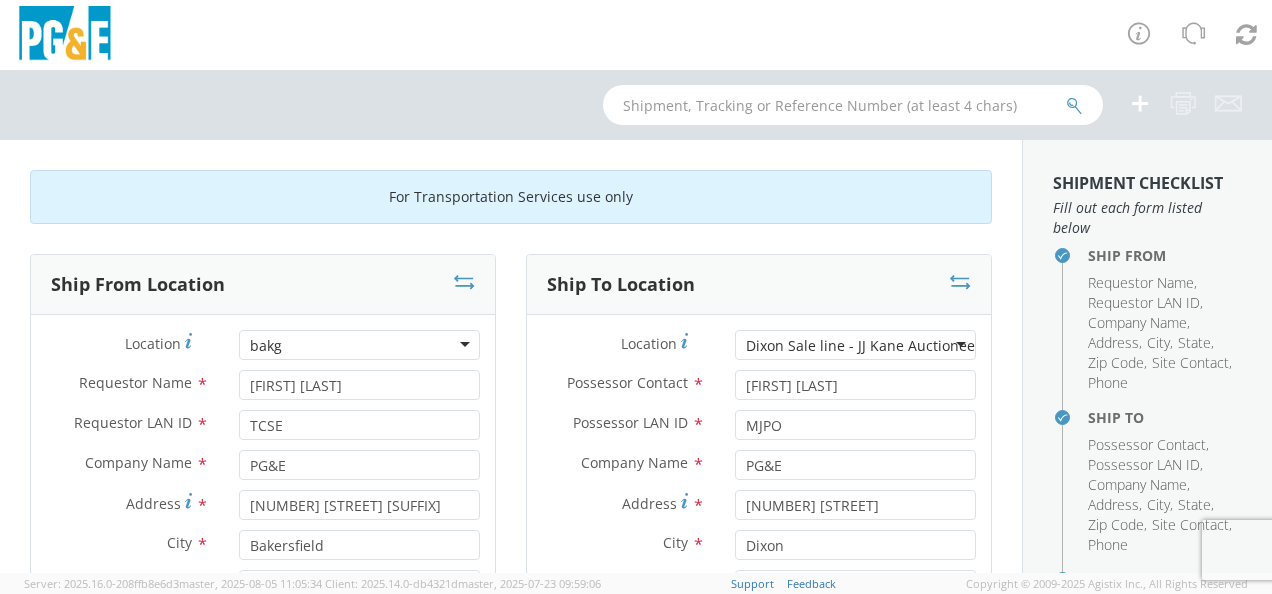 type on "bak" 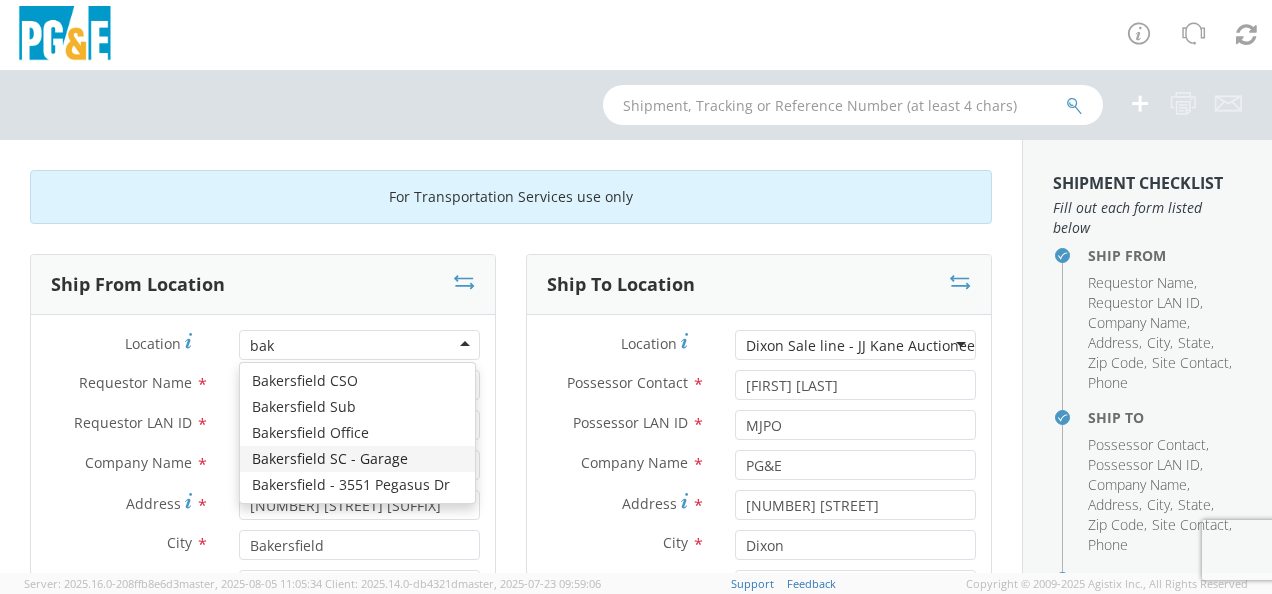 type 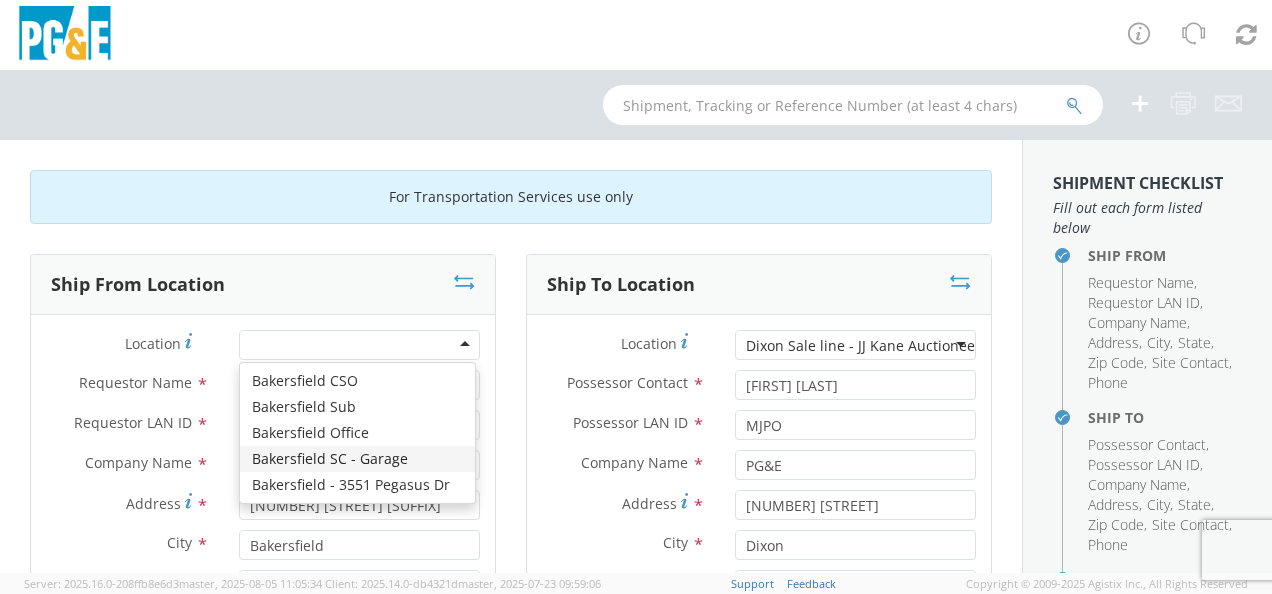 type on "4101 WIBLE ROAD" 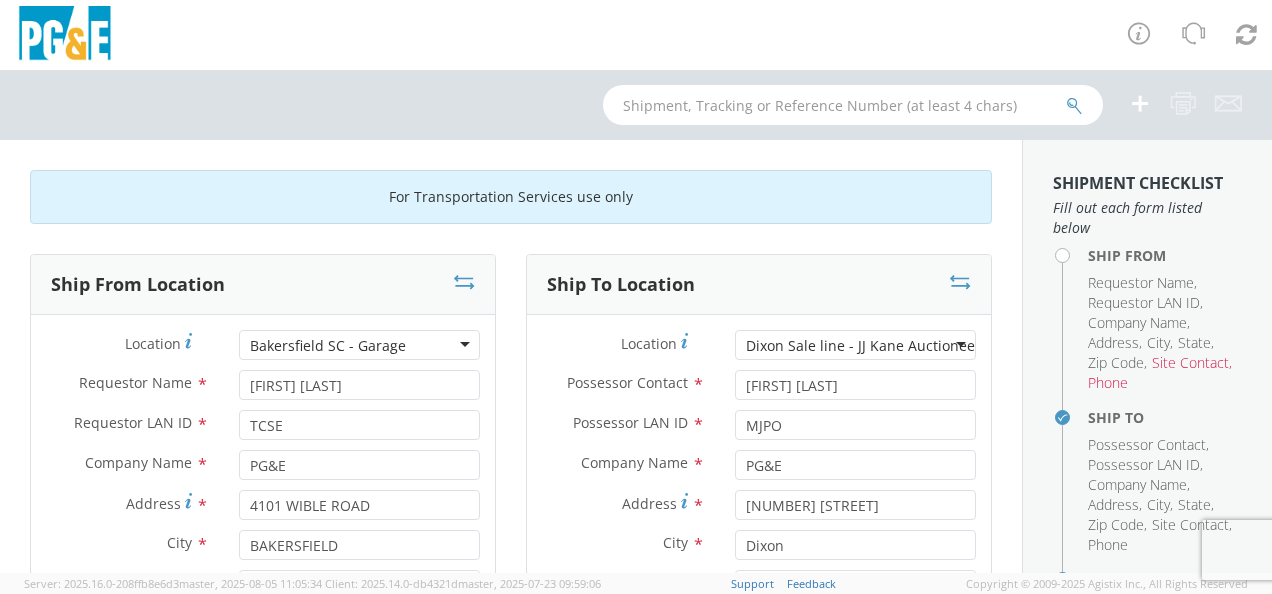 scroll, scrollTop: 0, scrollLeft: 0, axis: both 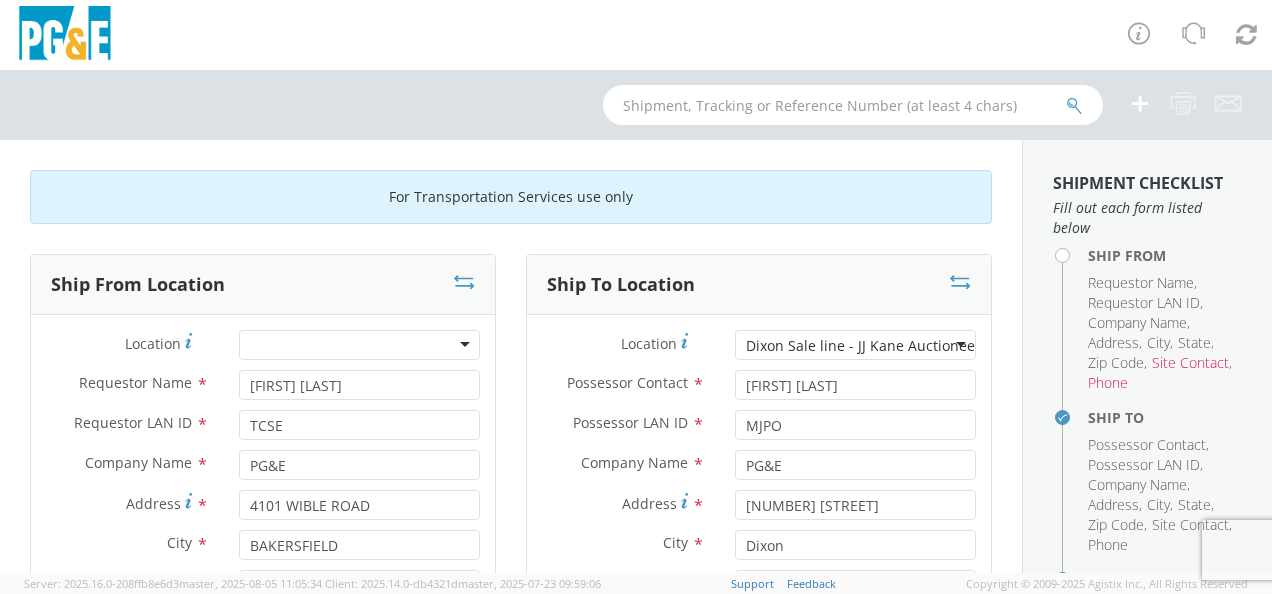 click on "Ship From Location                           Location        *             (OBSOLETE) BURNEY SC - GC TRAILER (OBSOLETE) BURNEY SC - HYDRO TRAILER (OBSOLETE) OROVILLE SC - OFFICE TRAILER Alameda Office All Others Alpine Sub Alta - Drum-Spaulding (FERC 2310) and Alta PH Alta SC American Truck and Trailer Angels Camp / Motherlode SC Antioch CSO Antioch Gas Operations HQ Antioch Sub Arcata - Jane's Creek Substation Atlantic Sub ATWATER SUBSTATION CAMPUS Auberry SC - Hydro HQ - DWLG Auburn CSO Auburn Regional SC Auburn SC Auburn SC - Engineering Building Avenal PO Box 129 Bahia Substation - Benicia Bakersfield - [NUMBER] [STREET] Bakersfield CSO Bakersfield Office Bakersfield SC - Garage Bakersfield Sub Balch Camp - HQ - FERC 175 Barton Sub Belle Haven Sub Bellevue Sub Bellota Sub Belmont SC - Garage Belmont Sub Benicia Office & Warehouse Benton Sub Berkeley CSO Bethany Compressor Station Bolinas Substation Borden Sub Brentwood Sta - Compressor Brentwood Sub Brentwood Town Centre Prof Ctr Brisa GC Yard Lodi" at bounding box center (263, 585) 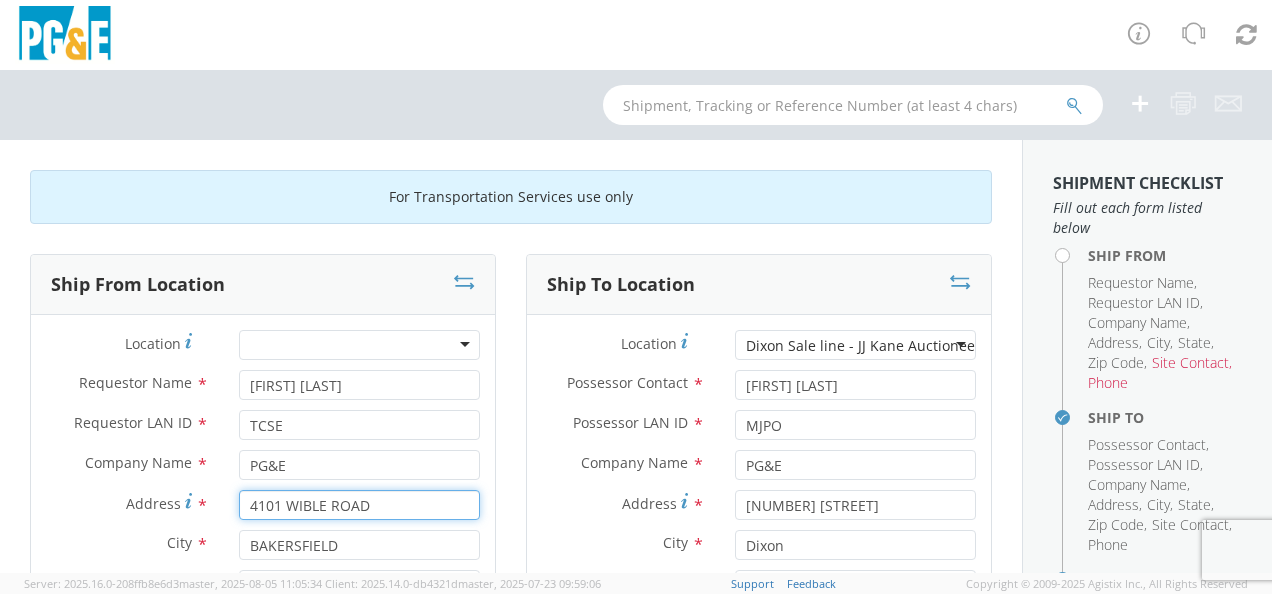 click on "4101 WIBLE ROAD" at bounding box center [359, 505] 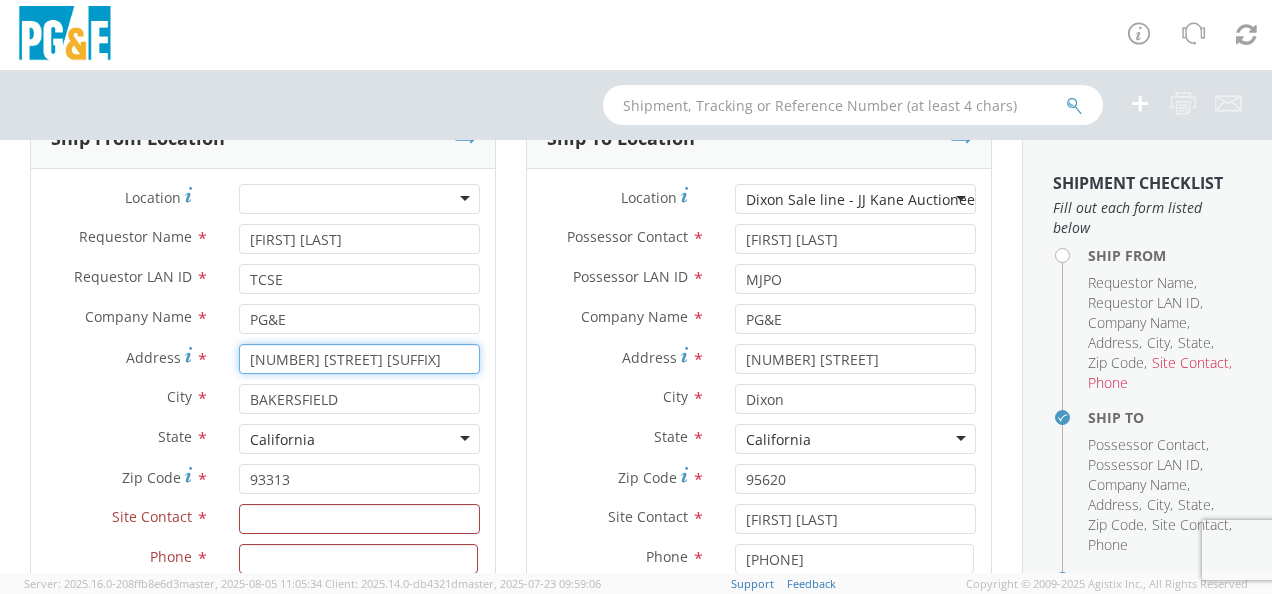 scroll, scrollTop: 186, scrollLeft: 0, axis: vertical 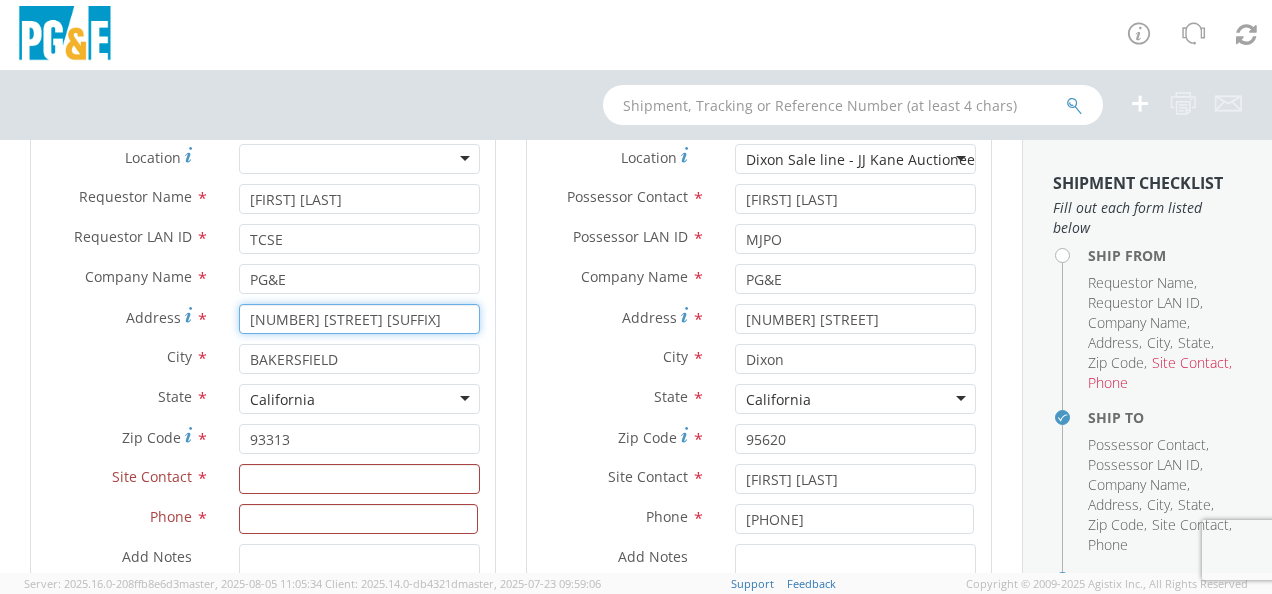 type on "[NUMBER] [STREET] [SUFFIX]" 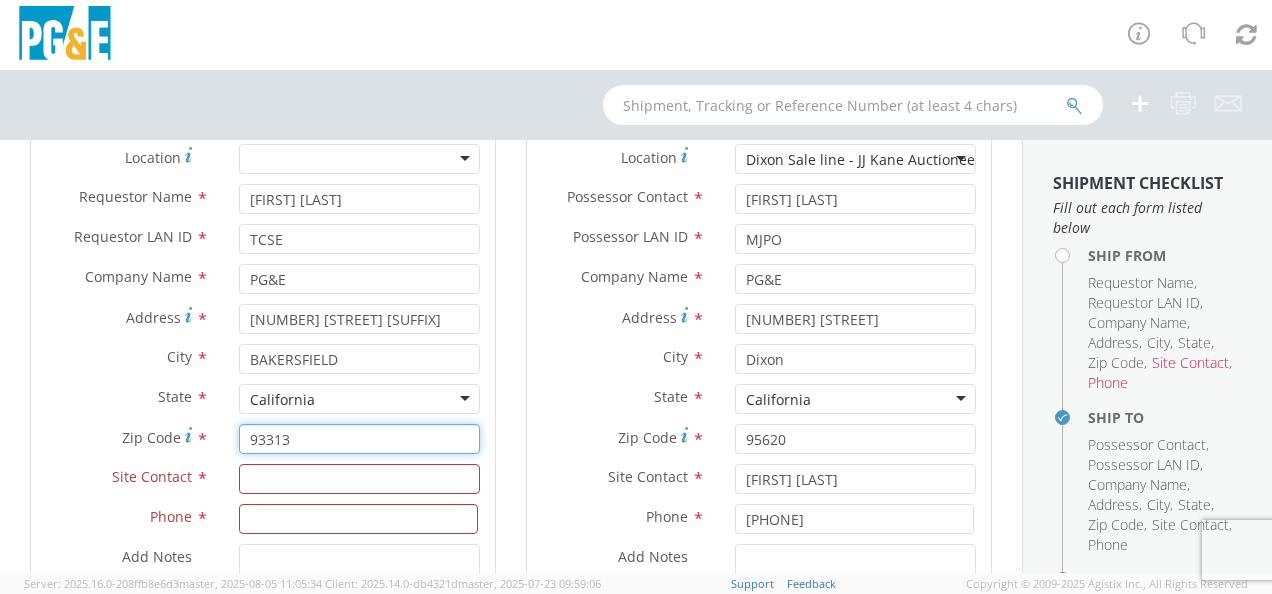 click on "93313" at bounding box center [359, 439] 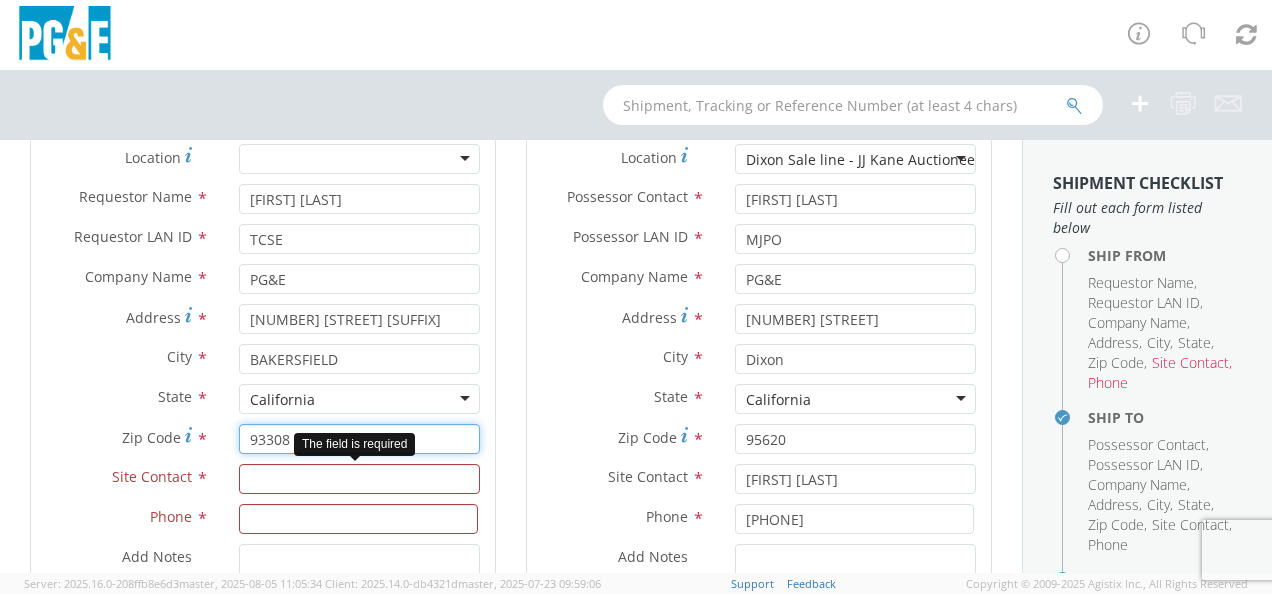 type on "93308" 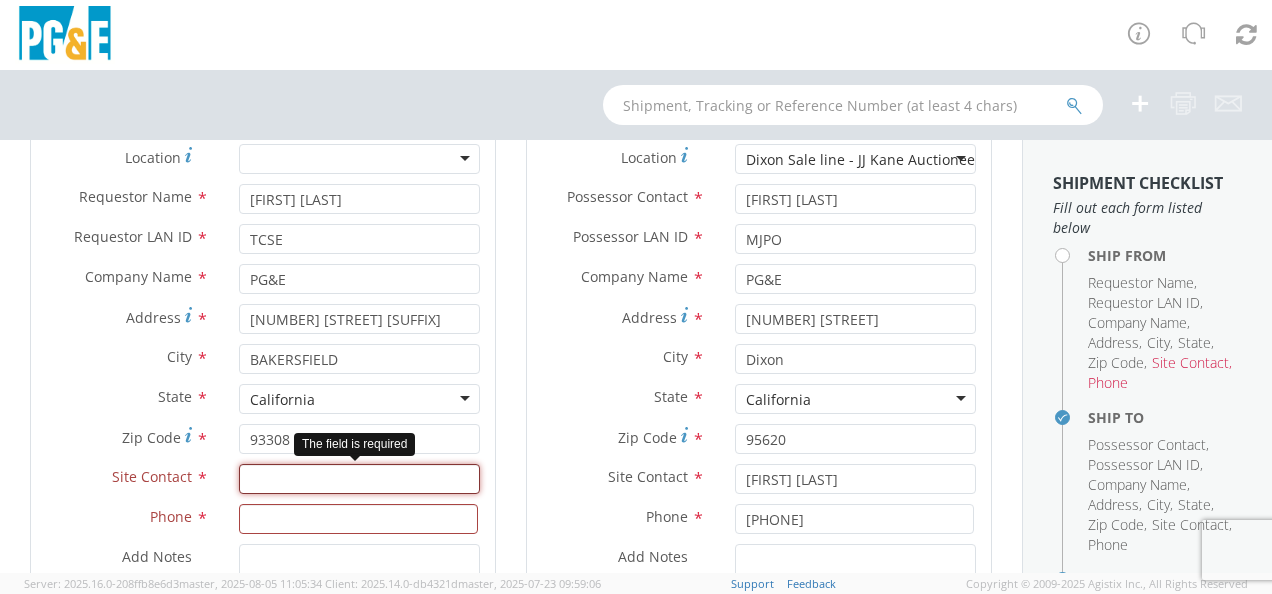 click at bounding box center [359, 479] 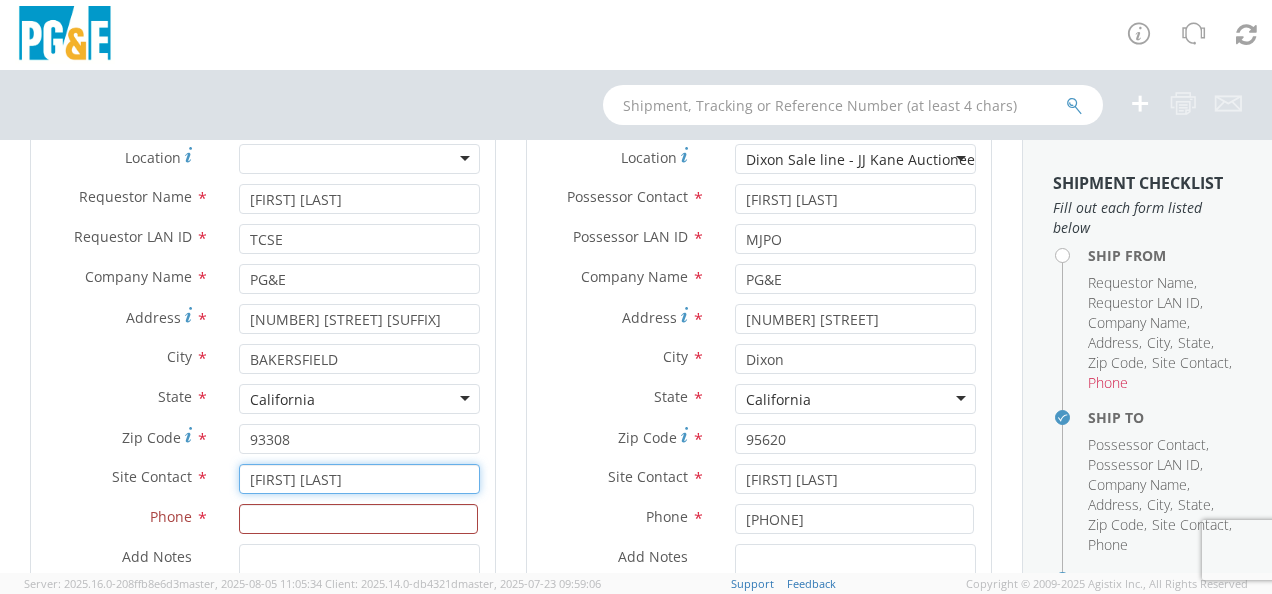 type on "[FIRST] [LAST]" 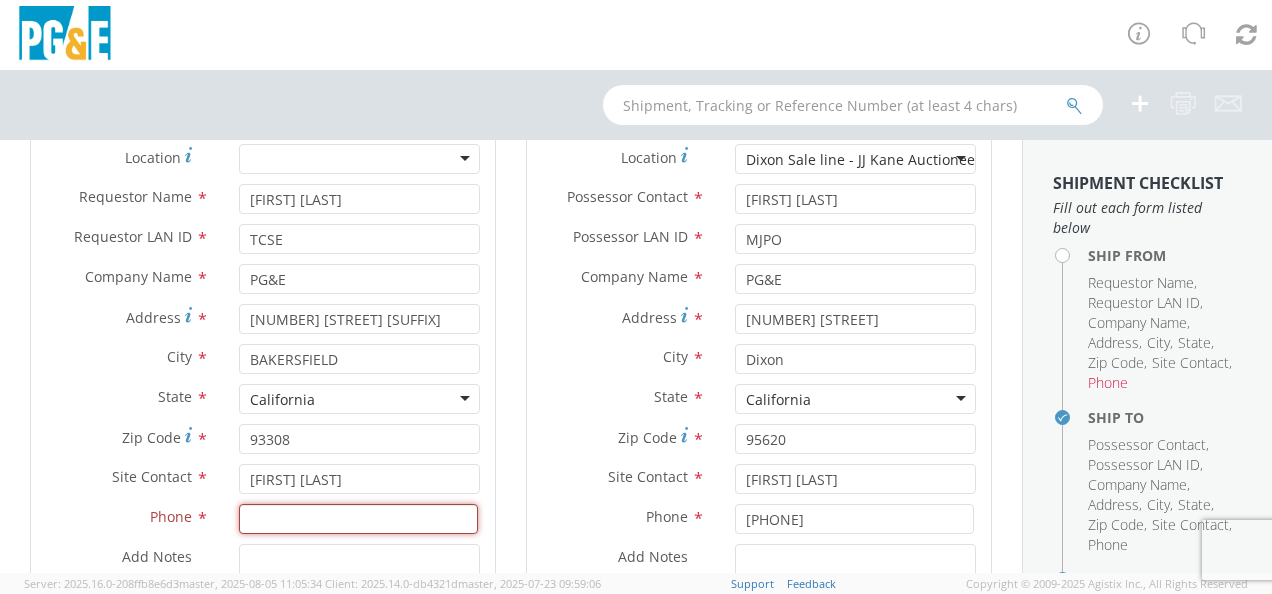 click at bounding box center [358, 519] 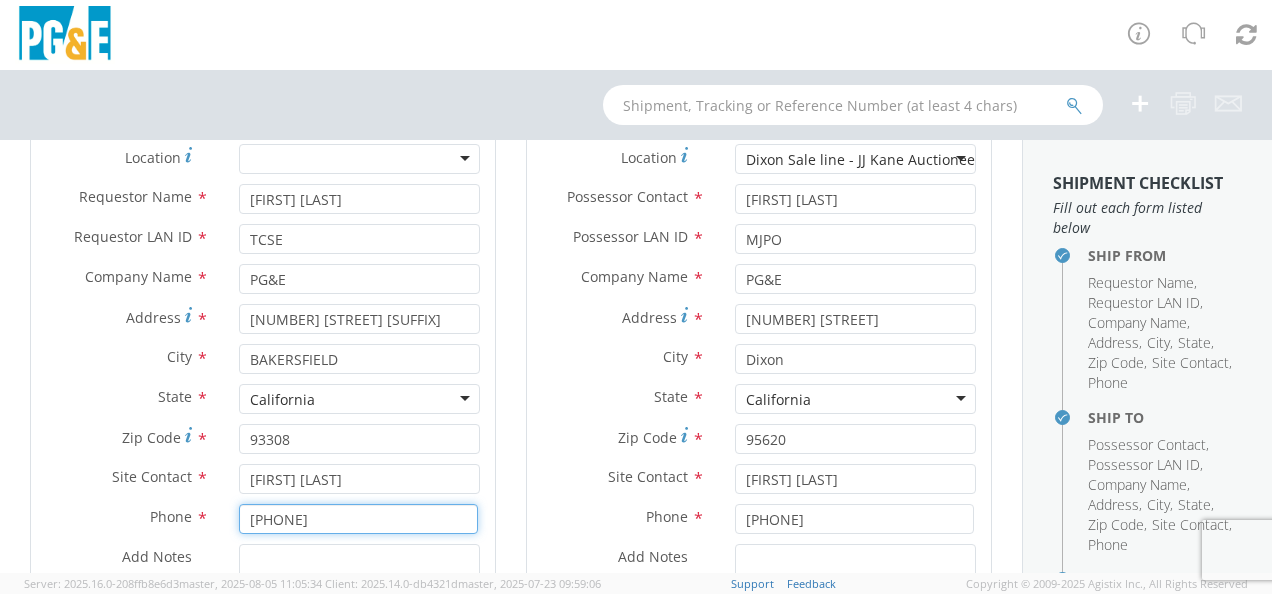 type on "[PHONE]" 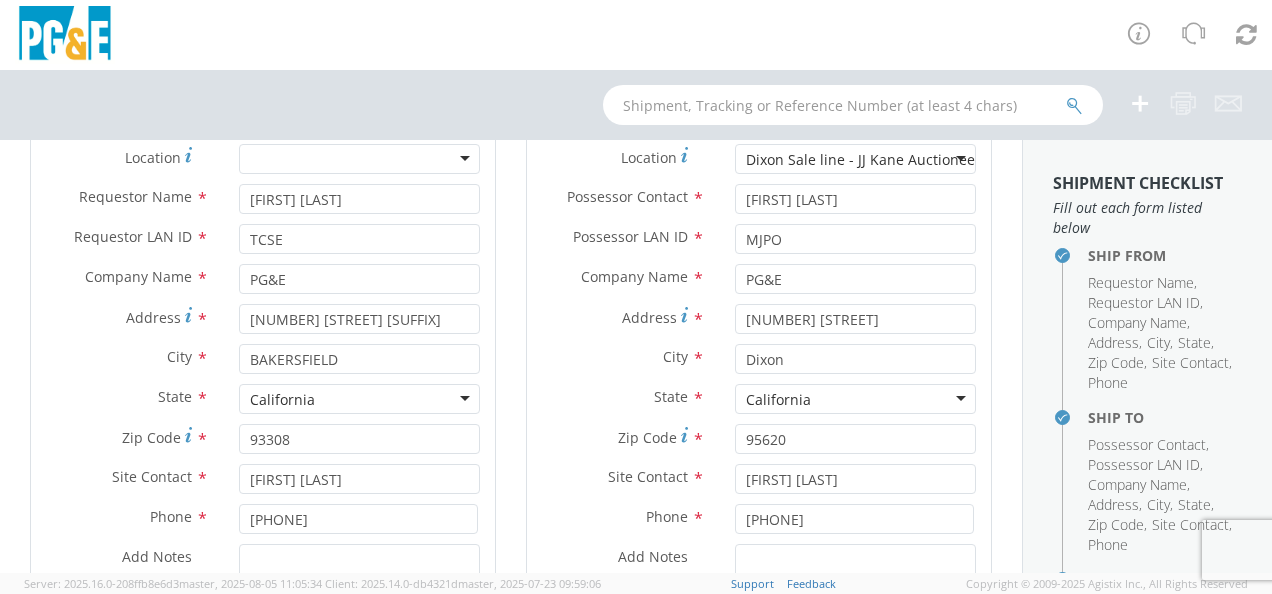 click on "Ship From Location                           Location        *             (OBSOLETE) BURNEY SC - GC TRAILER (OBSOLETE) BURNEY SC - HYDRO TRAILER (OBSOLETE) OROVILLE SC - OFFICE TRAILER Alameda Office All Others Alpine Sub Alta - Drum-Spaulding (FERC 2310) and Alta PH Alta SC American Truck and Trailer Angels Camp / Motherlode SC Antioch CSO Antioch Gas Operations HQ Antioch Sub Arcata - Jane's Creek Substation Atlantic Sub ATWATER SUBSTATION CAMPUS Auberry SC - Hydro HQ - DWLG Auburn CSO Auburn Regional SC Auburn SC Auburn SC - Engineering Building Avenal PO Box 129 Bahia Substation - Benicia Bakersfield - [NUMBER] [STREET] Bakersfield CSO Bakersfield Office Bakersfield SC - Garage Bakersfield Sub Balch Camp - HQ - FERC 175 Barton Sub Belle Haven Sub Bellevue Sub Bellota Sub Belmont SC - Garage Belmont Sub Benicia Office & Warehouse Benton Sub Berkeley CSO Bethany Compressor Station Bolinas Substation Borden Sub Brentwood Sta - Compressor Brentwood Sub Brentwood Town Centre Prof Ctr Brisa GC Yard Lodi" at bounding box center (263, 399) 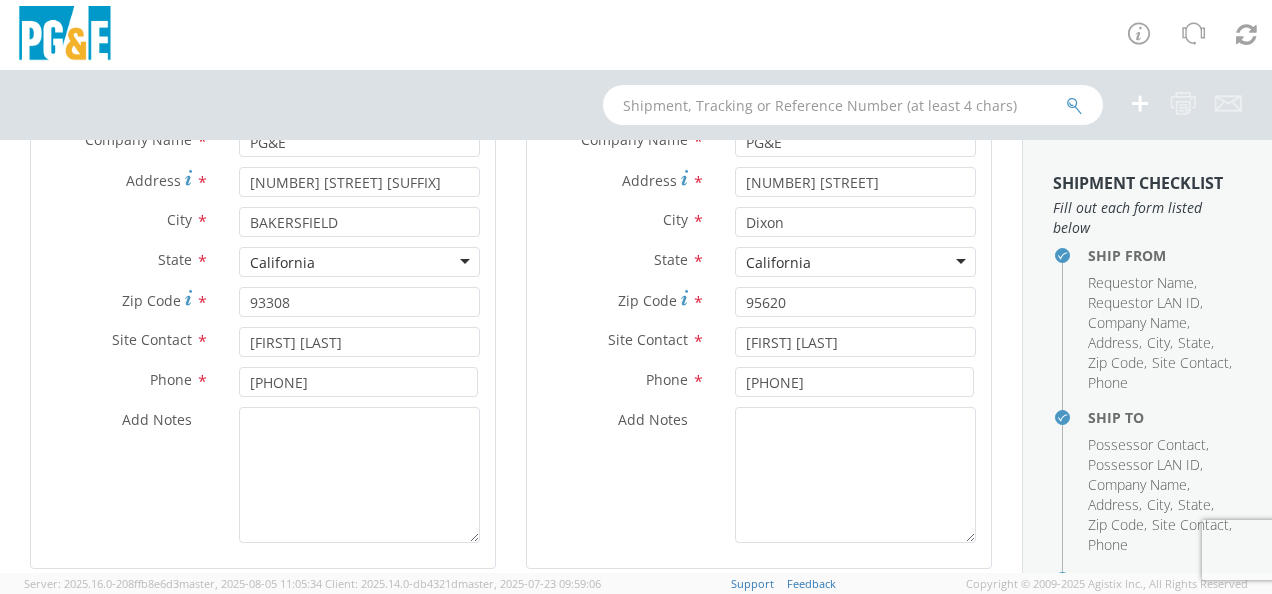 scroll, scrollTop: 346, scrollLeft: 0, axis: vertical 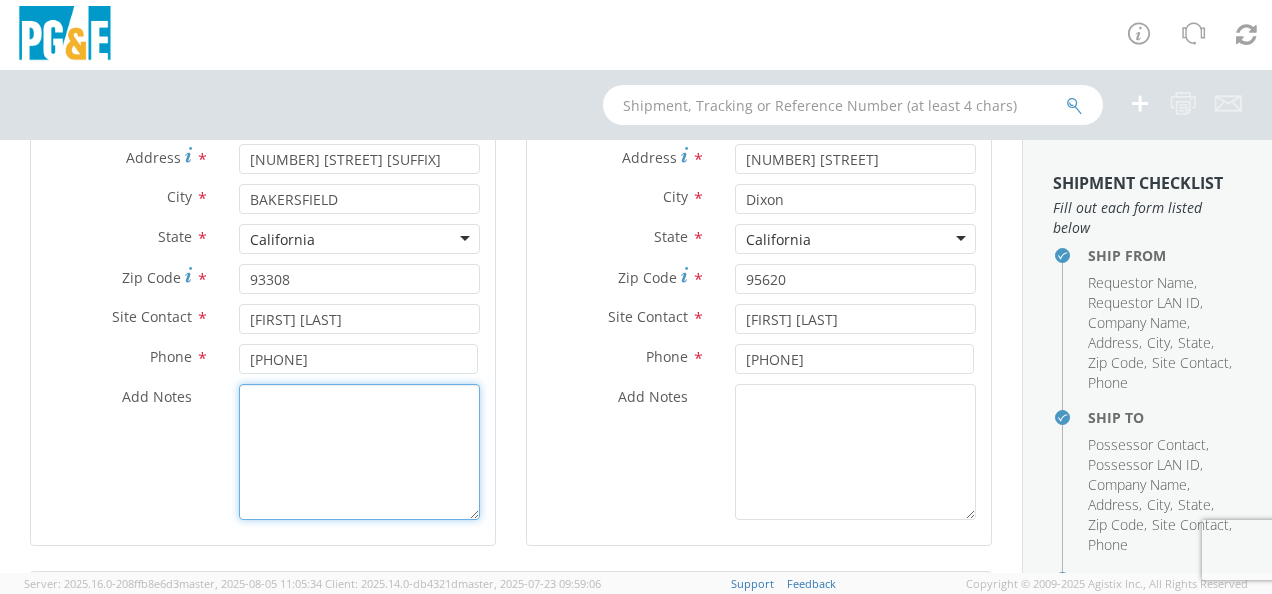 click on "Add Notes        *" at bounding box center (359, 452) 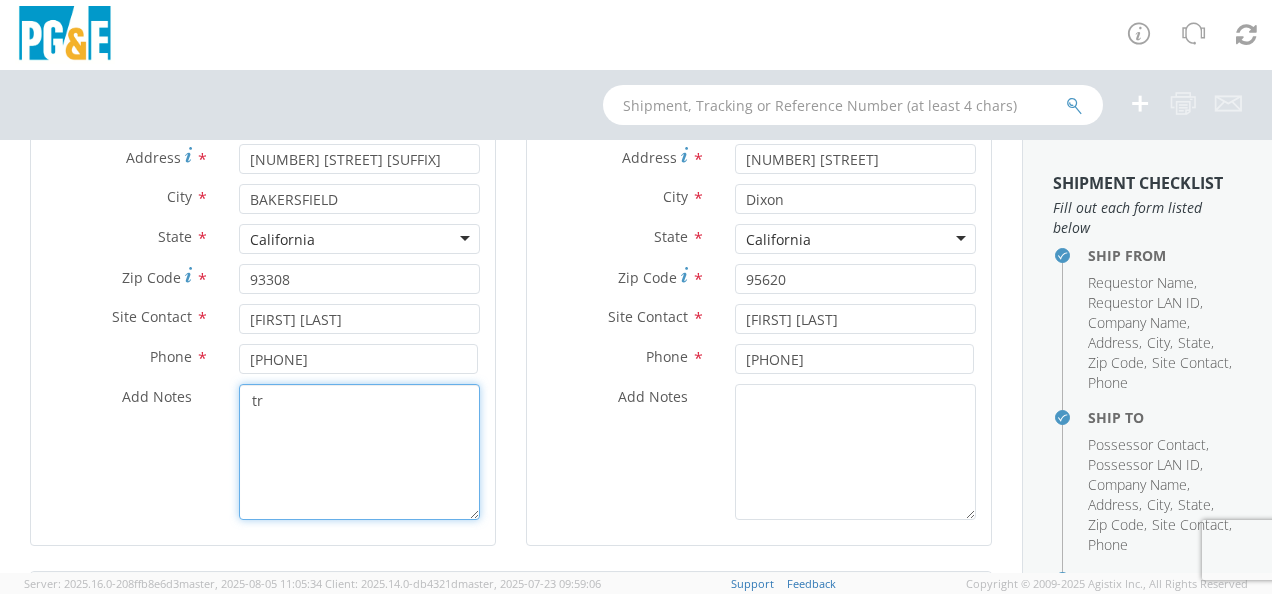 type on "t" 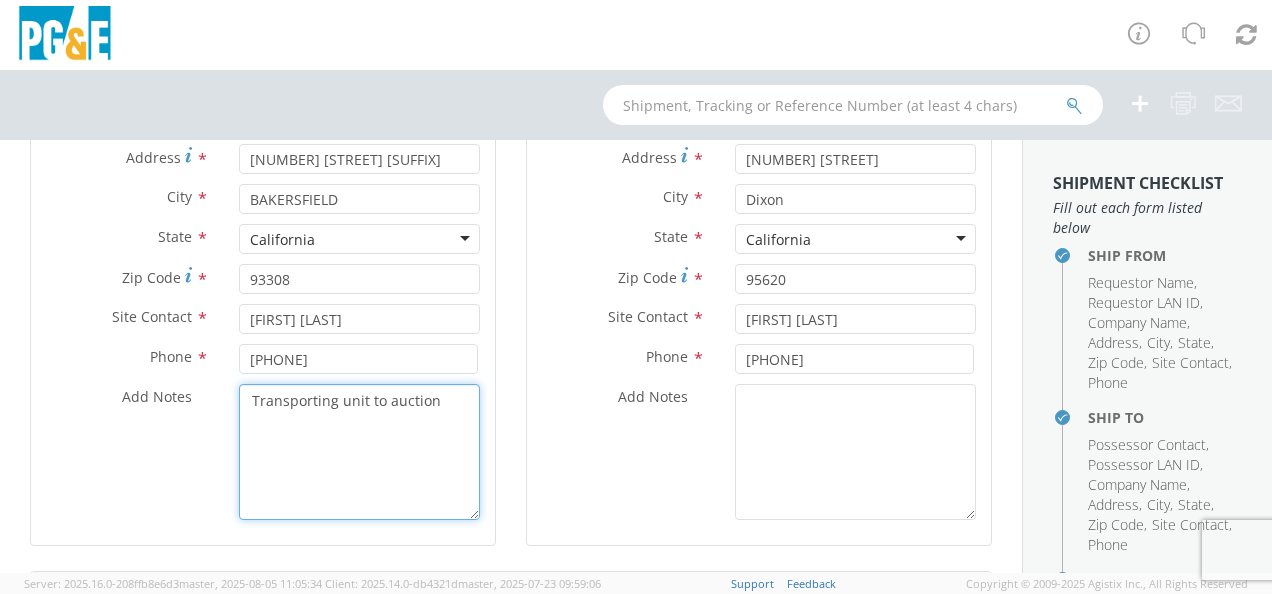 type on "Transporting unit to auction" 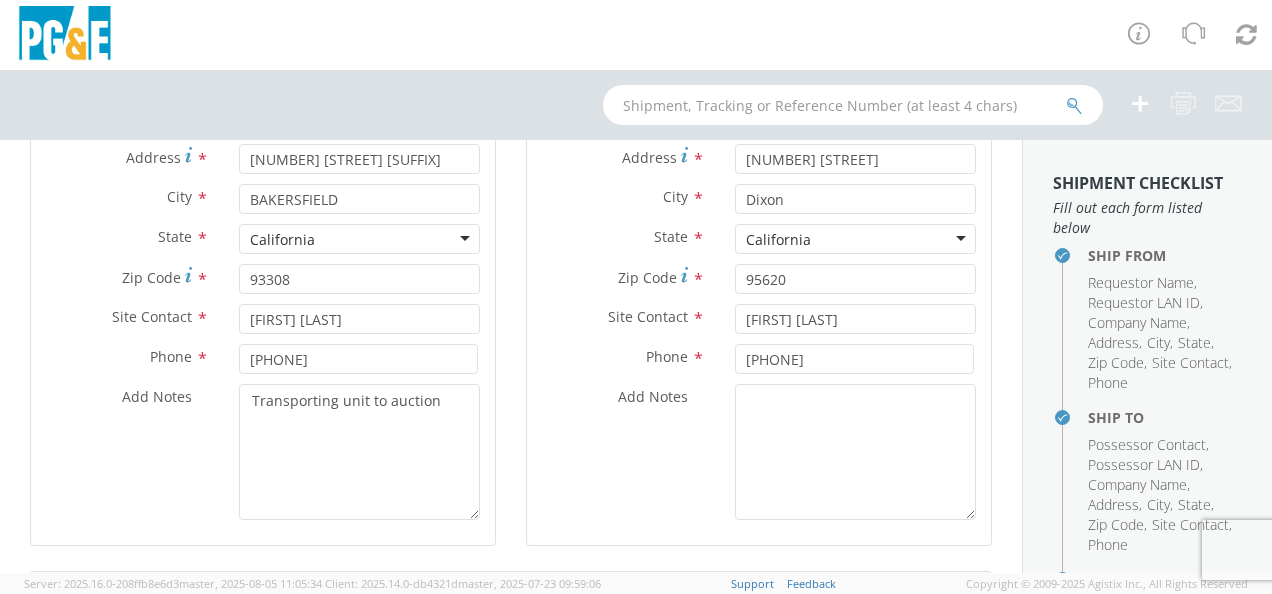 click on "Ship From Location                           Location        *             (OBSOLETE) BURNEY SC - GC TRAILER (OBSOLETE) BURNEY SC - HYDRO TRAILER (OBSOLETE) OROVILLE SC - OFFICE TRAILER Alameda Office All Others Alpine Sub Alta - Drum-Spaulding (FERC 2310) and Alta PH Alta SC American Truck and Trailer Angels Camp / Motherlode SC Antioch CSO Antioch Gas Operations HQ Antioch Sub Arcata - Jane's Creek Substation Atlantic Sub ATWATER SUBSTATION CAMPUS Auberry SC - Hydro HQ - DWLG Auburn CSO Auburn Regional SC Auburn SC Auburn SC - Engineering Building Avenal PO Box 129 Bahia Substation - Benicia Bakersfield - [NUMBER] [STREET] Bakersfield CSO Bakersfield Office Bakersfield SC - Garage Bakersfield Sub Balch Camp - HQ - FERC 175 Barton Sub Belle Haven Sub Bellevue Sub Bellota Sub Belmont SC - Garage Belmont Sub Benicia Office & Warehouse Benton Sub Berkeley CSO Bethany Compressor Station Bolinas Substation Borden Sub Brentwood Sta - Compressor Brentwood Sub Brentwood Town Centre Prof Ctr Brisa GC Yard Lodi" at bounding box center [263, 239] 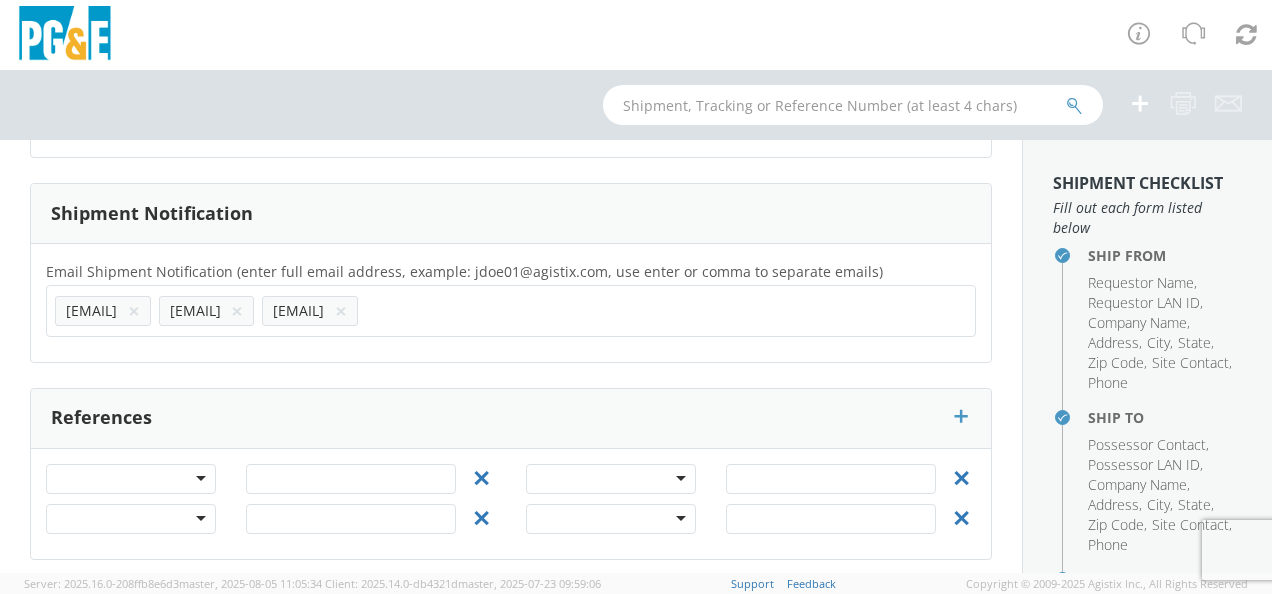 scroll, scrollTop: 1914, scrollLeft: 0, axis: vertical 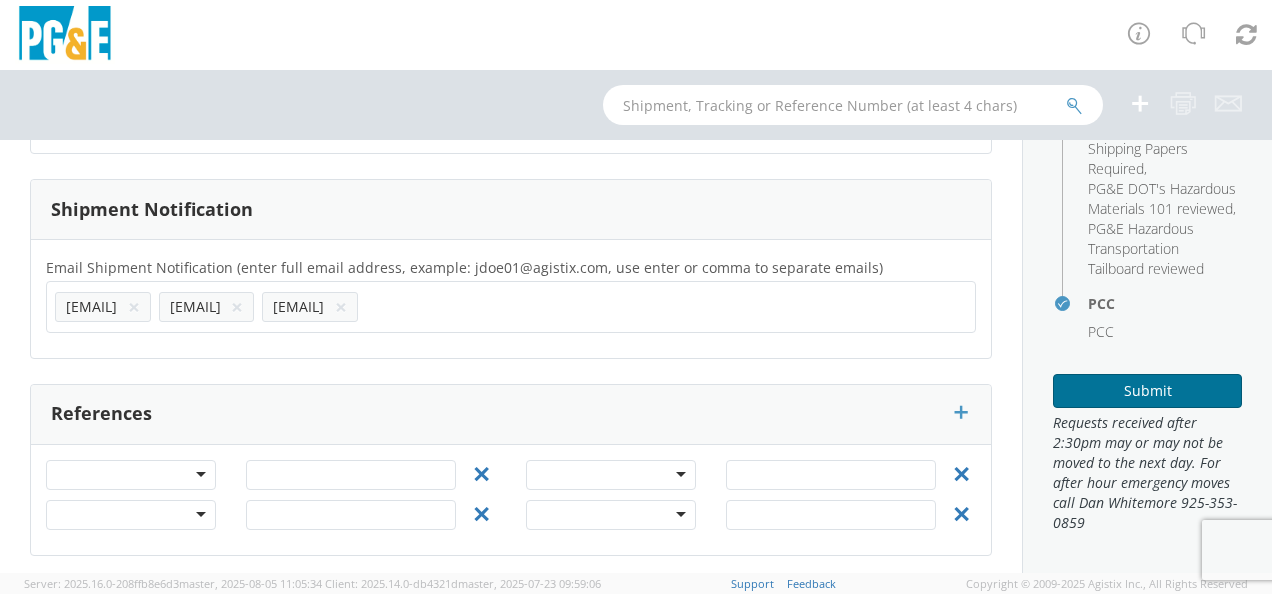 click on "Submit" at bounding box center [1147, 391] 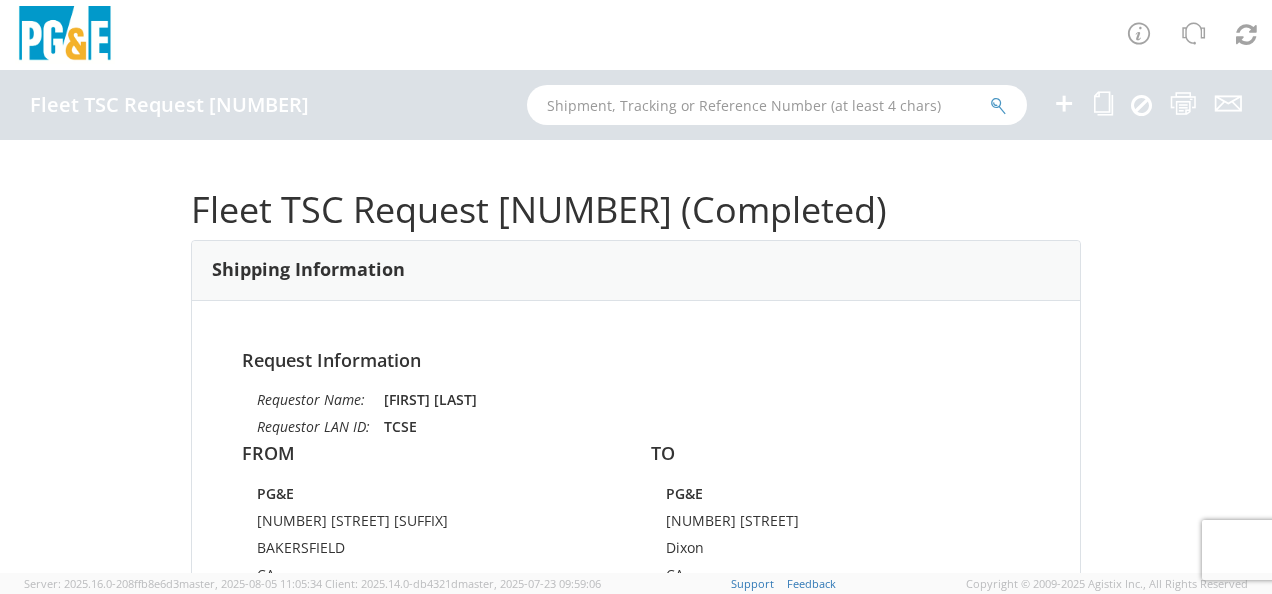 click on "Fleet TSC Request [NUMBER] (Completed)           Shipping Information           Request Information                 Requestor Name: [FIRST] [LAST]   Requestor LAN ID: [ID]                                     FROM         PG&E   [NUMBER] [STREET] [SUFFIX], [CITY]   CA   [ZIP]   [FIRST] [LAST]   [PHONE]   Transporting unit to auction; Unit 1 - No Shipping Papers Required             TO         PG&E   [NUMBER] [STREET]   [CITY]   CA   [ZIP]   [FIRST] [LAST]   [PHONE]                 Ship Date & Time   [DATE] [TIME]                 Units           Unit 1     Unit#  [VEHICLE_ID]     Product Name  2012 FORD F550 4X4 Diesel   Description  TRUCK; WELDING >15001 4X4   Weight  19500 lbs   Dimensions   x  x  ft   Drivable  Not Drivable     CDL Required  N - CDL Not Required   Move Type  Auction     Reason for Move  Auction       Shipping Papers Required  No                       PCC & Notes         PCC   [NUMBER]         Notes and Instructions             Documents" at bounding box center (636, 356) 